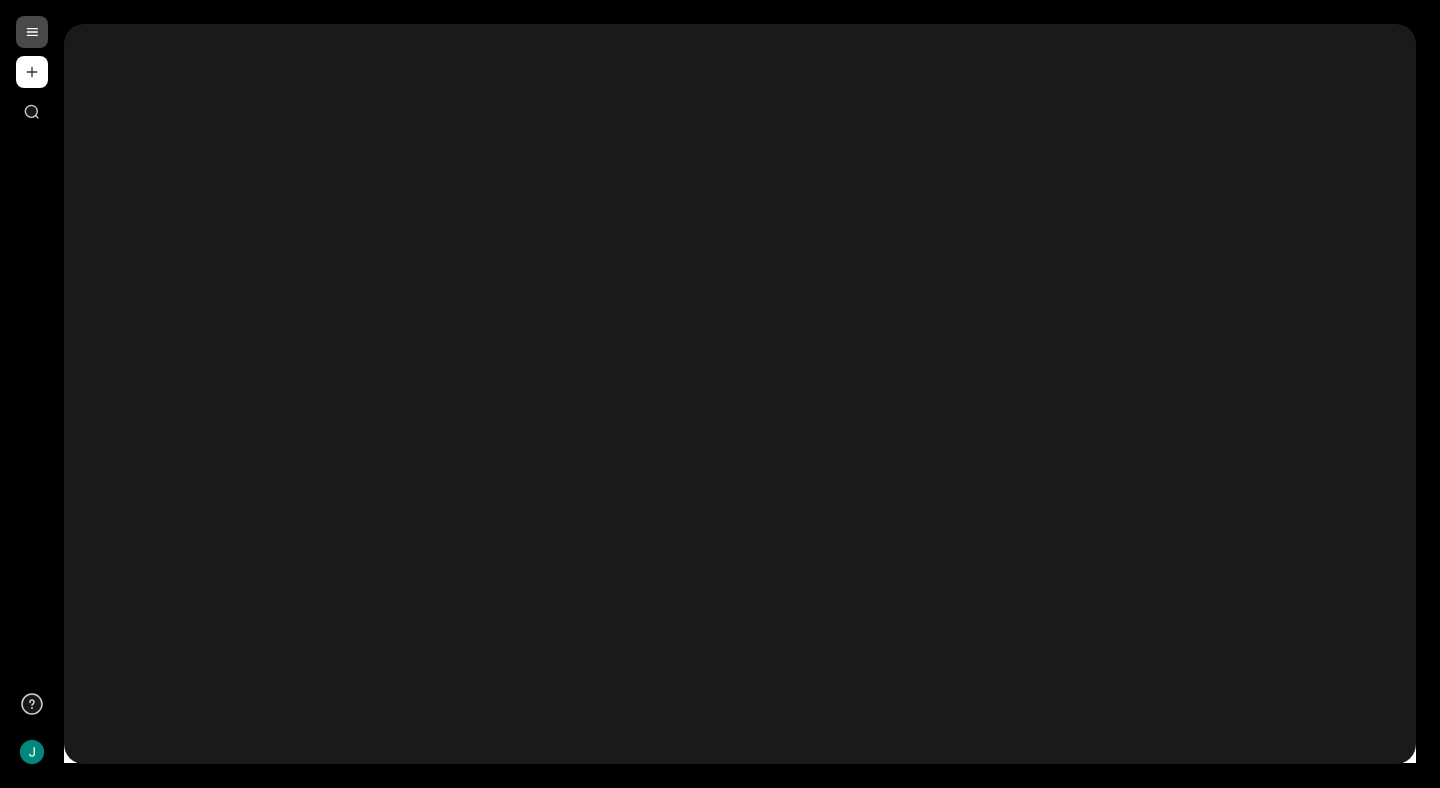 scroll, scrollTop: 0, scrollLeft: 0, axis: both 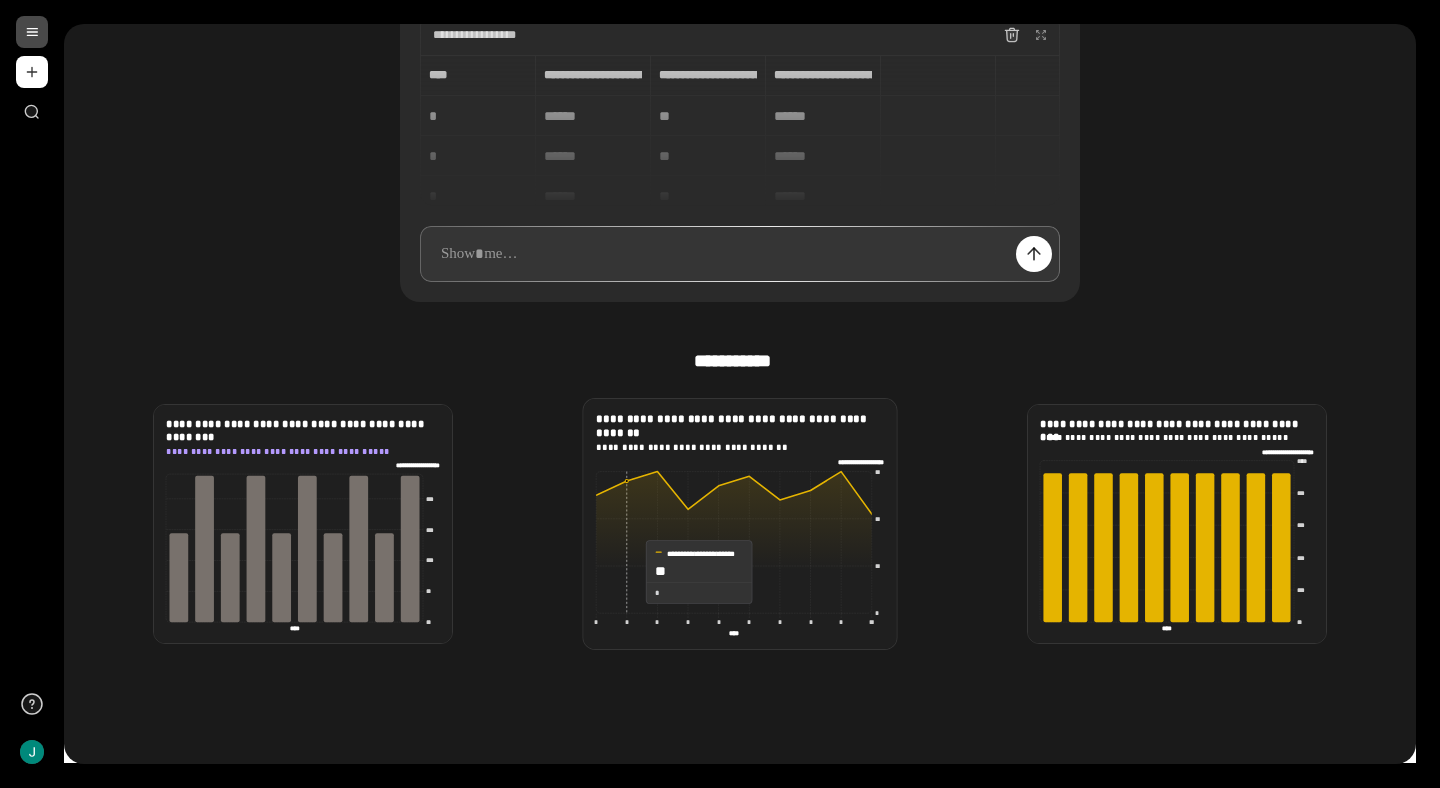 click 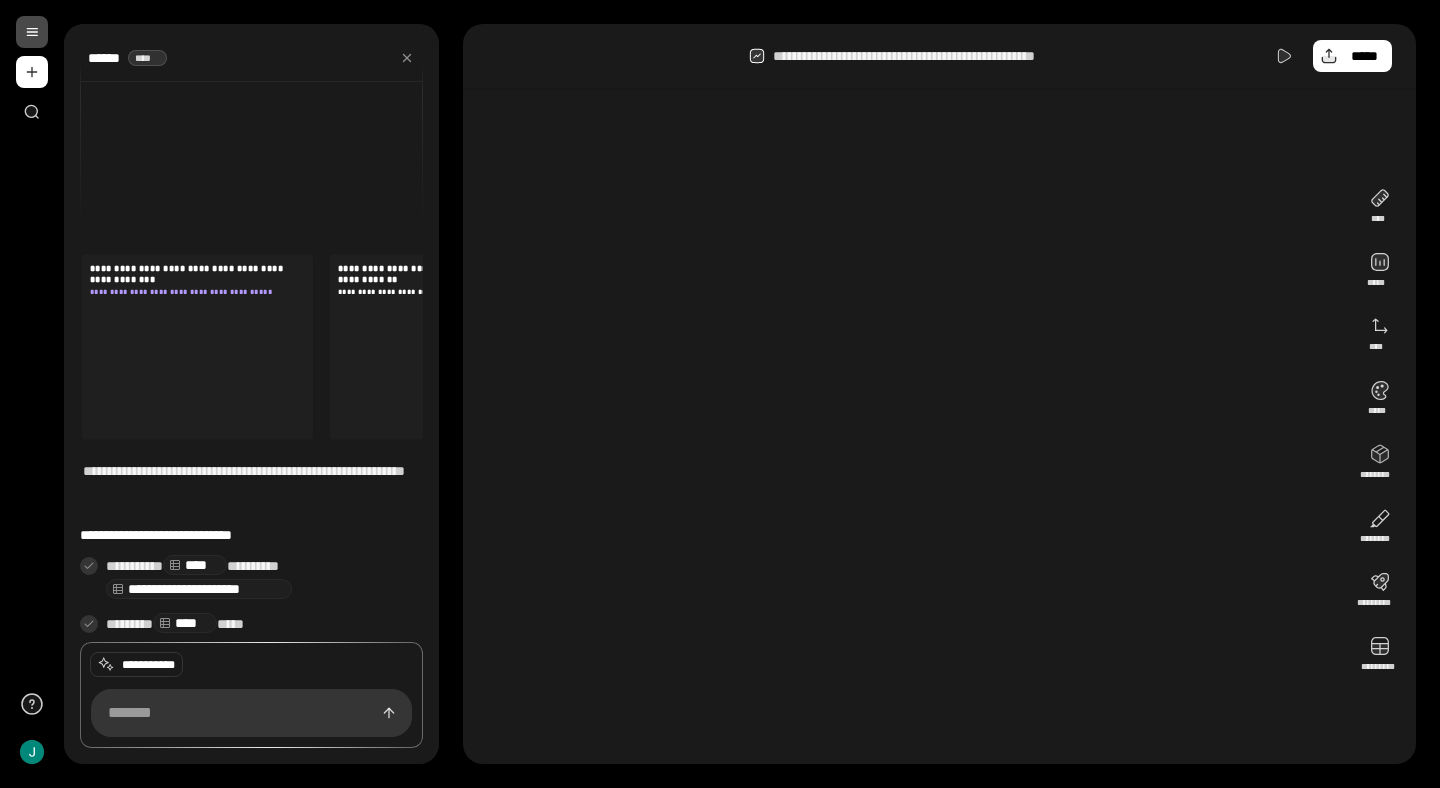 scroll, scrollTop: 67, scrollLeft: 0, axis: vertical 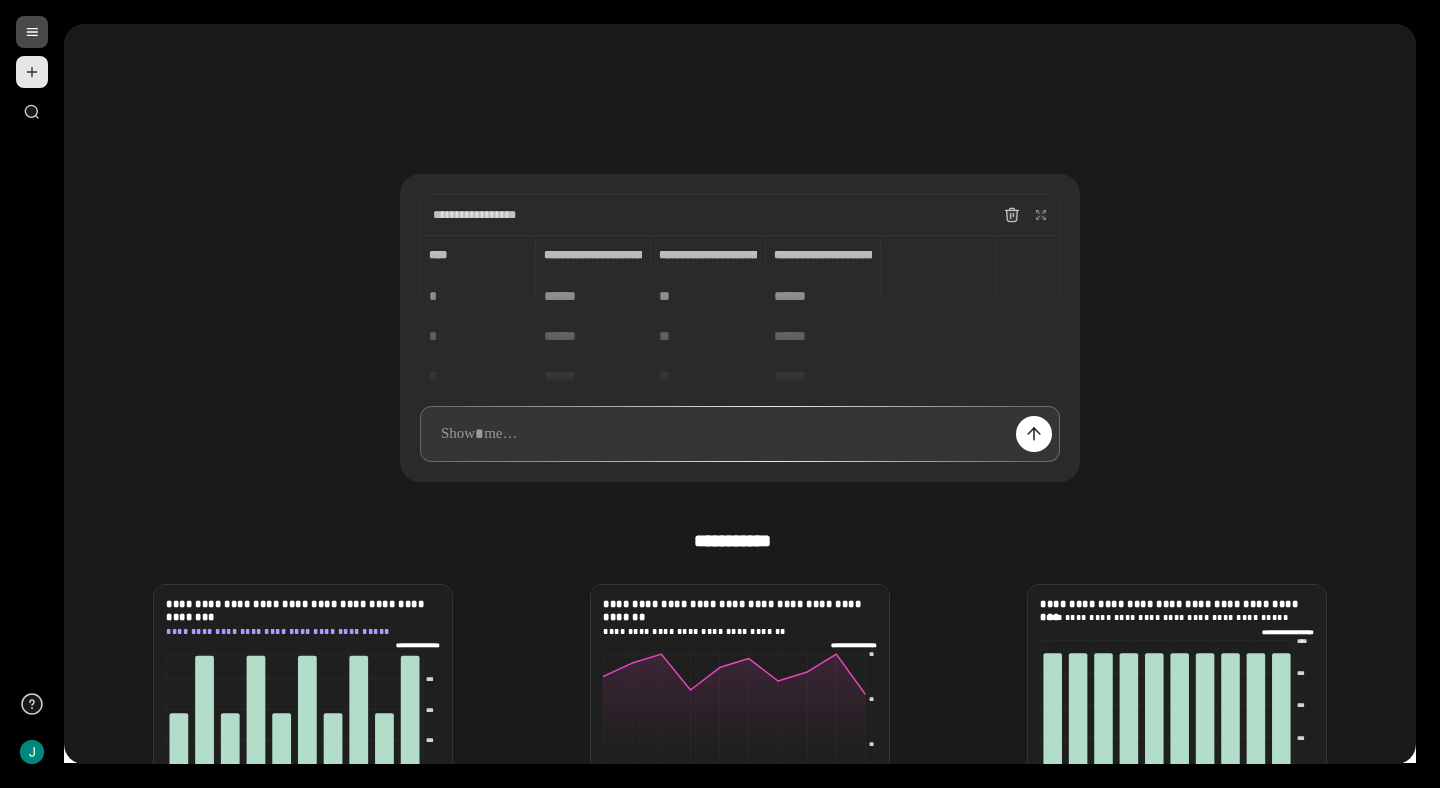 click at bounding box center (32, 72) 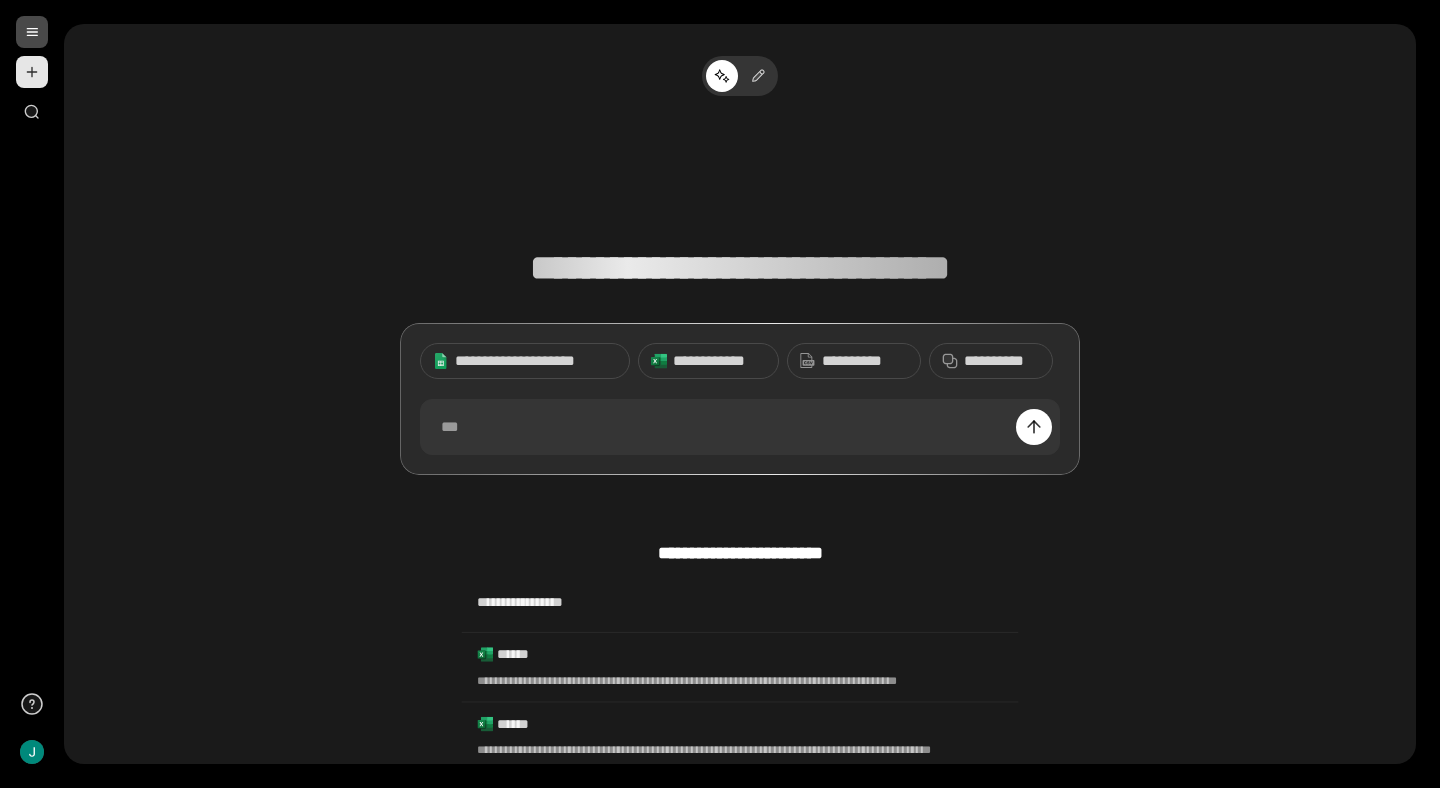 click at bounding box center [32, 72] 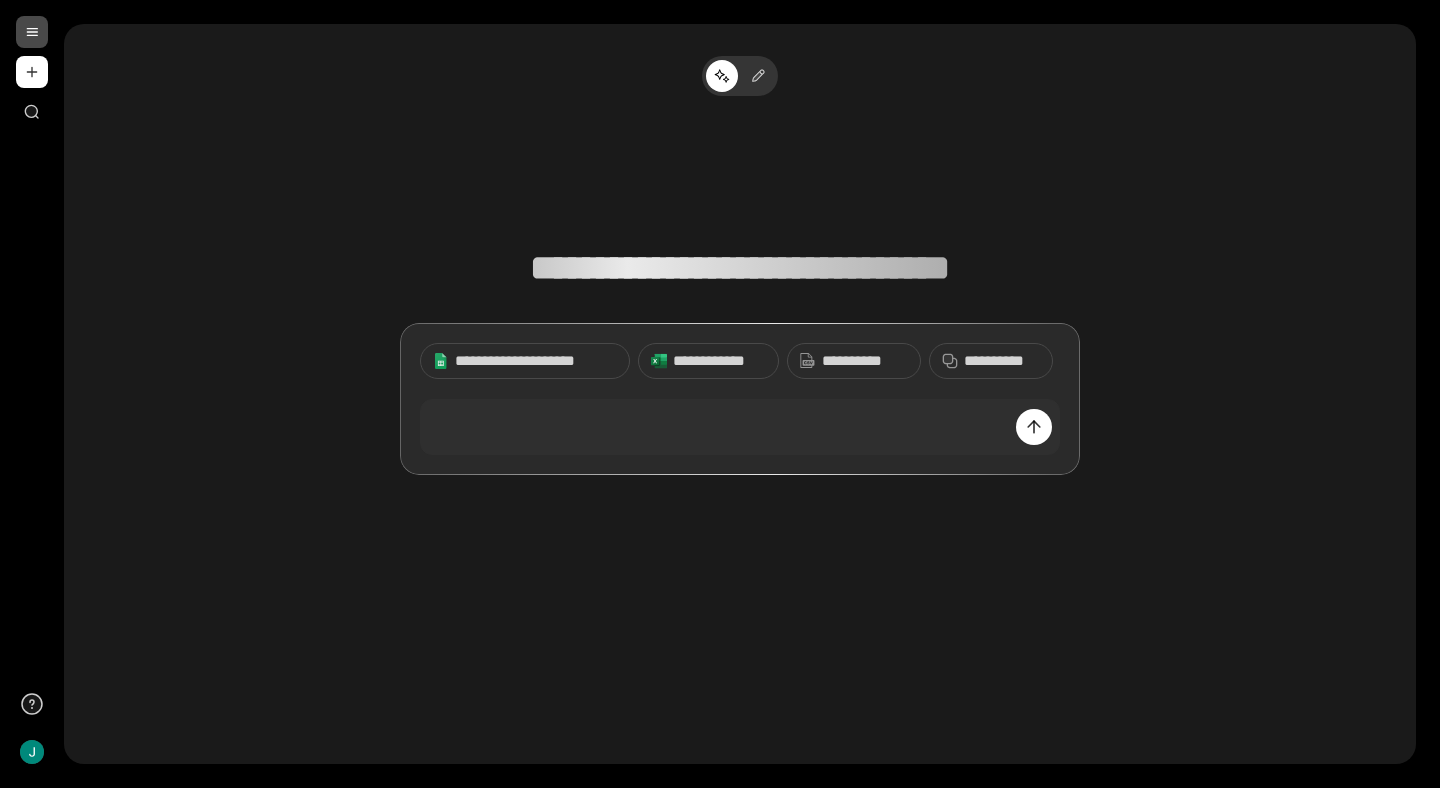 click at bounding box center (32, 32) 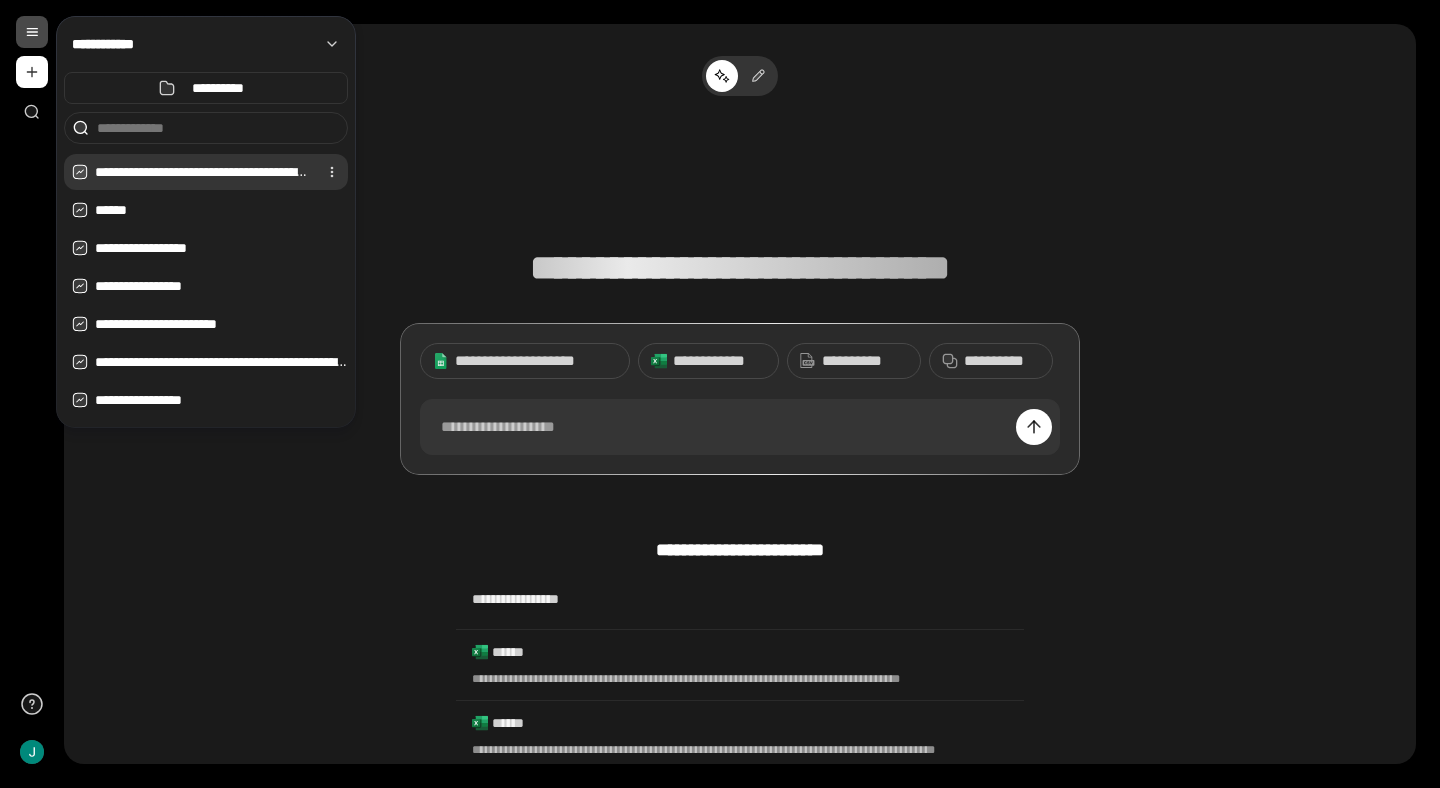 click on "**********" at bounding box center [202, 172] 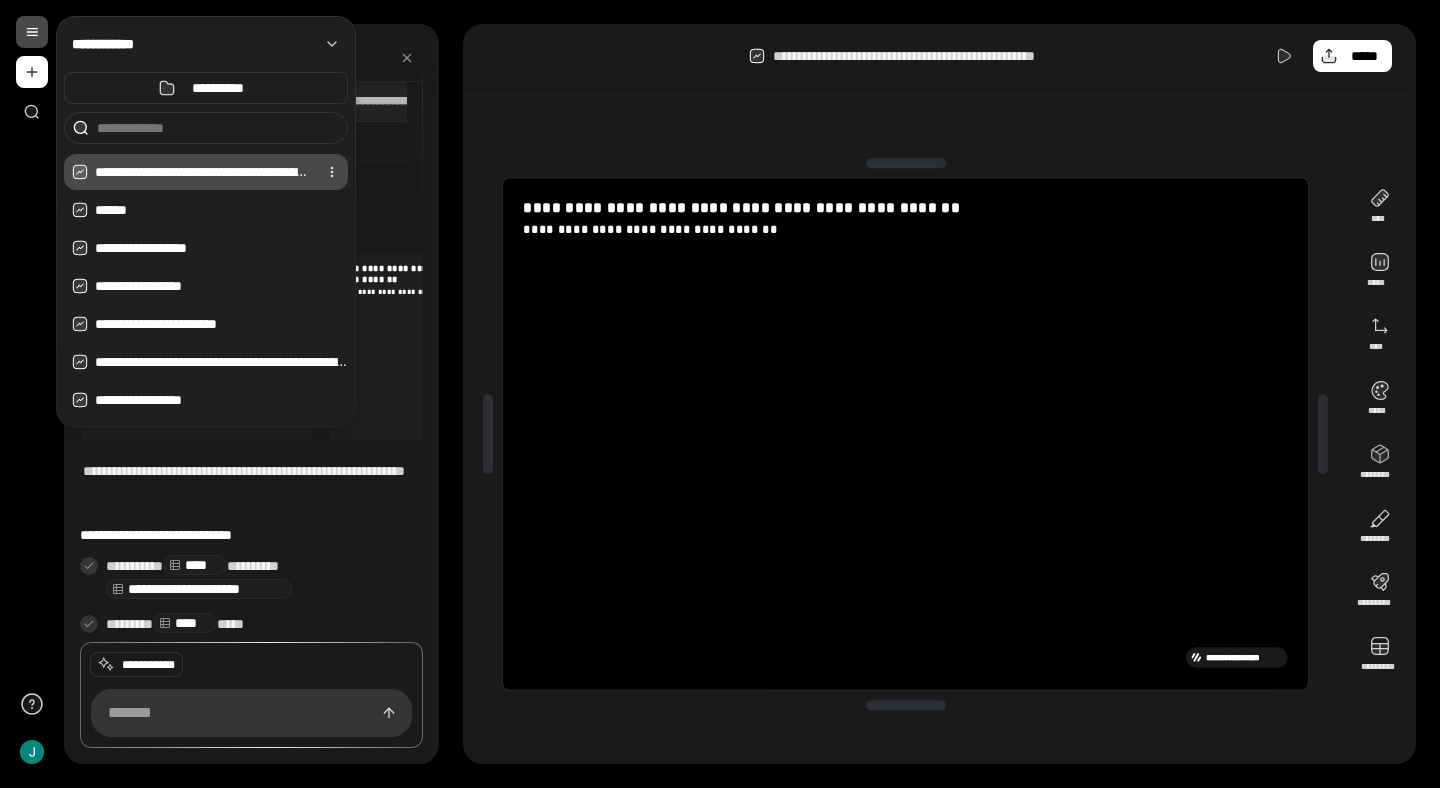 scroll, scrollTop: 32, scrollLeft: 0, axis: vertical 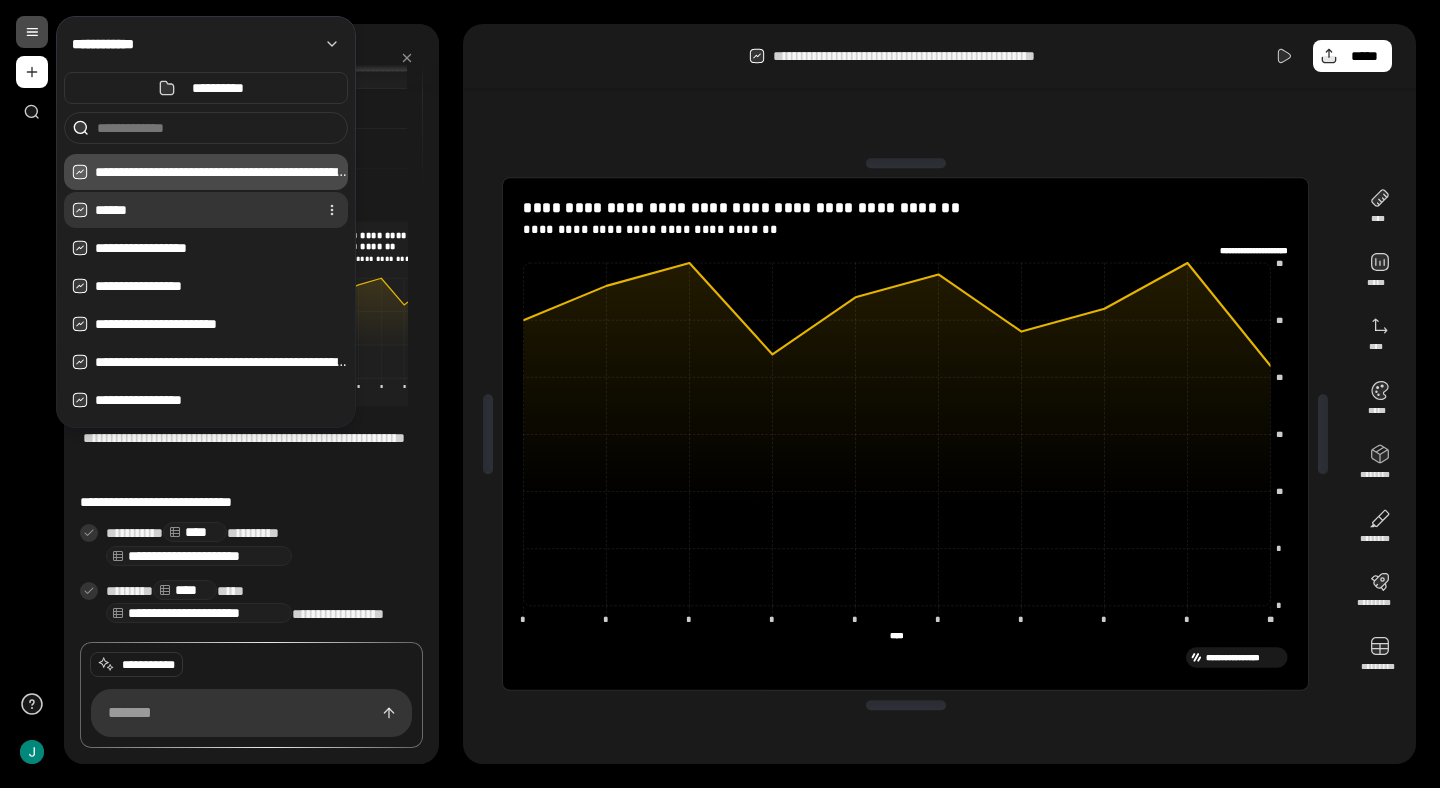 click on "******" at bounding box center [202, 210] 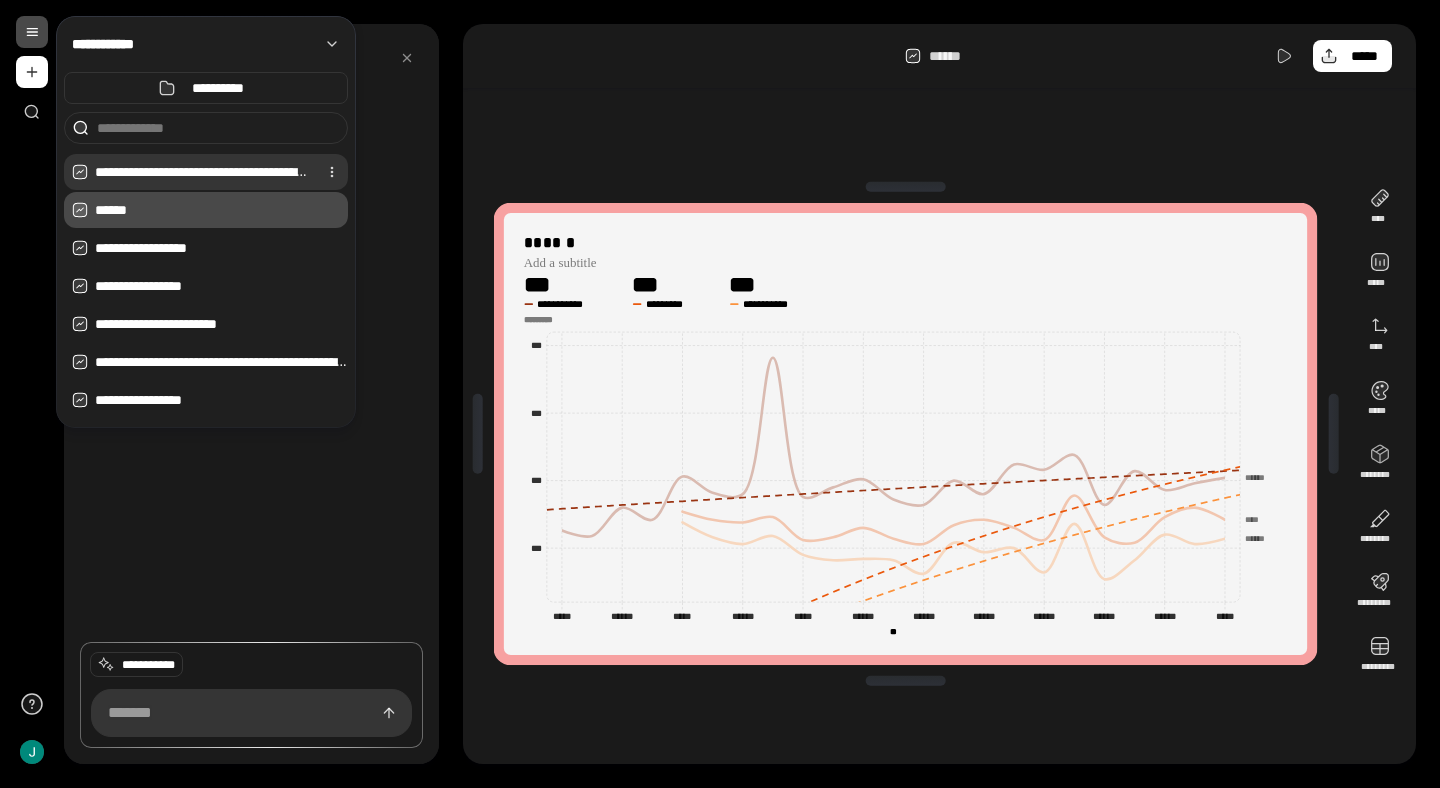 click on "**********" at bounding box center [202, 172] 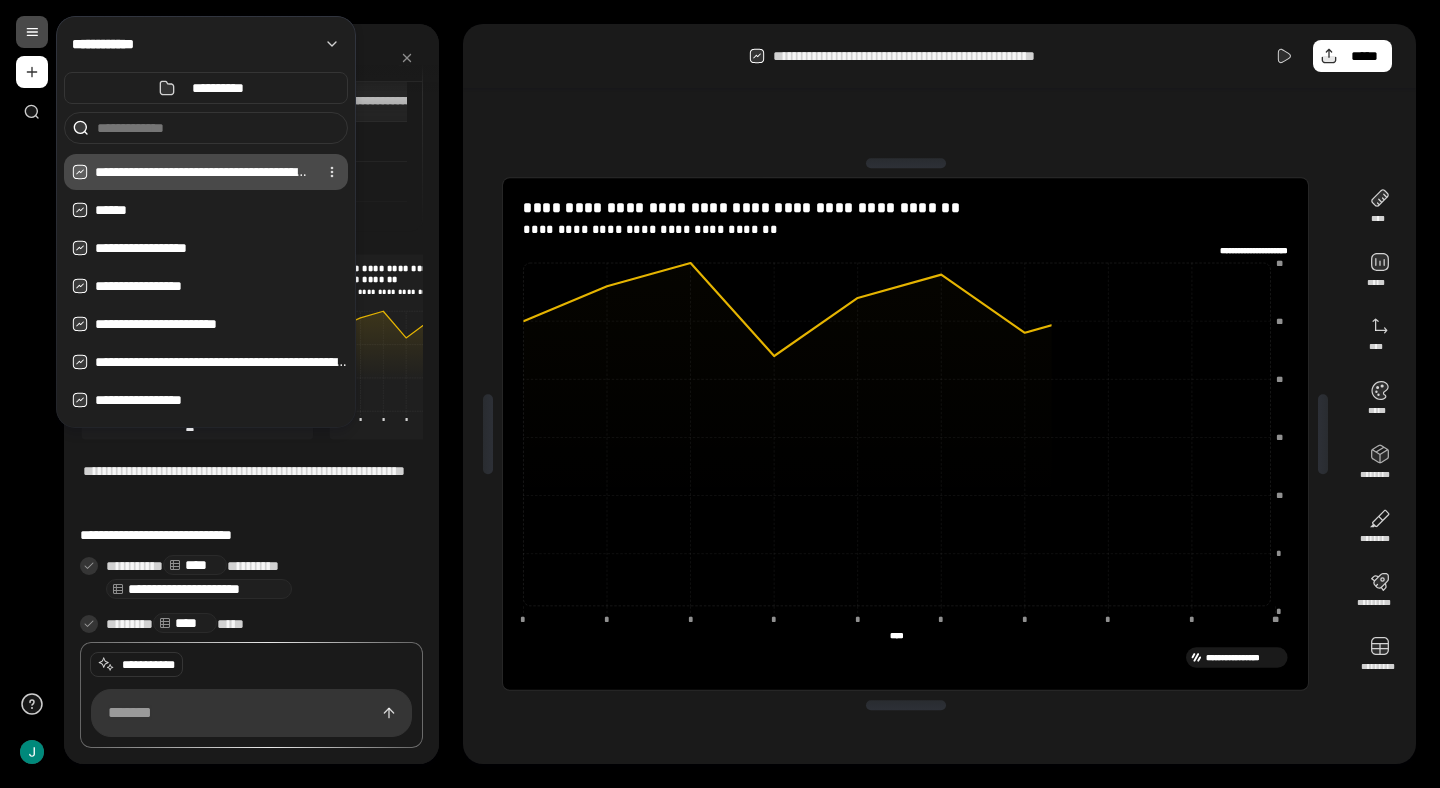 scroll, scrollTop: 32, scrollLeft: 0, axis: vertical 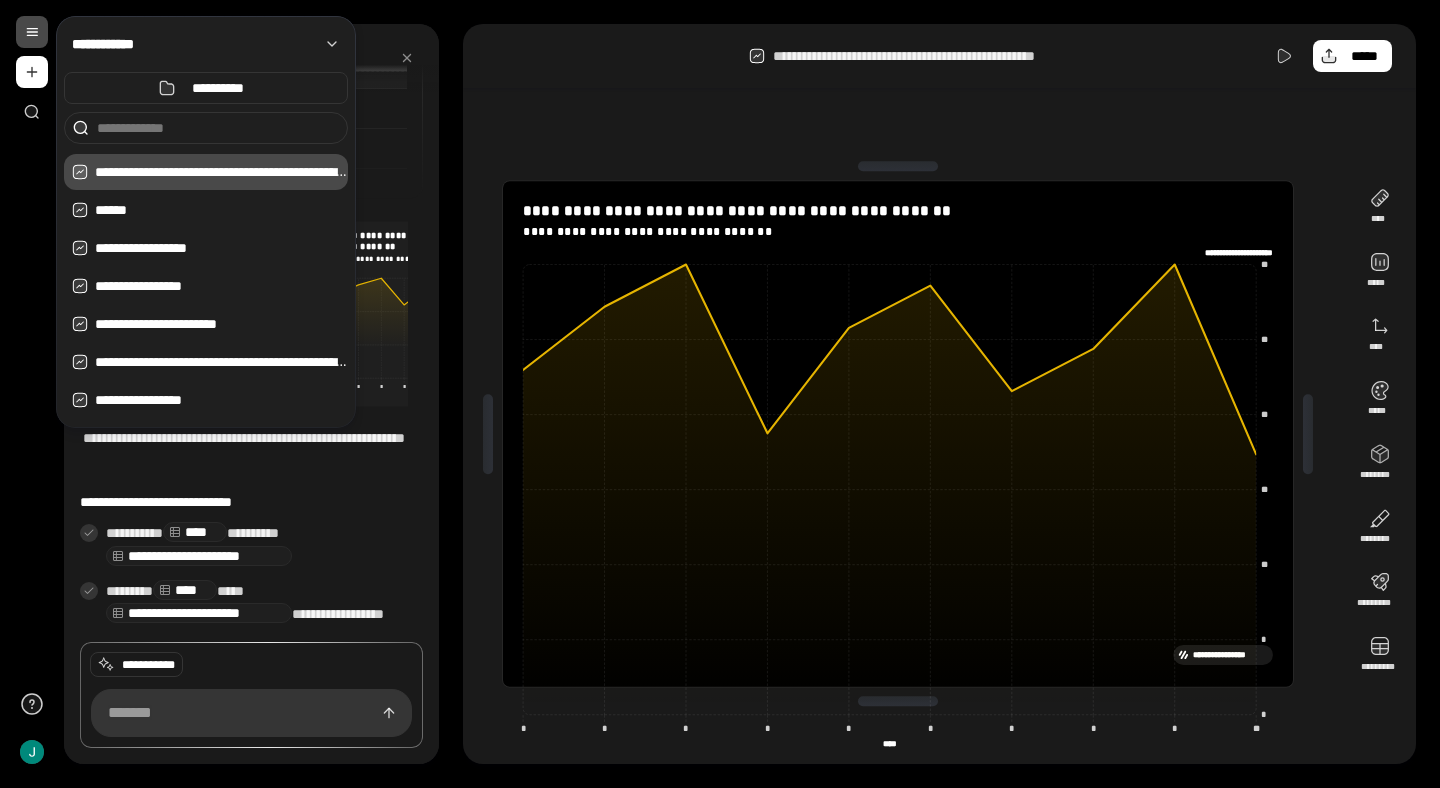 click at bounding box center [898, 166] 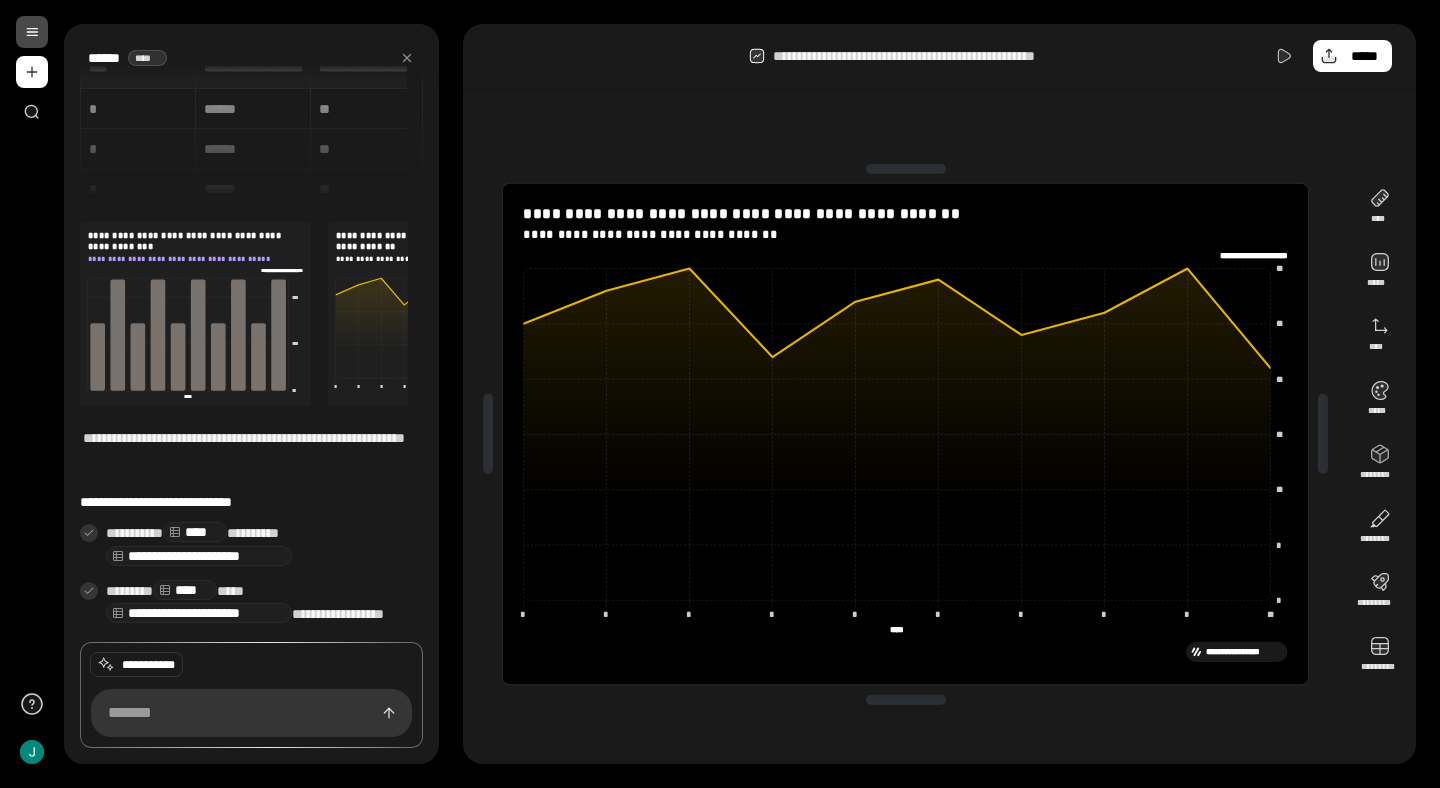 click at bounding box center (442, 313) 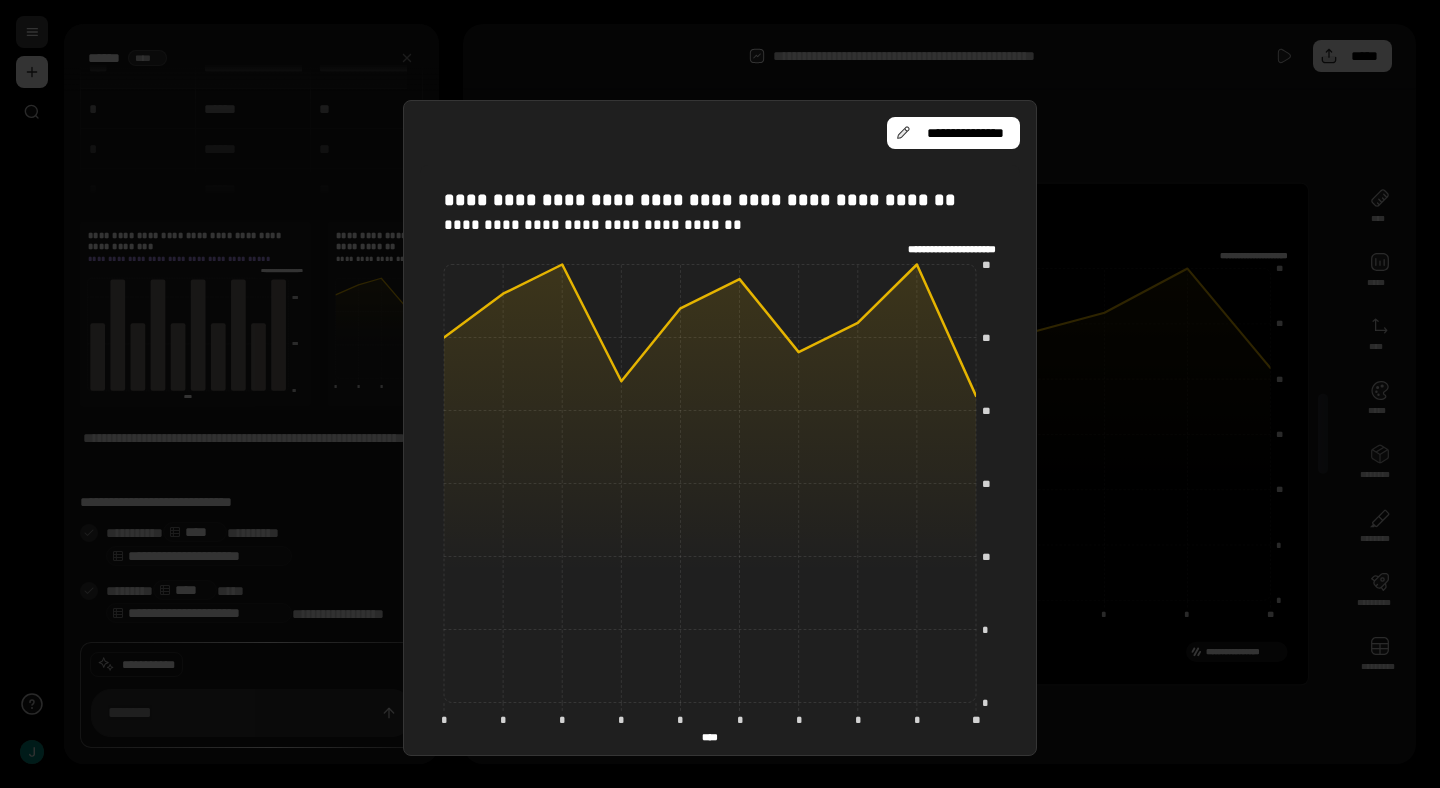 type 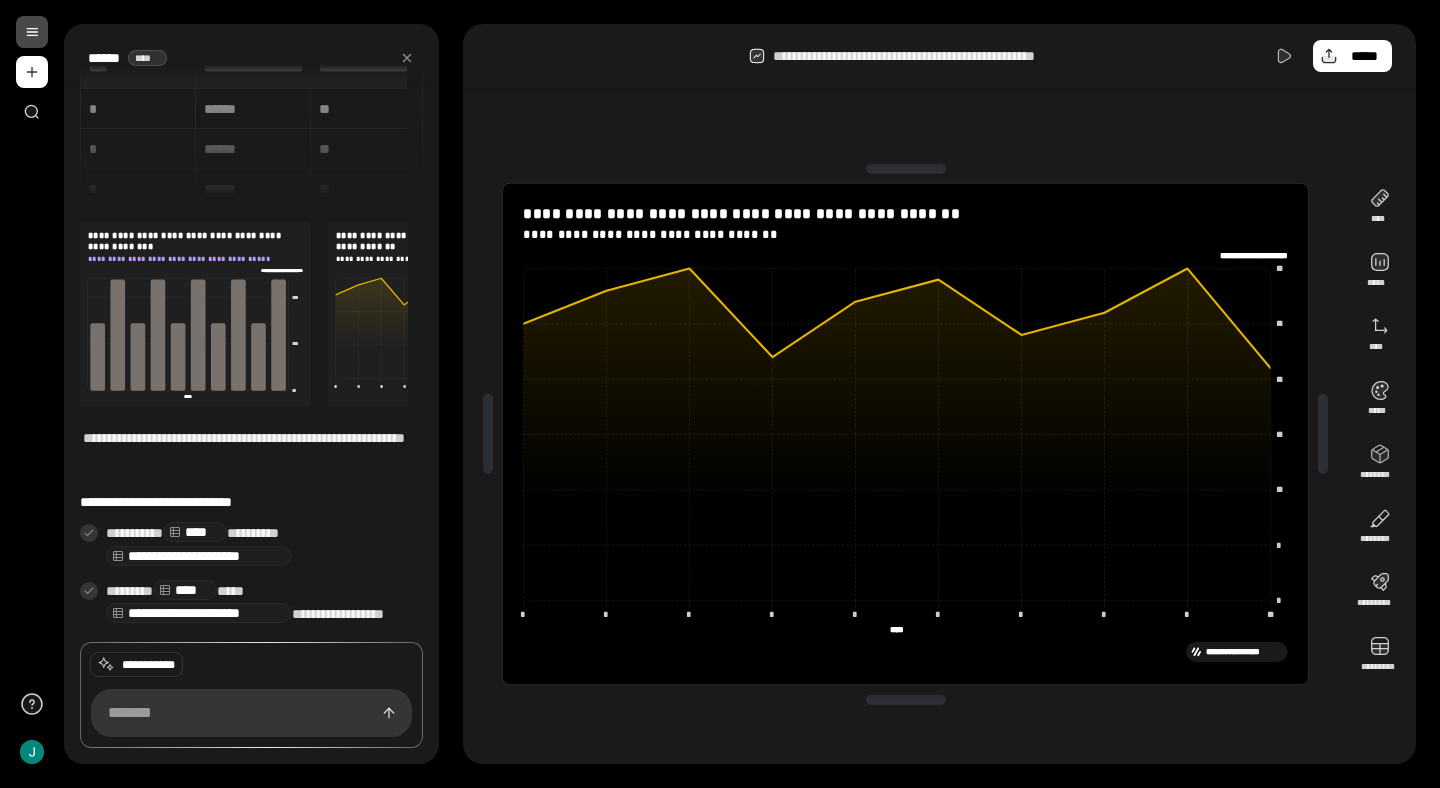 scroll, scrollTop: 0, scrollLeft: 0, axis: both 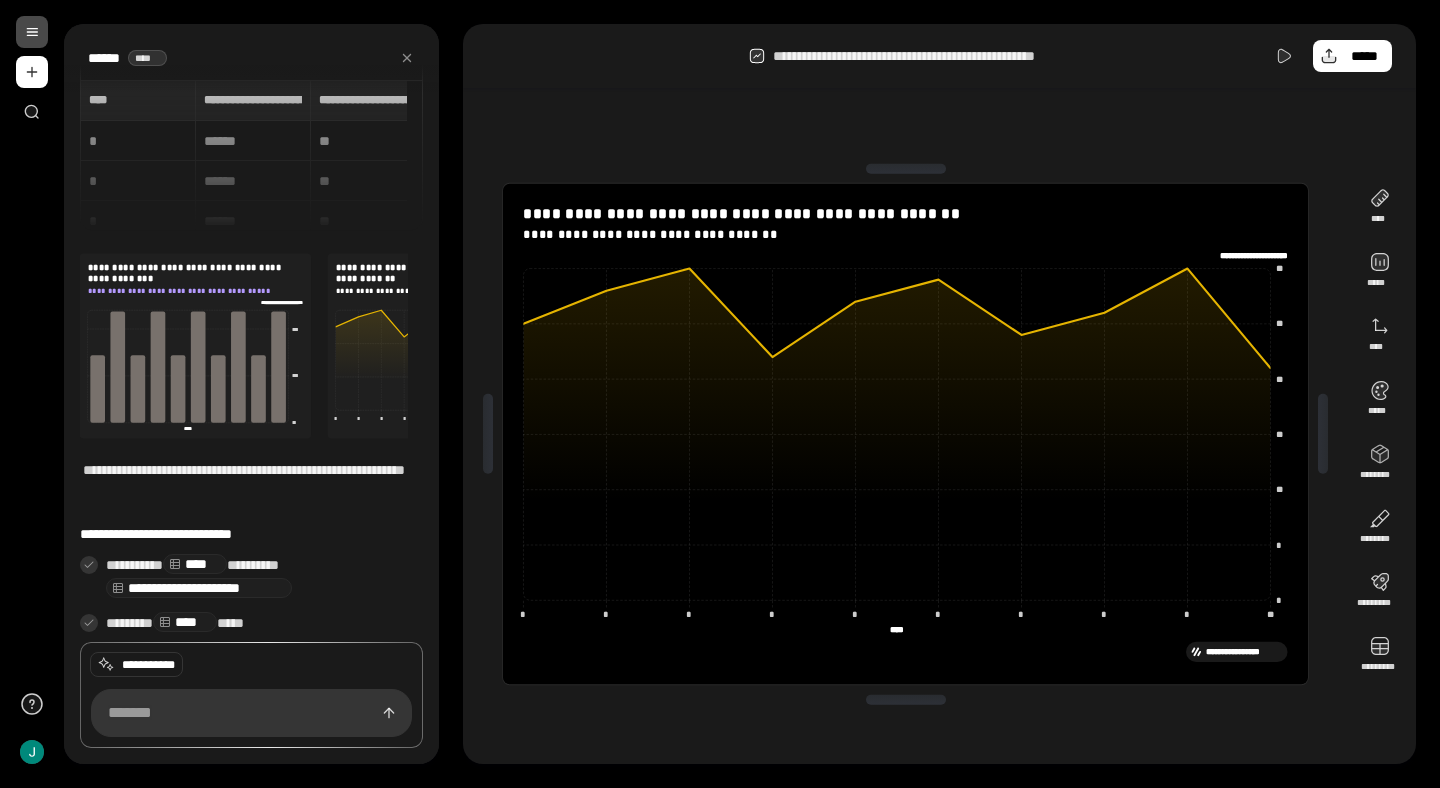 click on "**********" at bounding box center [251, 155] 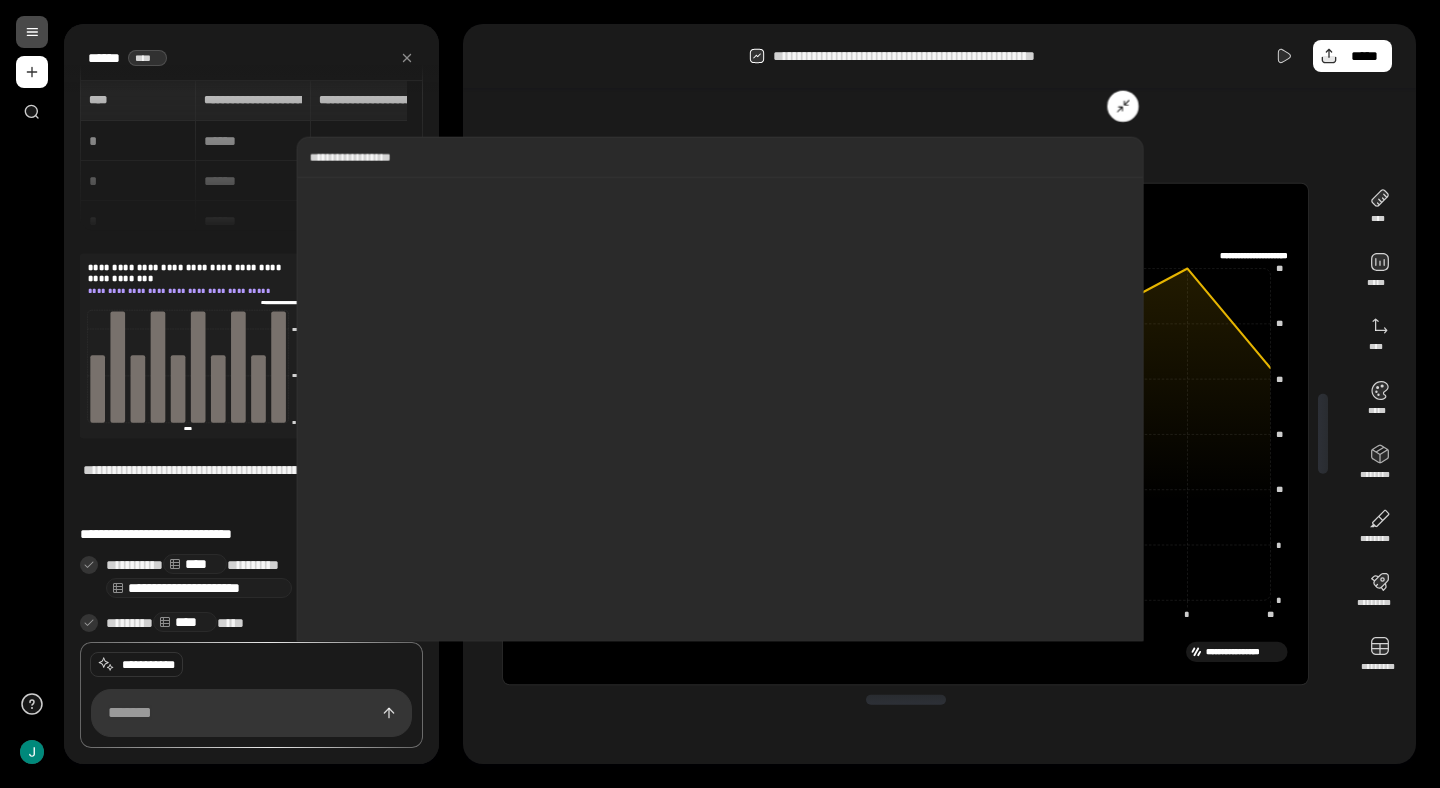 click on "**********" at bounding box center (720, 408) 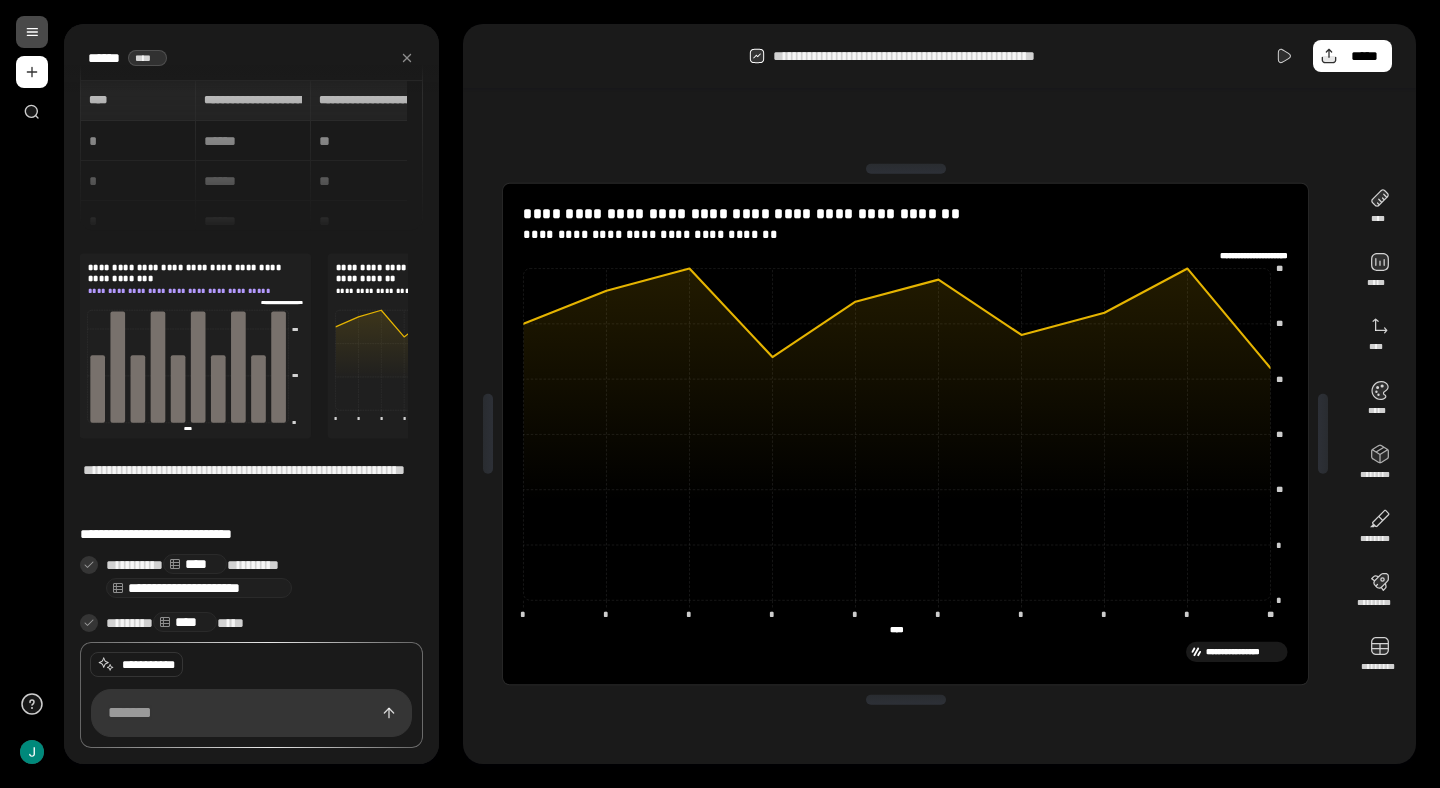 click on "**********" at bounding box center [720, 360] 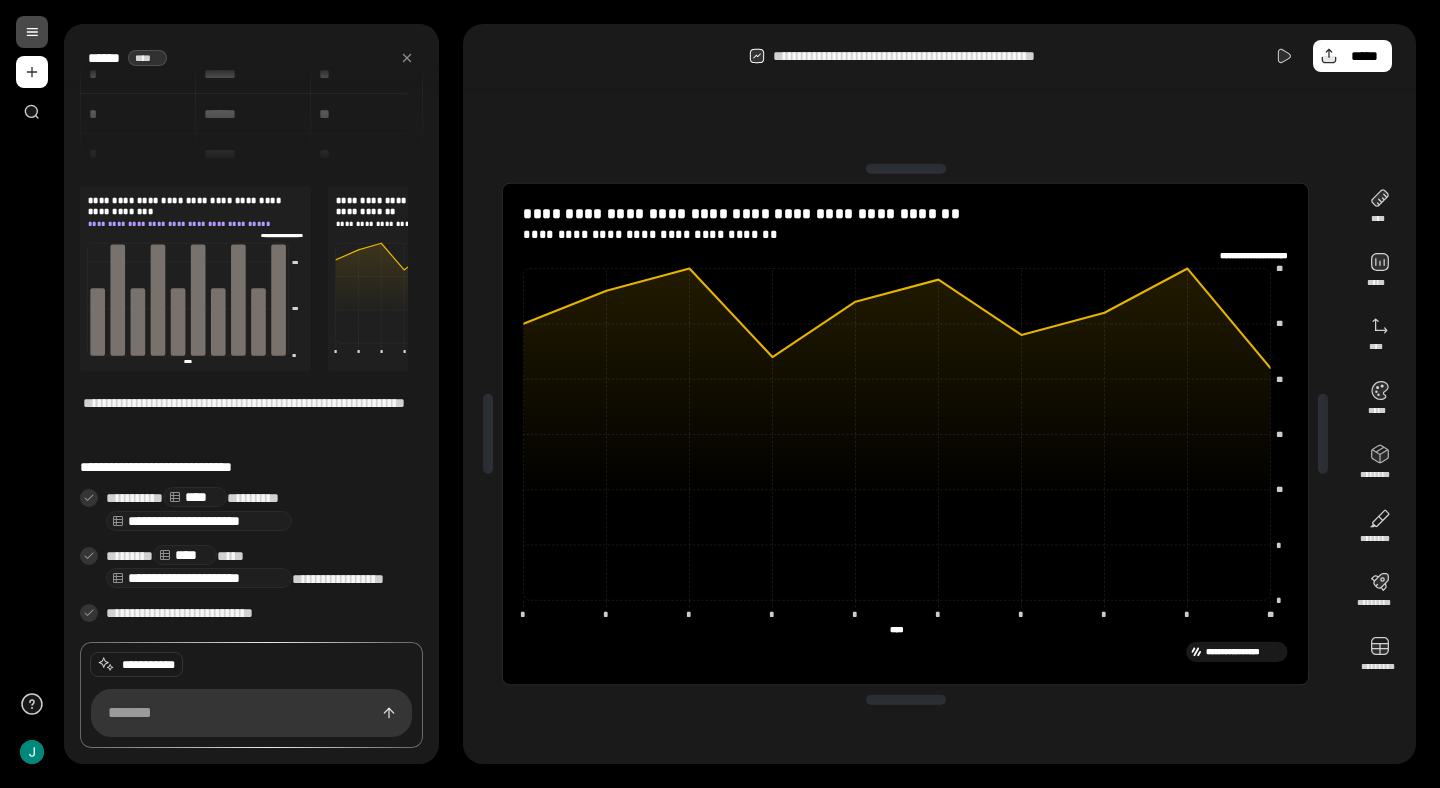 scroll, scrollTop: 0, scrollLeft: 0, axis: both 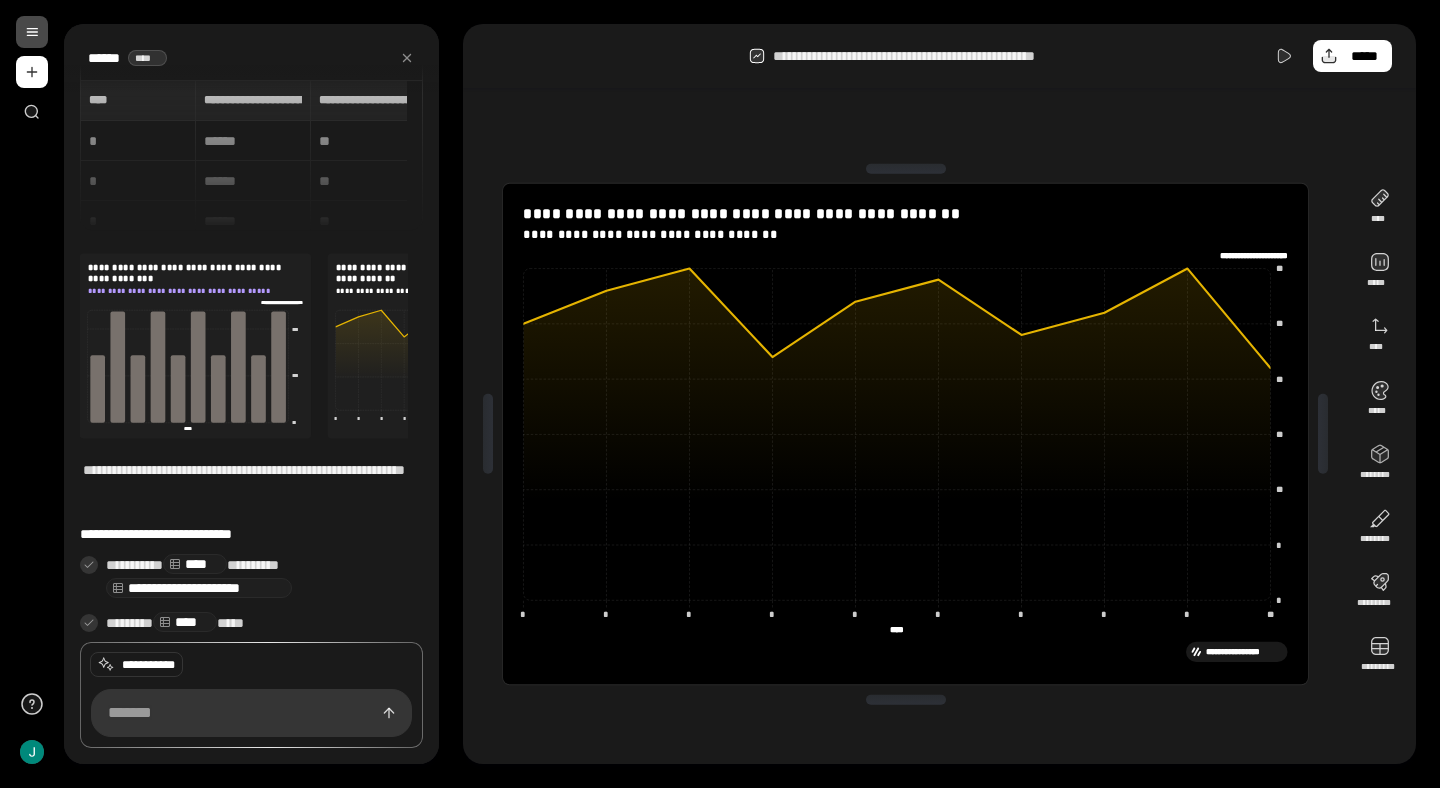 click on "****** ****" at bounding box center [251, 58] 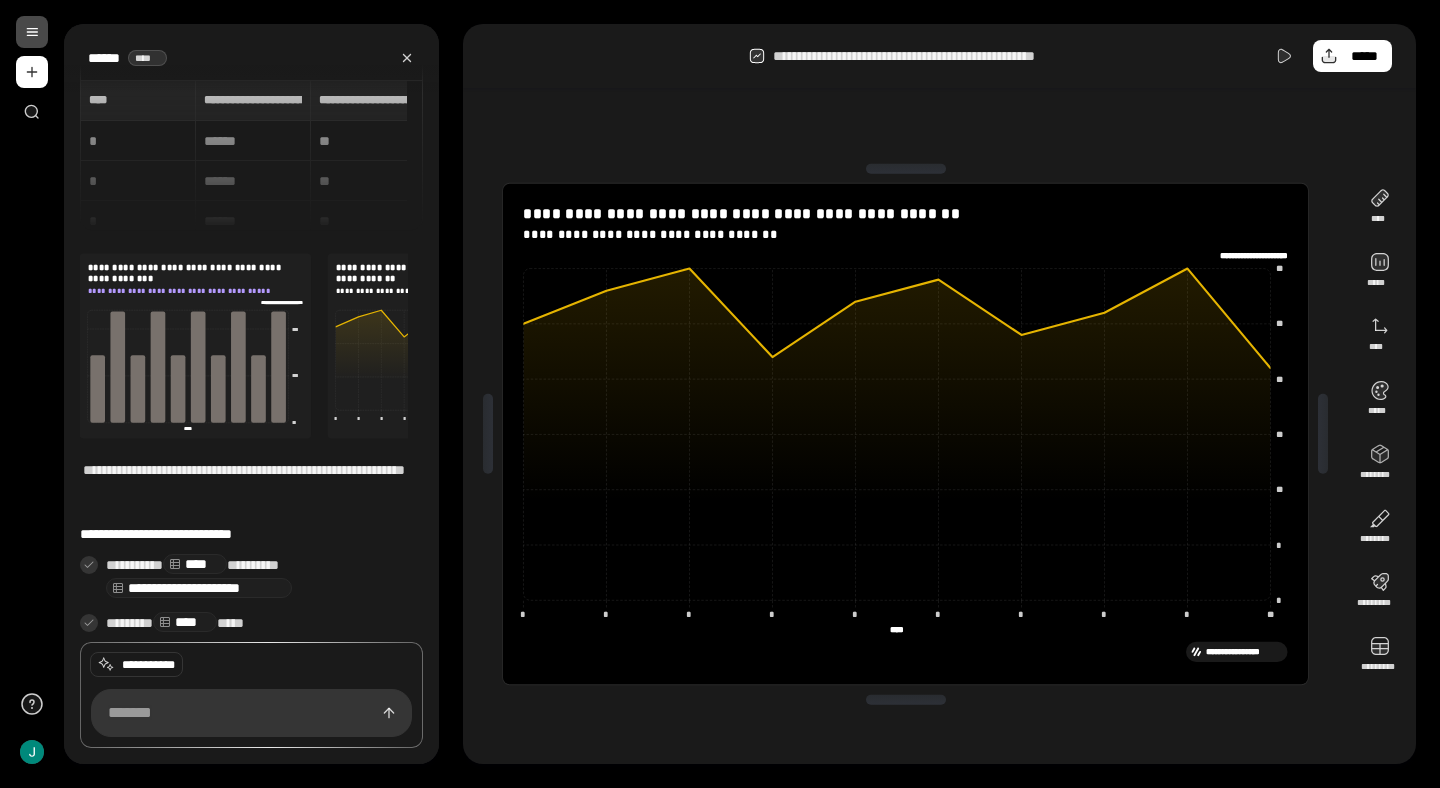 click 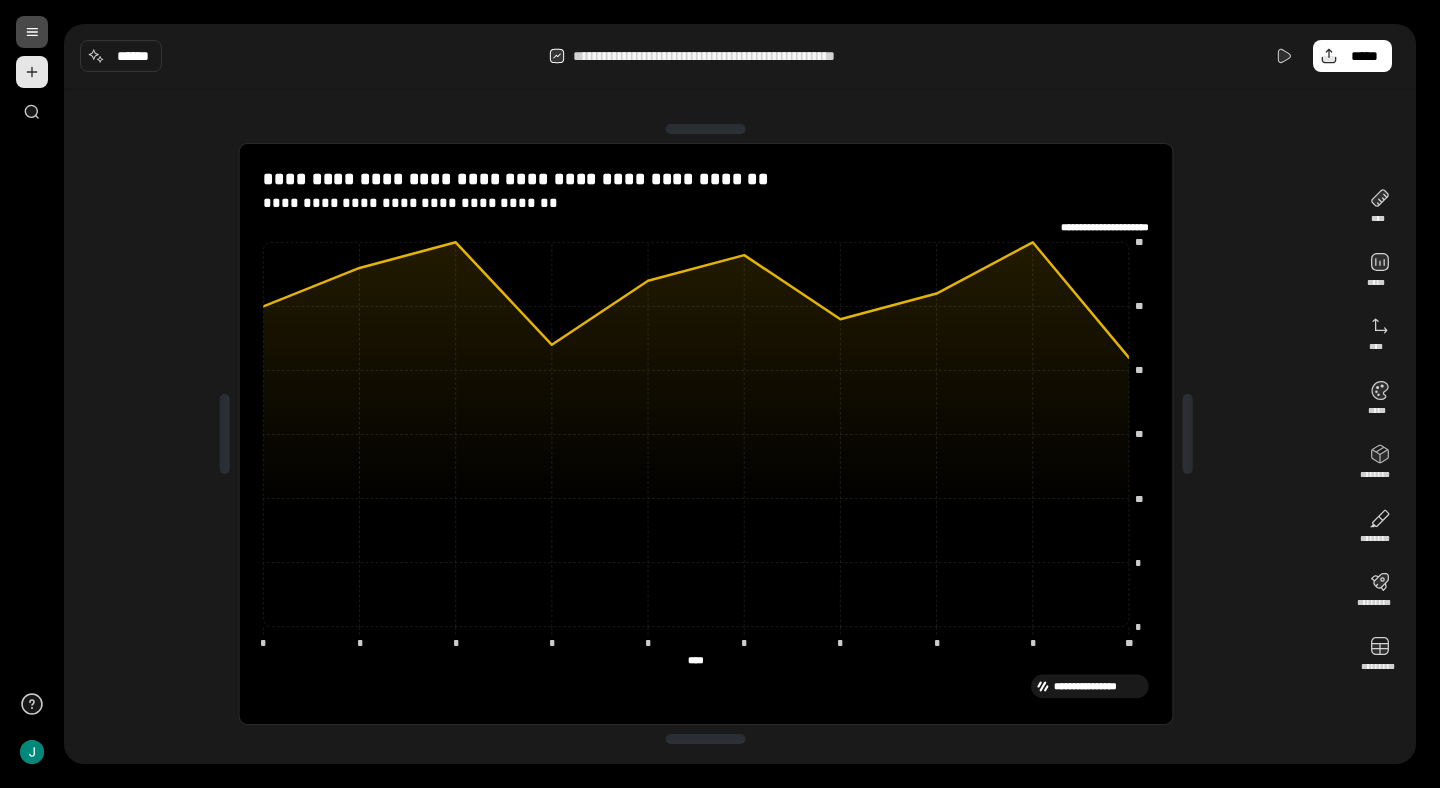 click at bounding box center [32, 72] 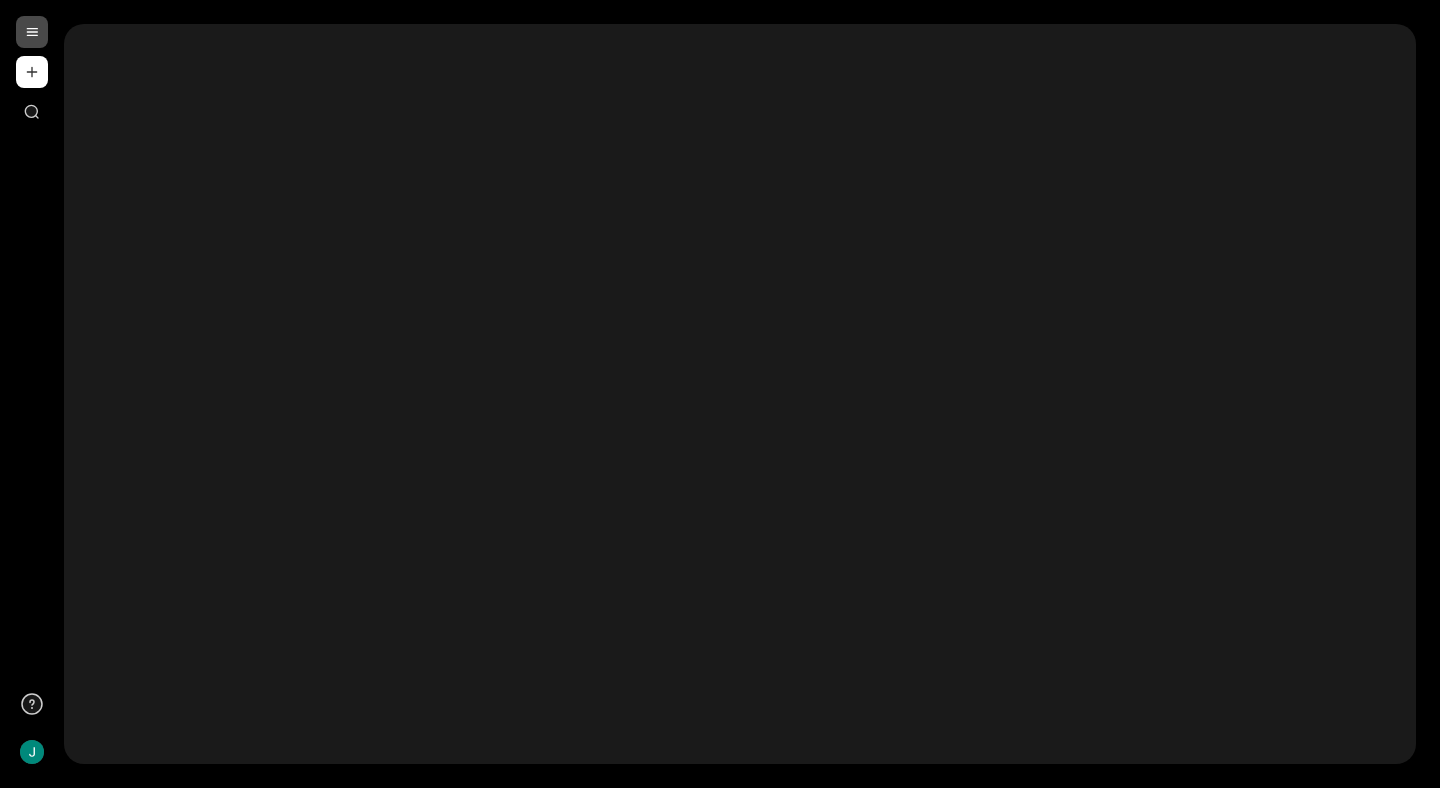 type 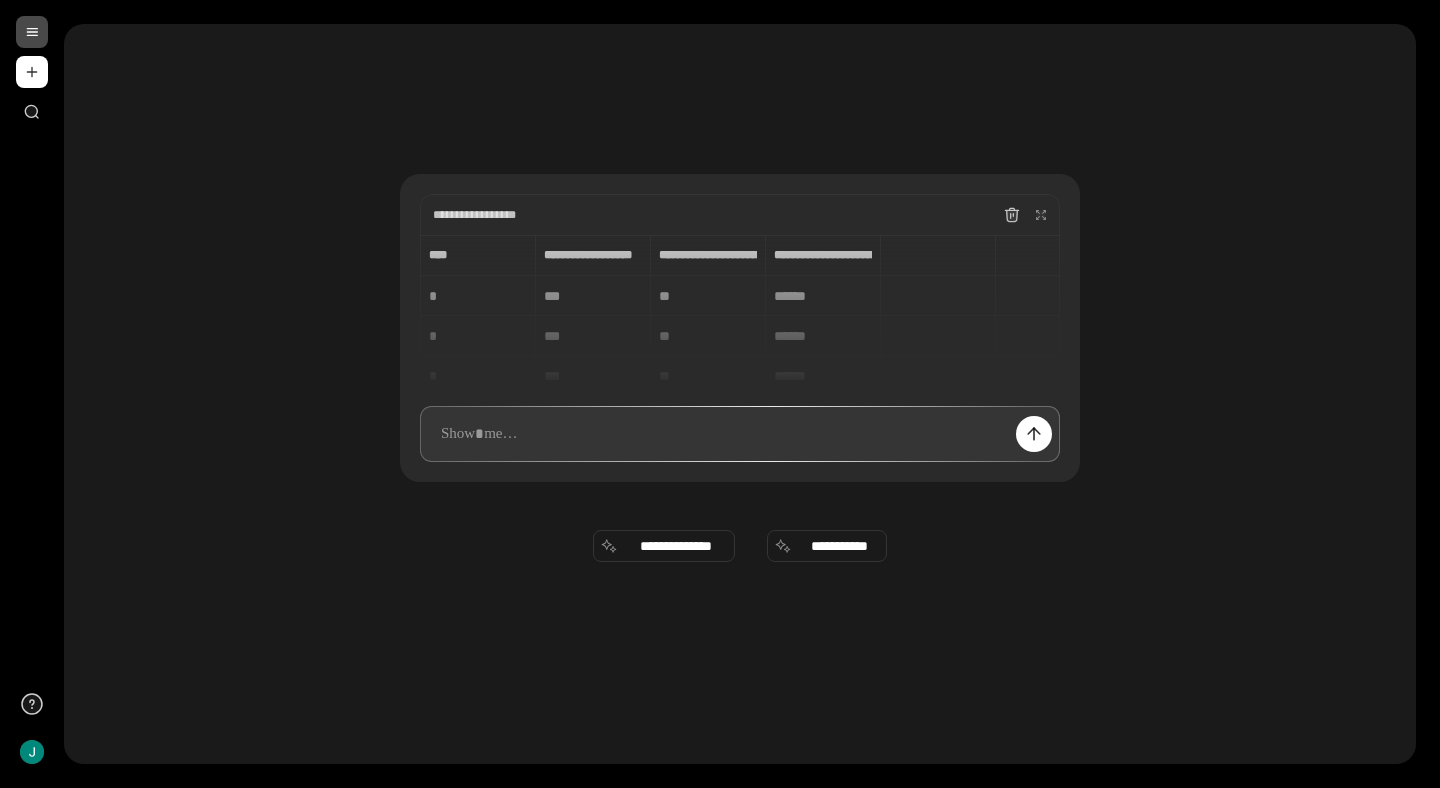 paste 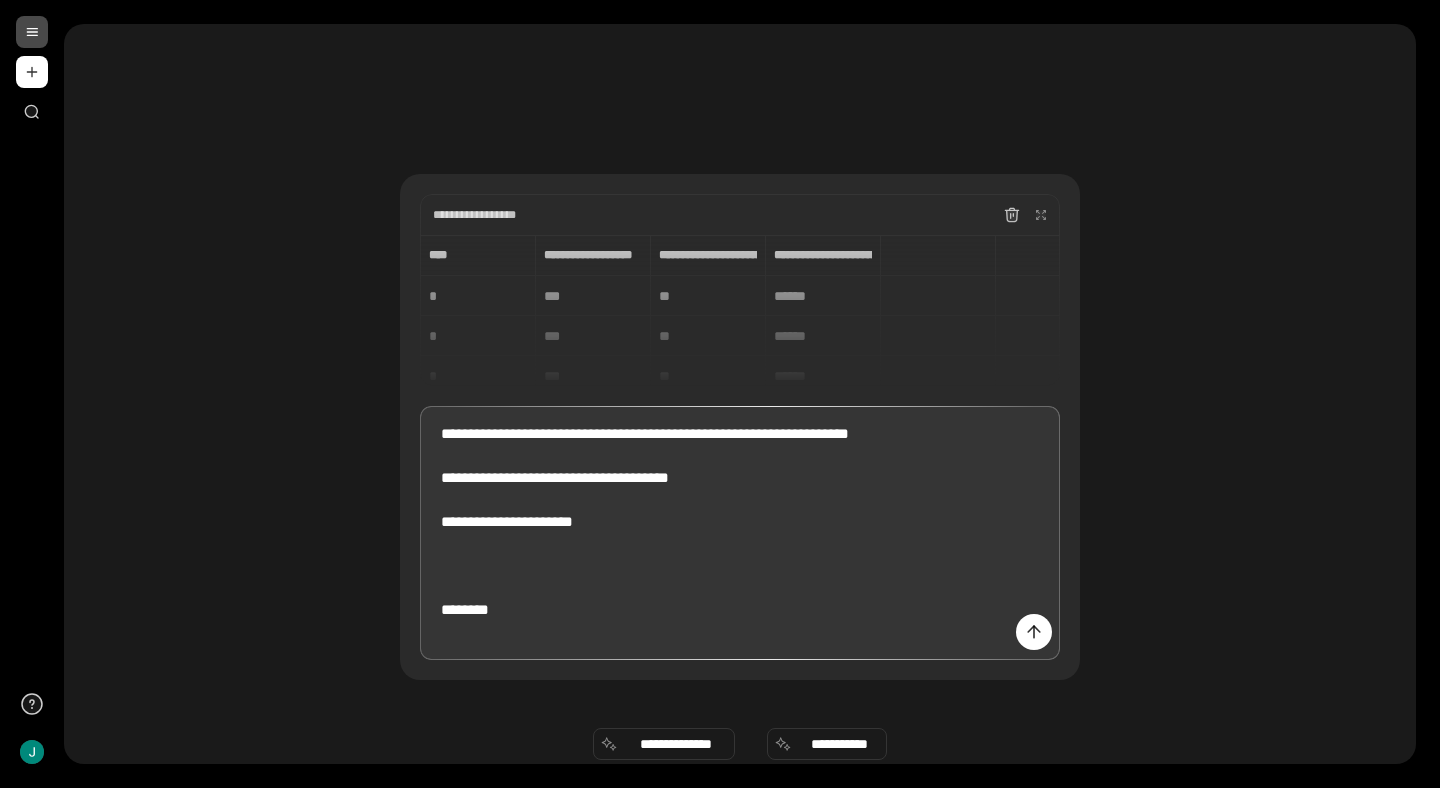 click on "**********" at bounding box center (740, 533) 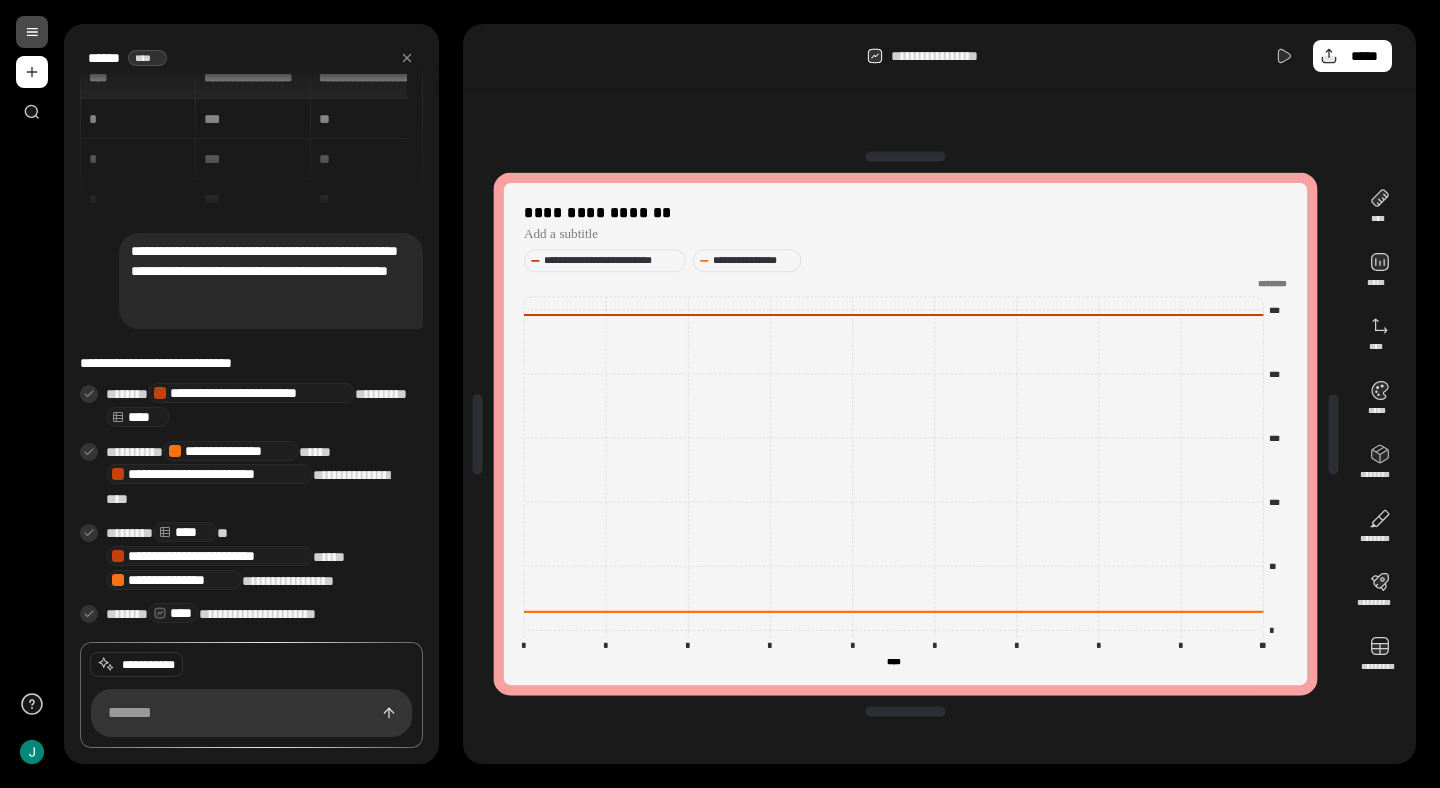 scroll, scrollTop: 57, scrollLeft: 0, axis: vertical 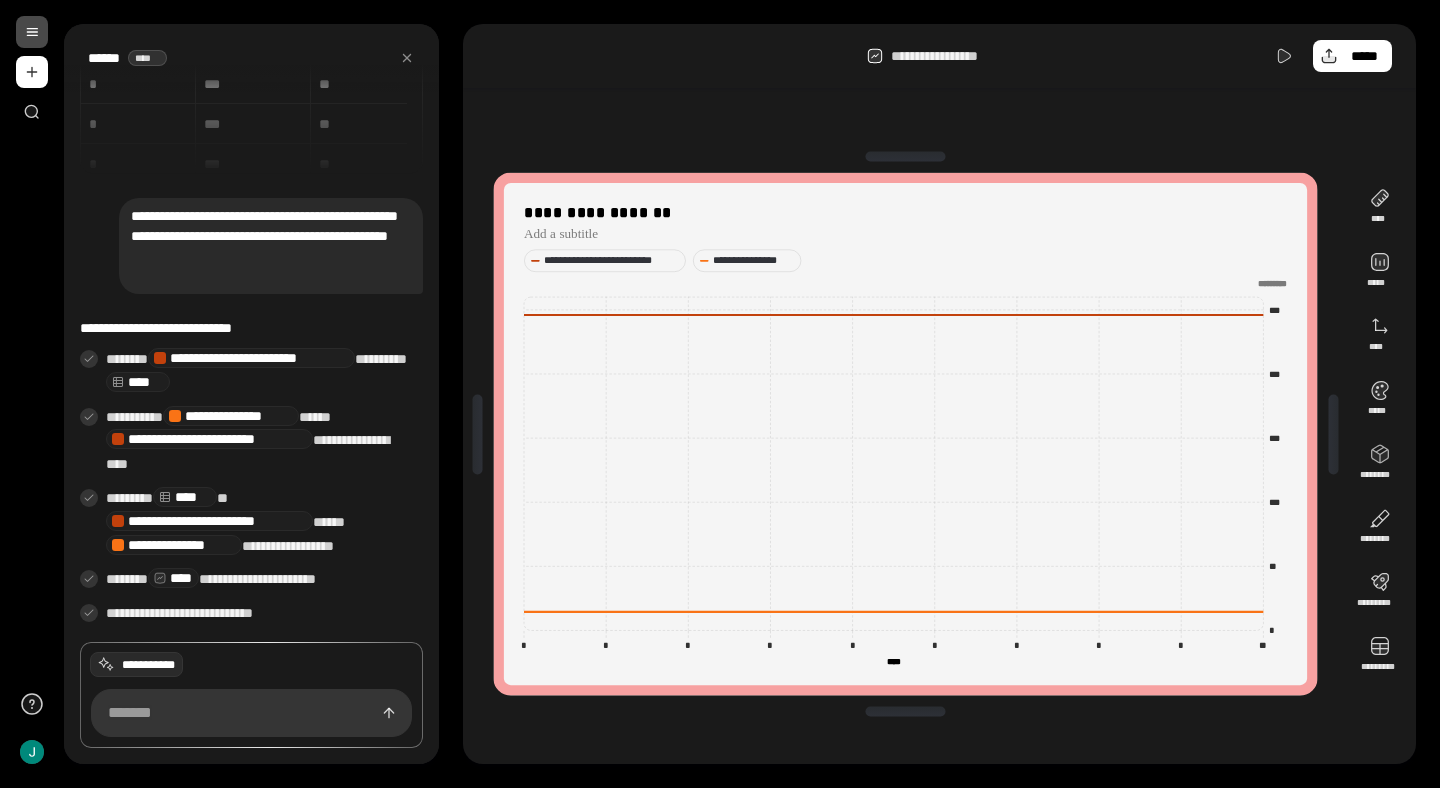 click on "**********" at bounding box center [148, 665] 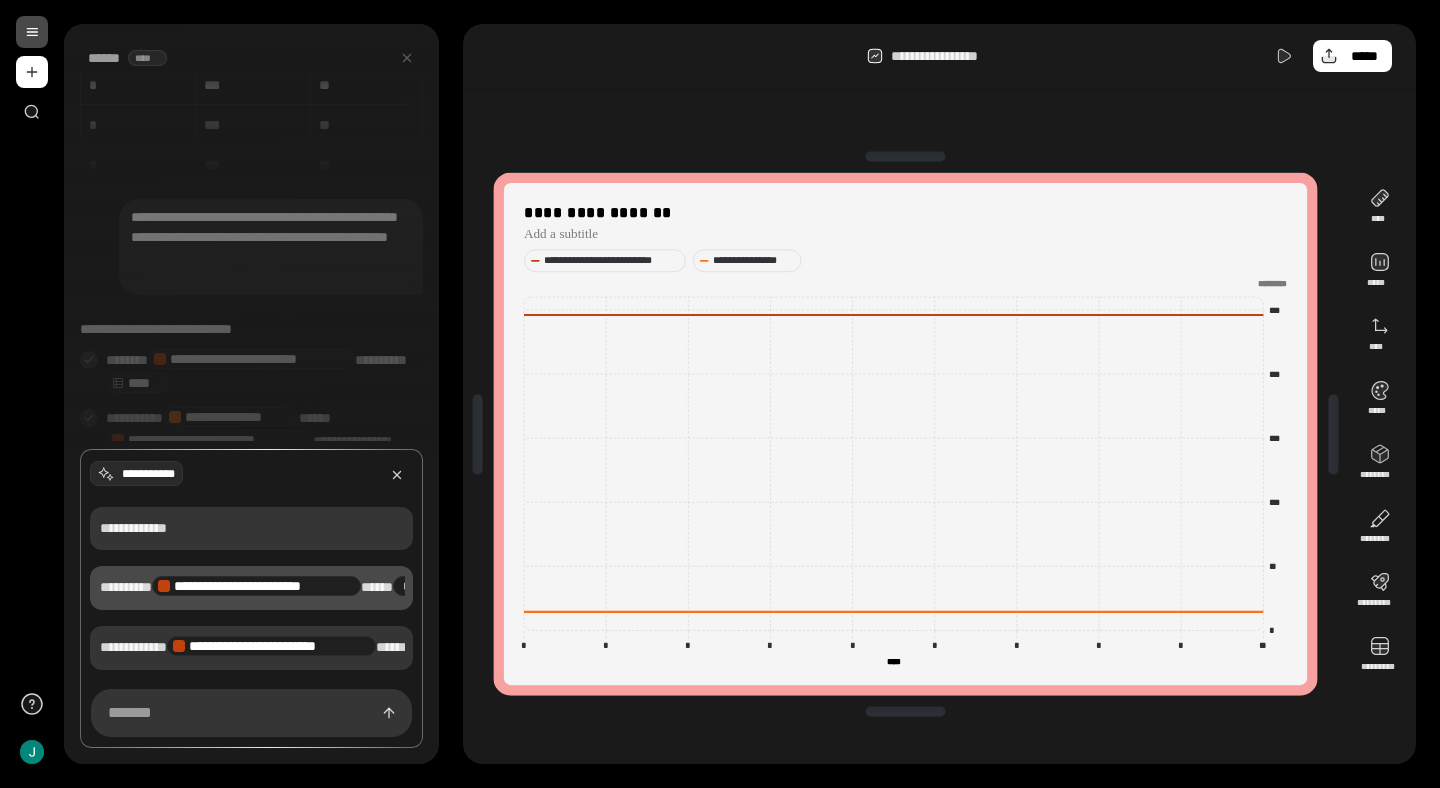 click on "**********" at bounding box center [251, 588] 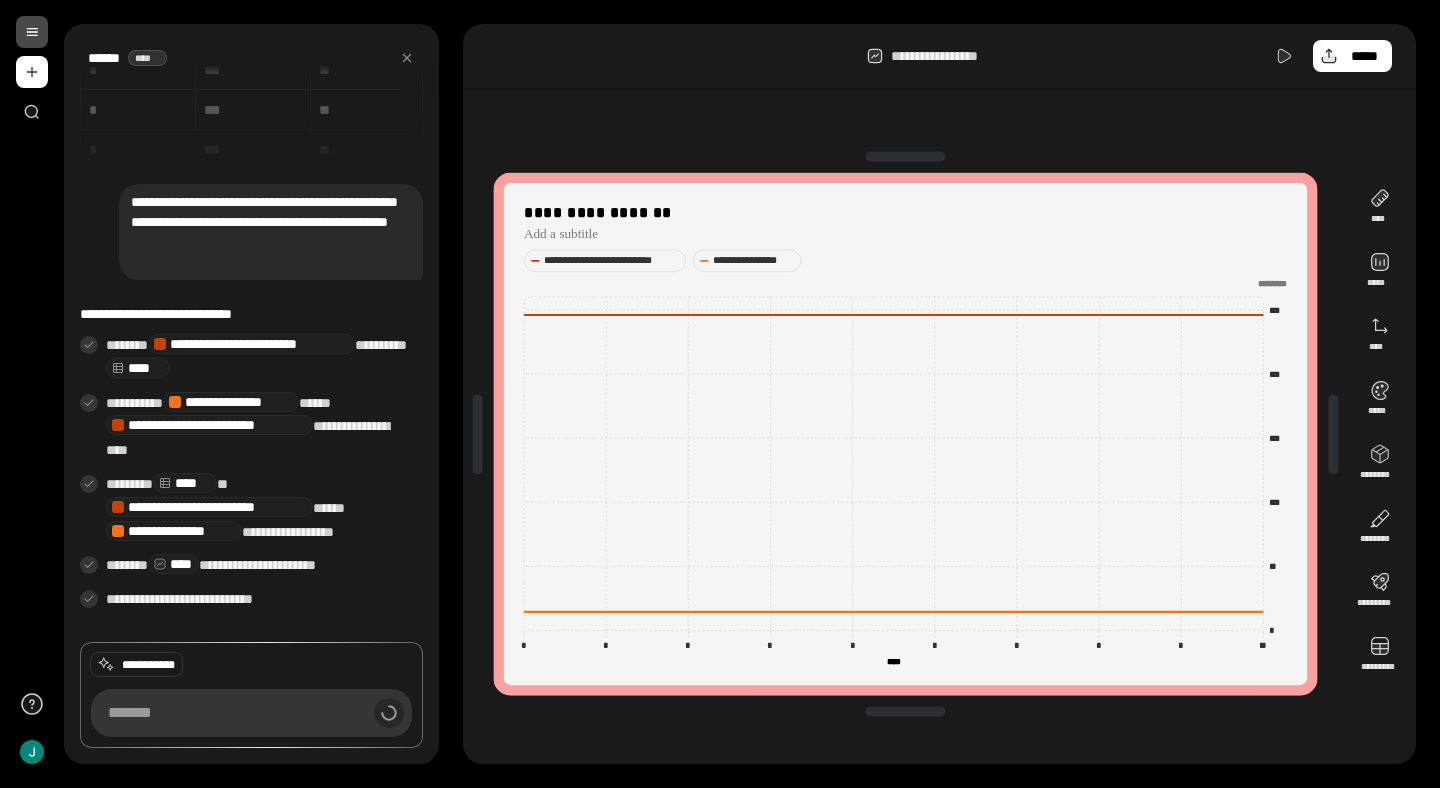 scroll, scrollTop: 54, scrollLeft: 0, axis: vertical 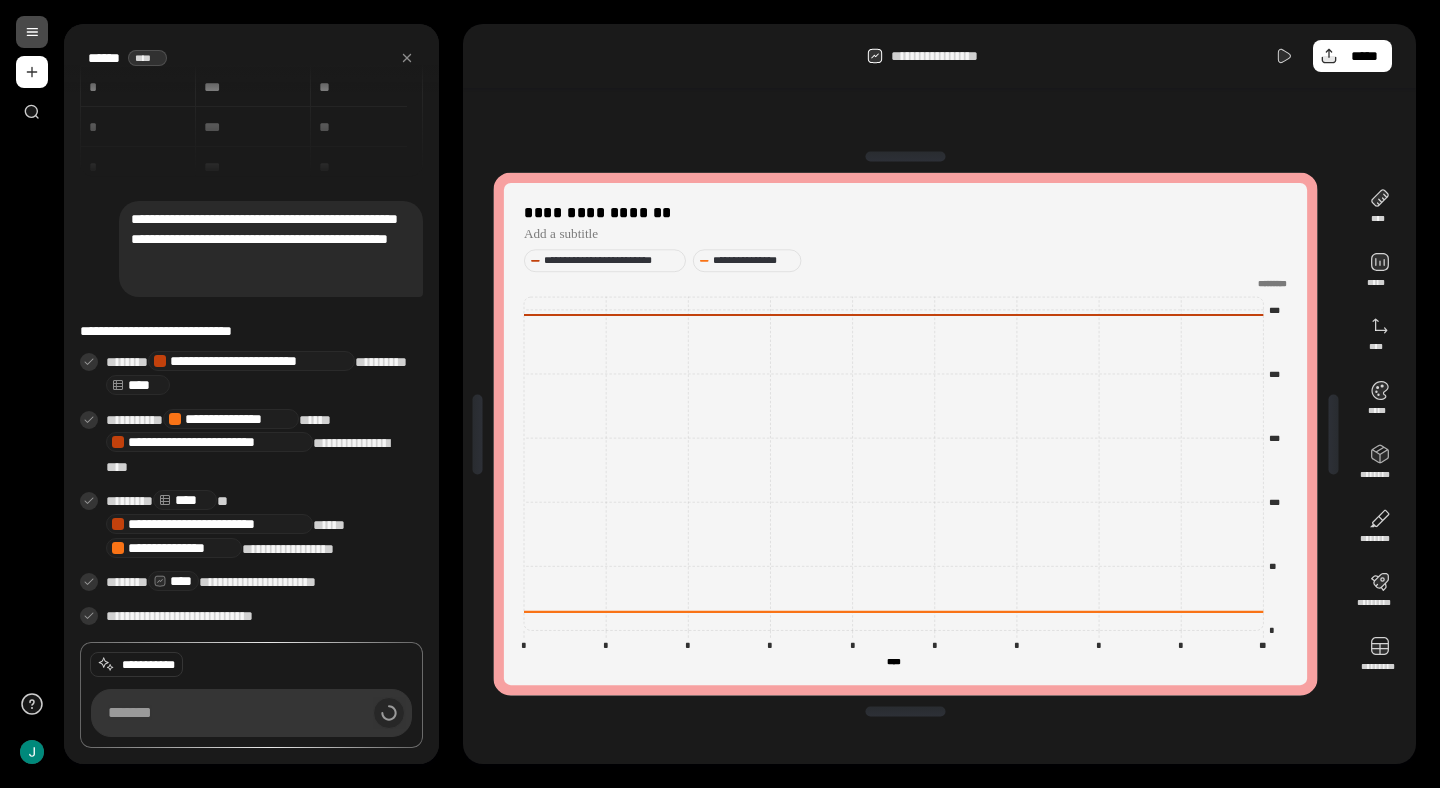 click on "**********" at bounding box center [271, 249] 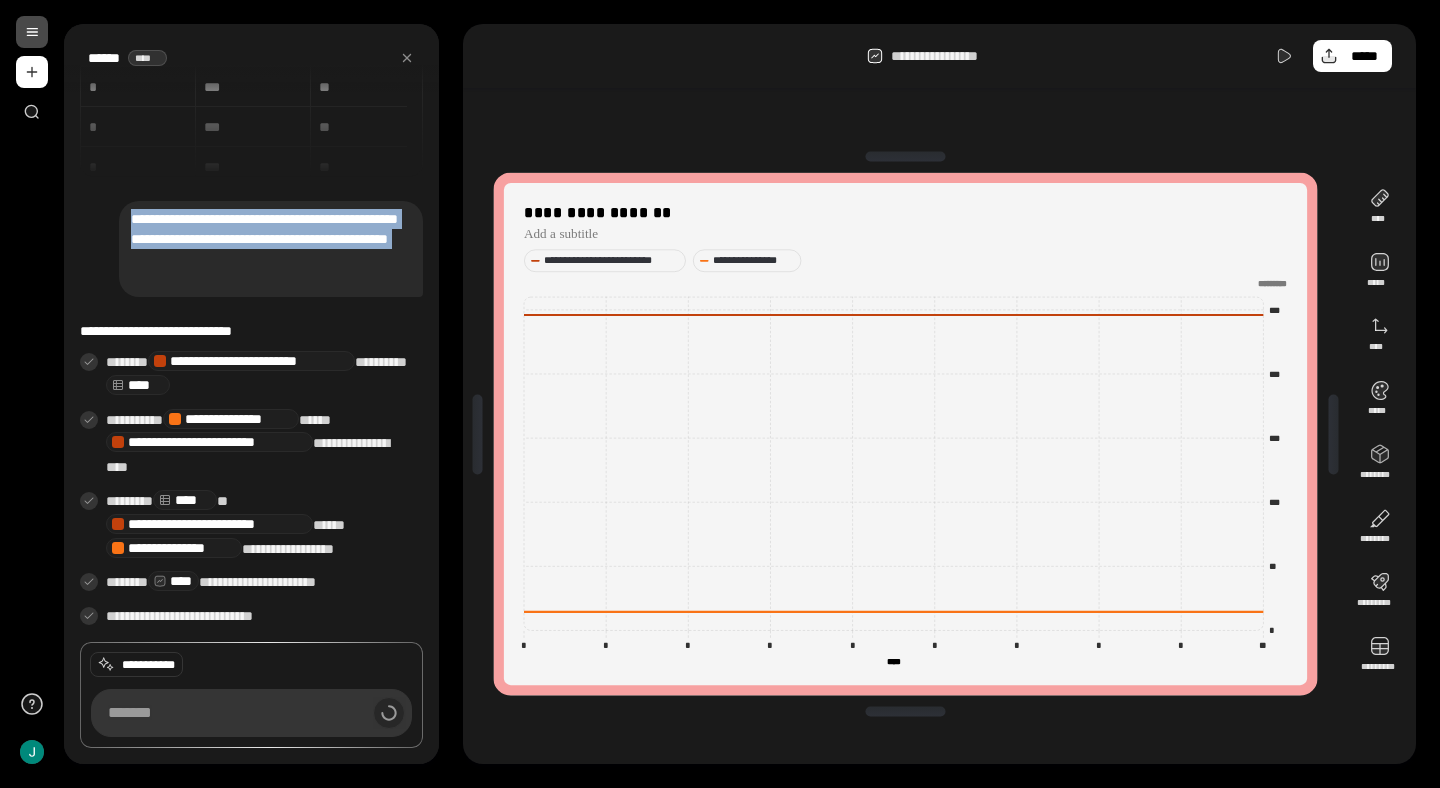click on "**********" at bounding box center (271, 249) 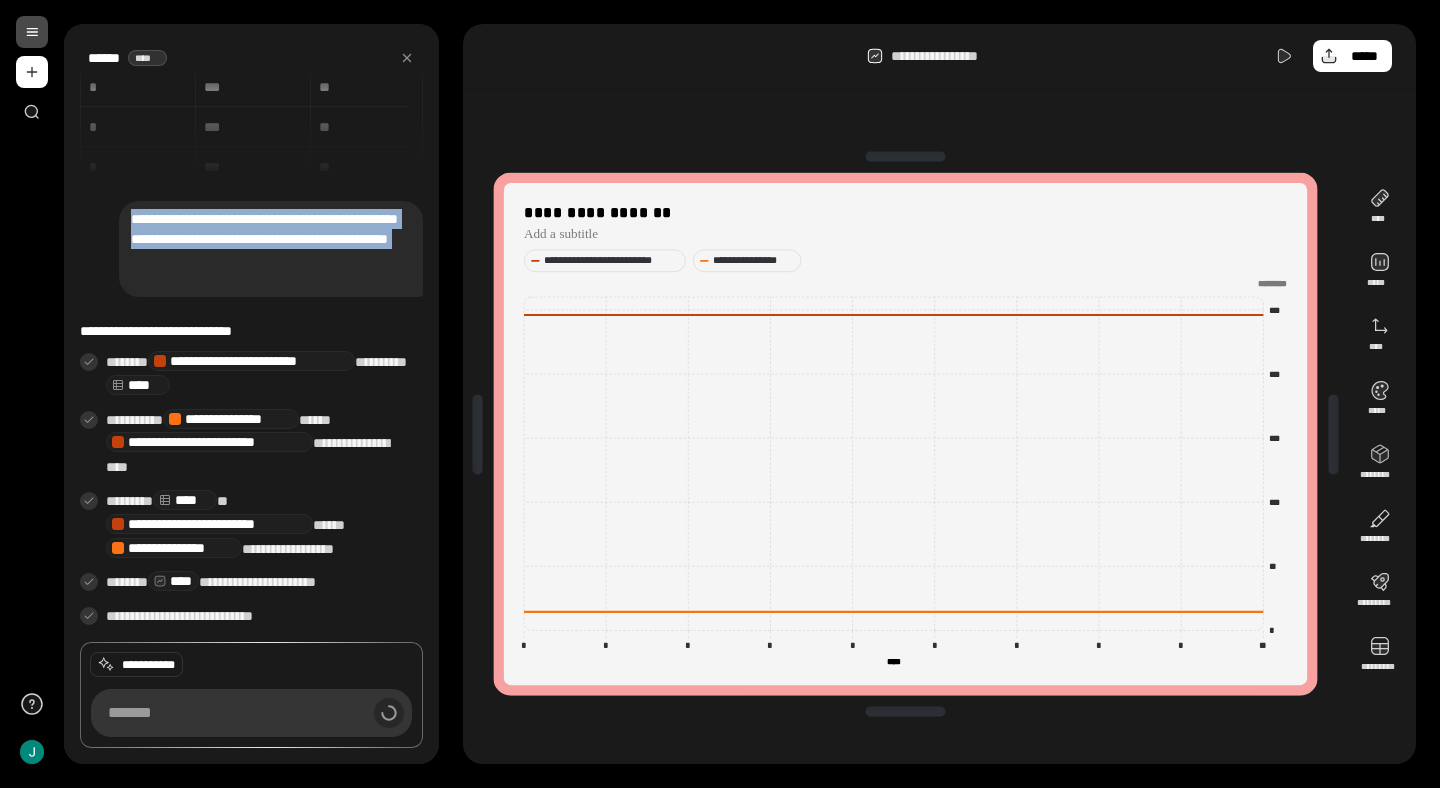 copy on "**********" 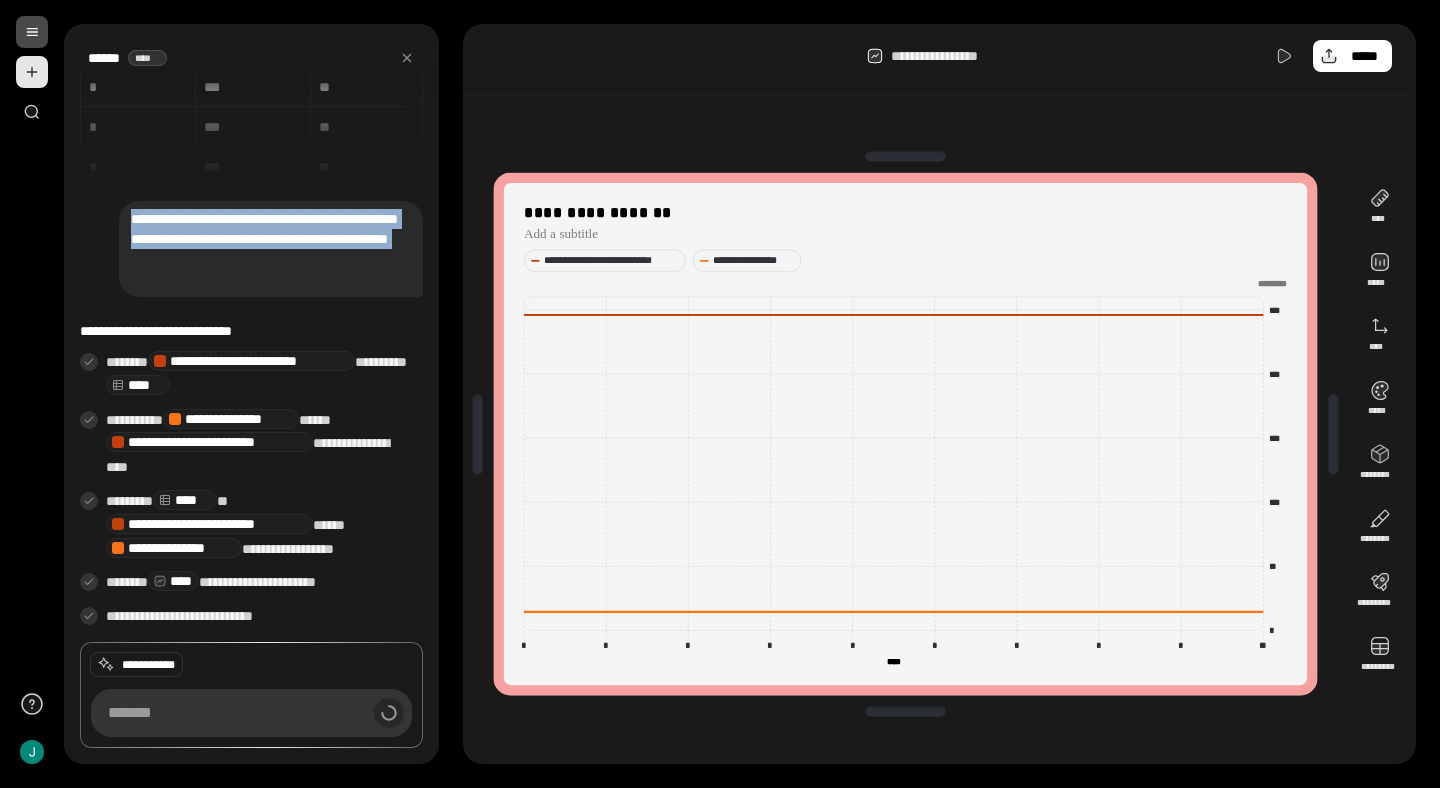 click at bounding box center [32, 72] 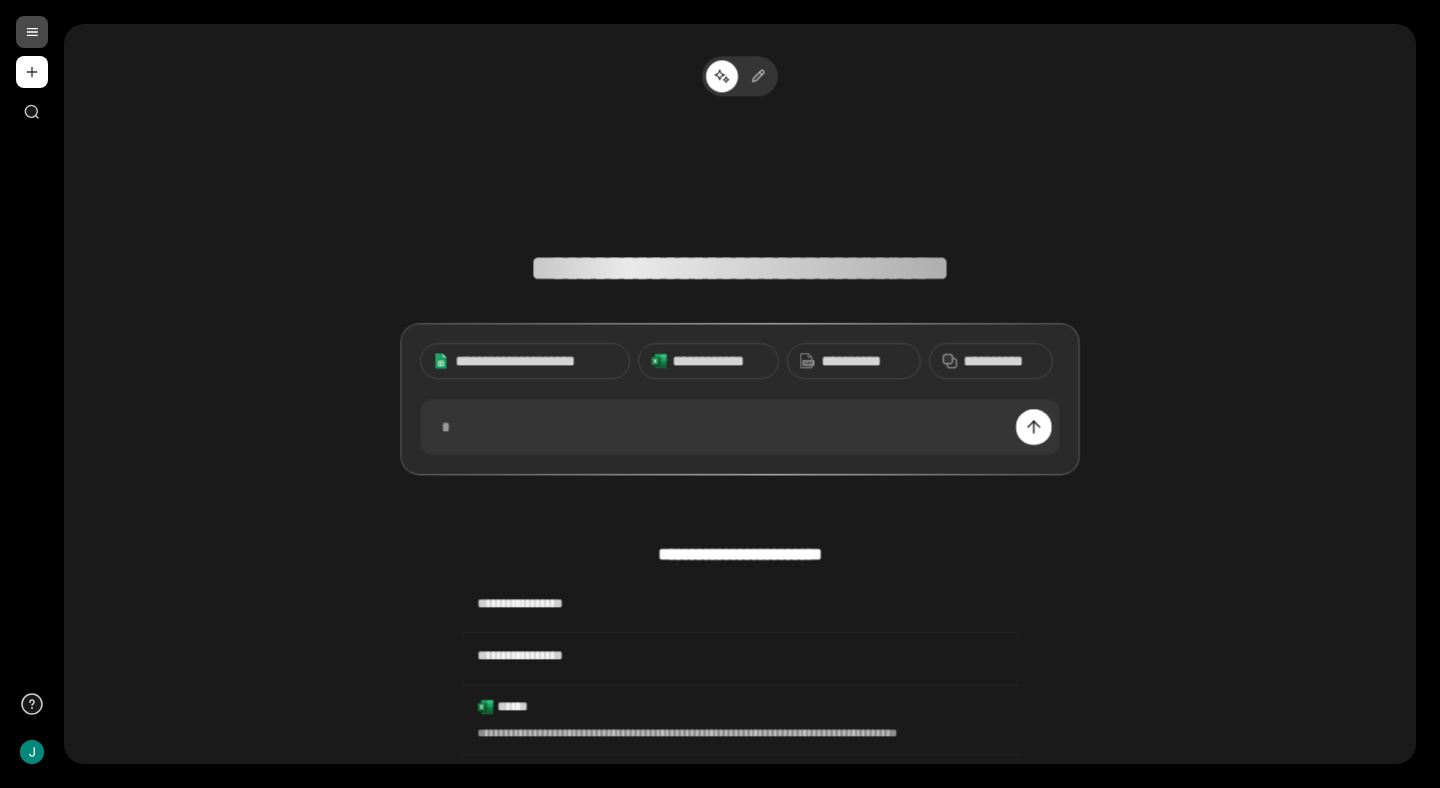 type 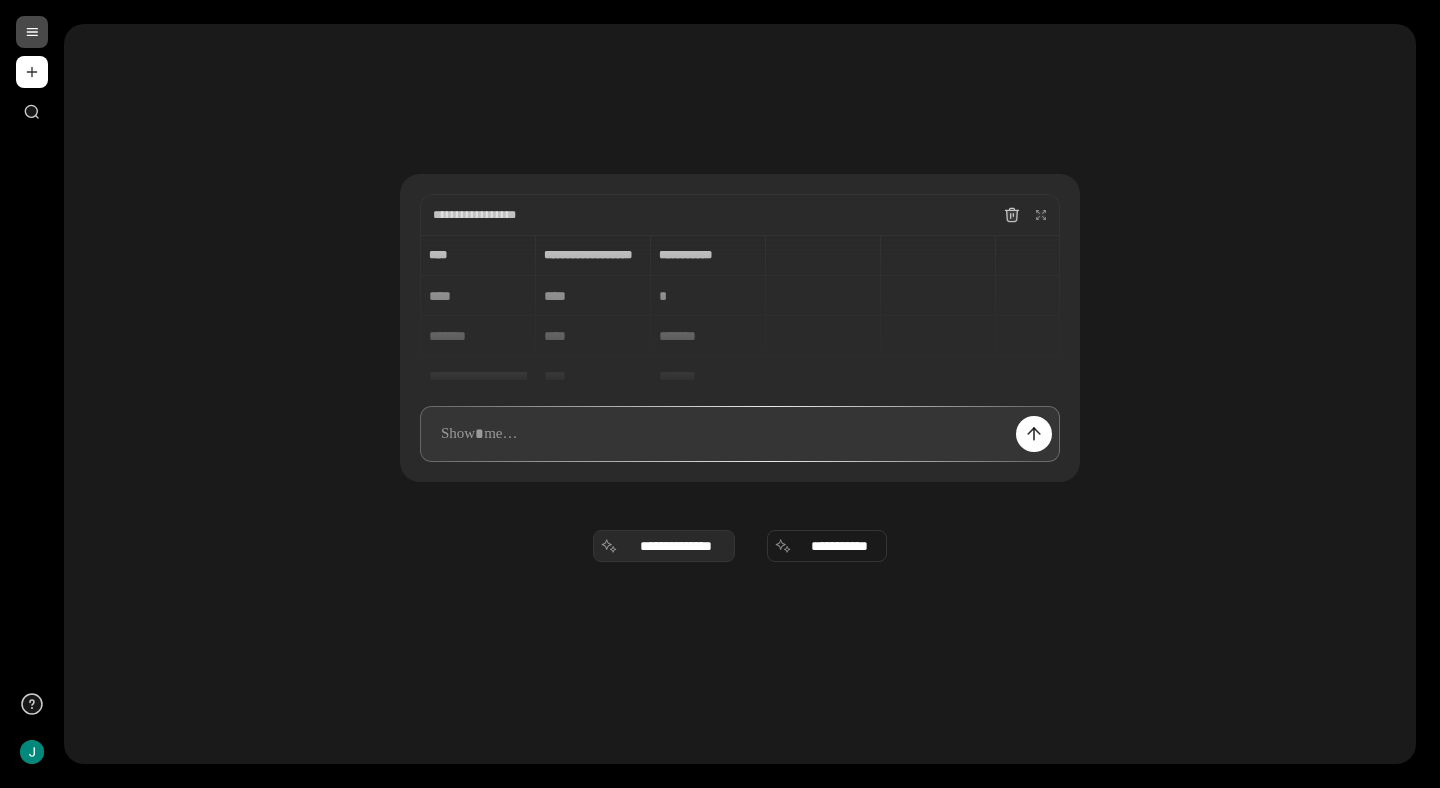 click on "**********" at bounding box center (676, 546) 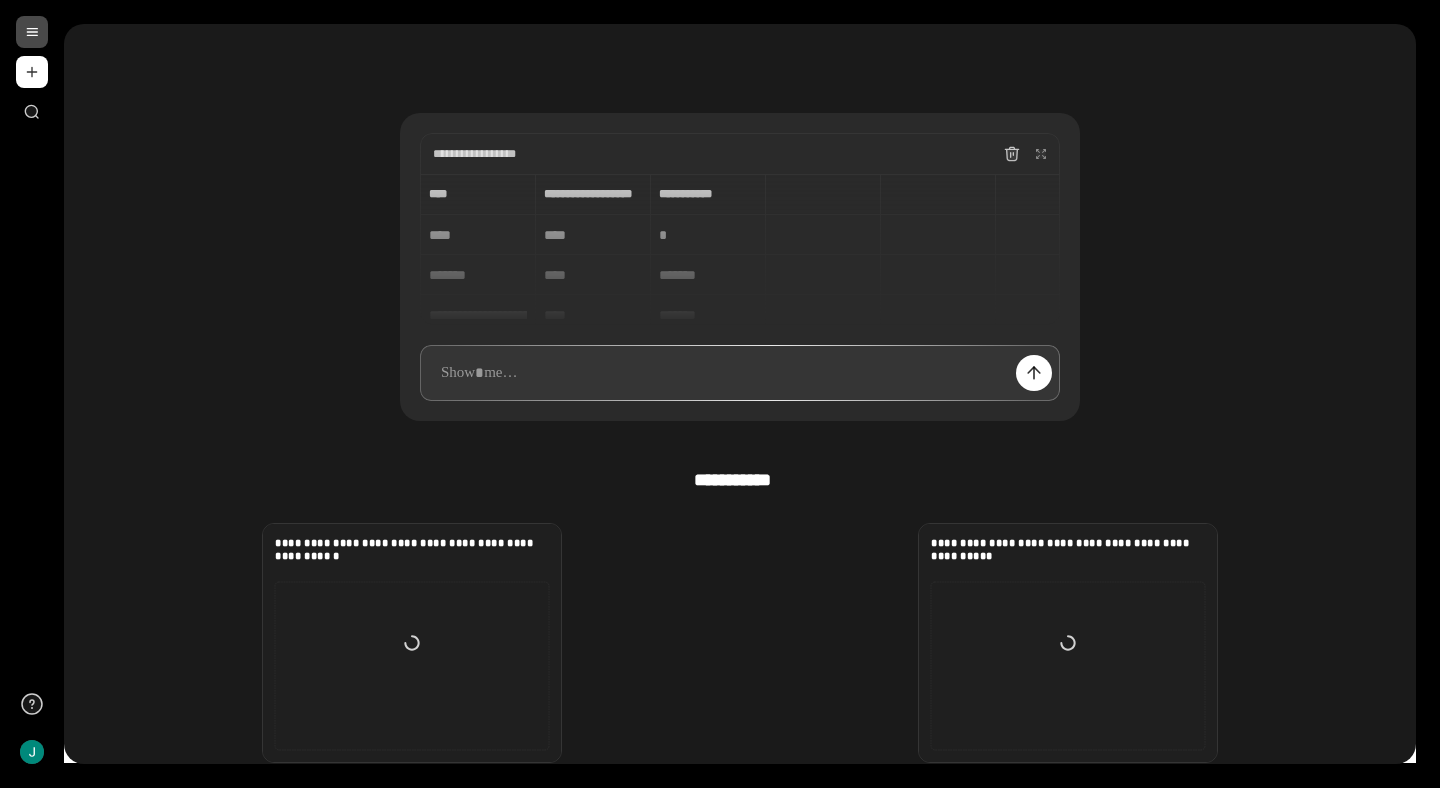scroll, scrollTop: 180, scrollLeft: 0, axis: vertical 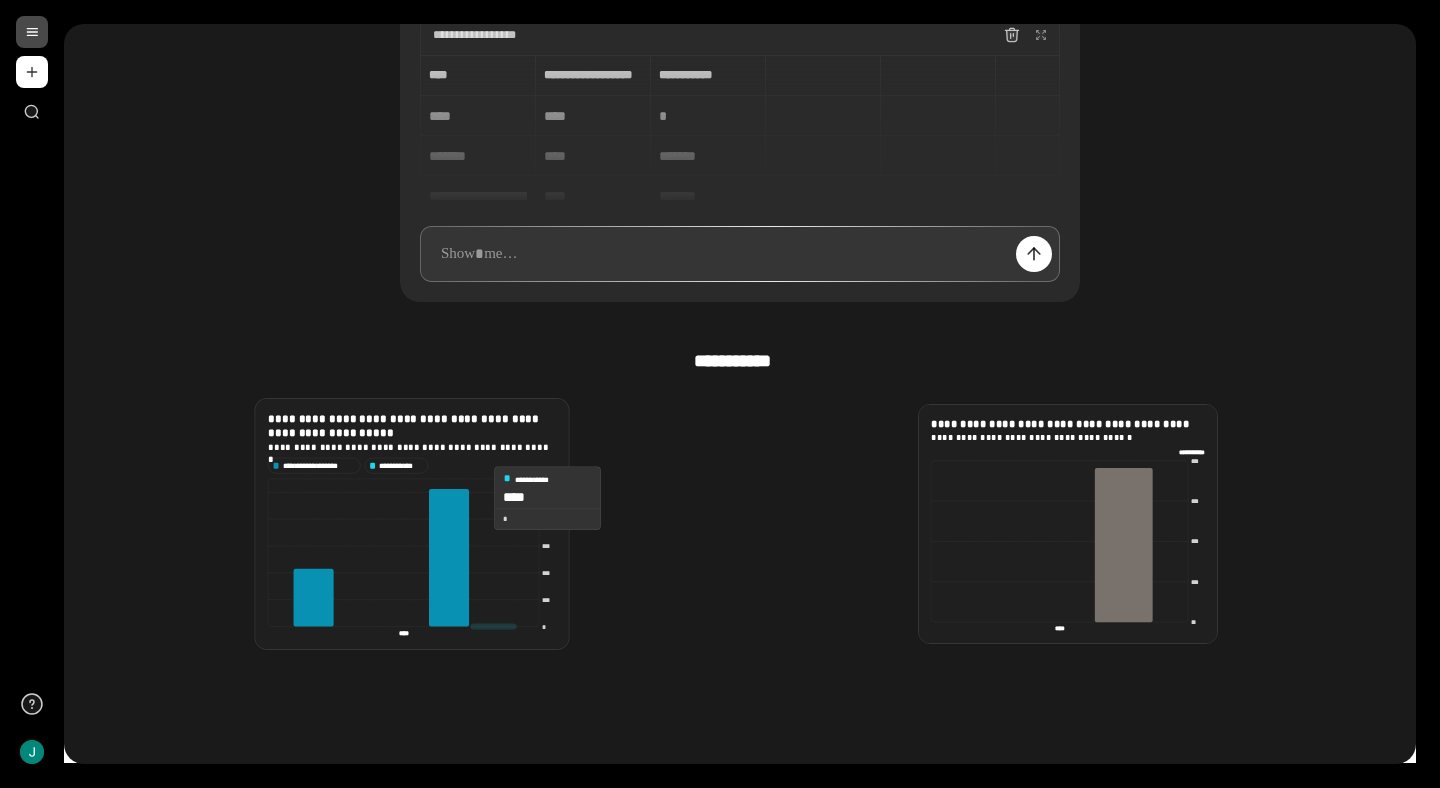 click 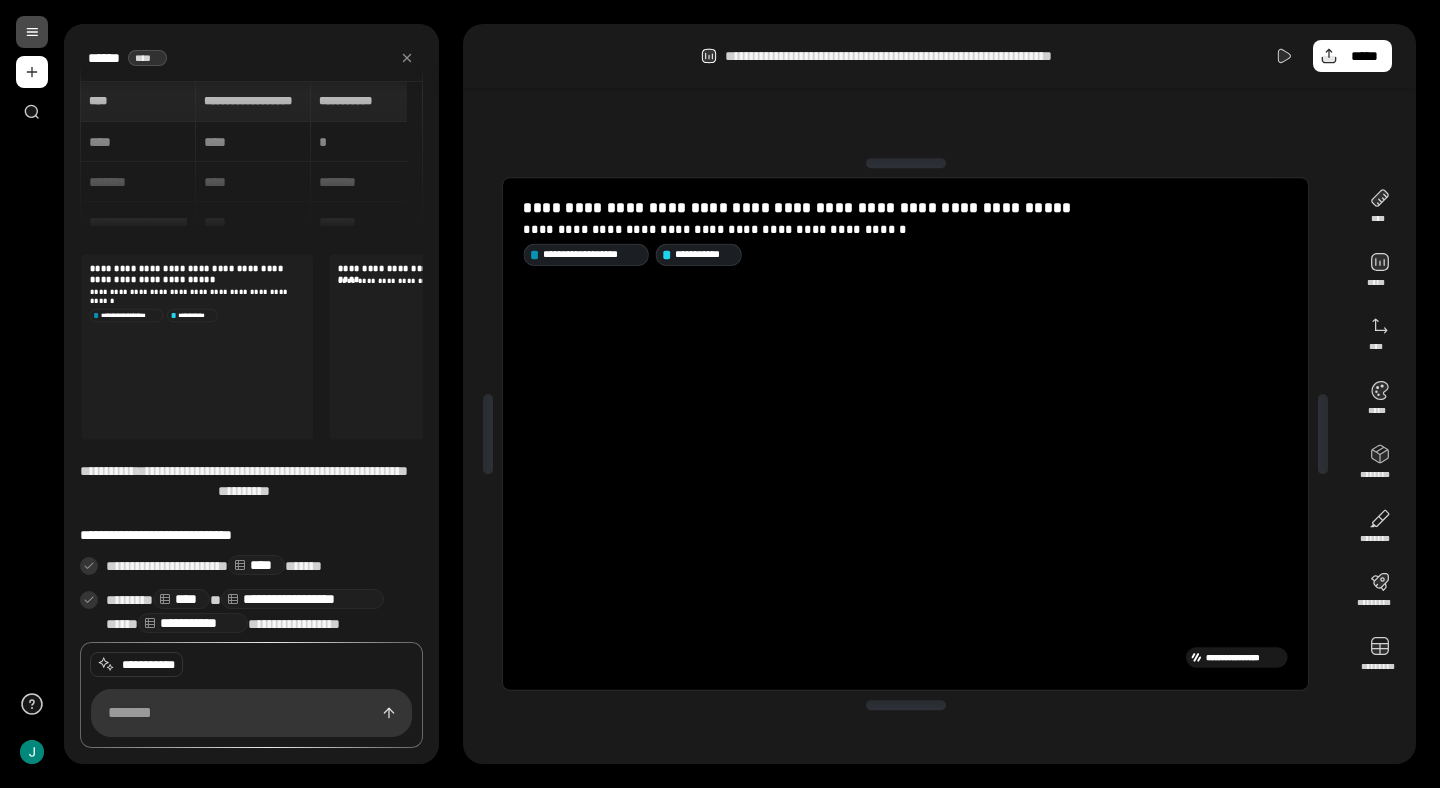 scroll, scrollTop: 43, scrollLeft: 0, axis: vertical 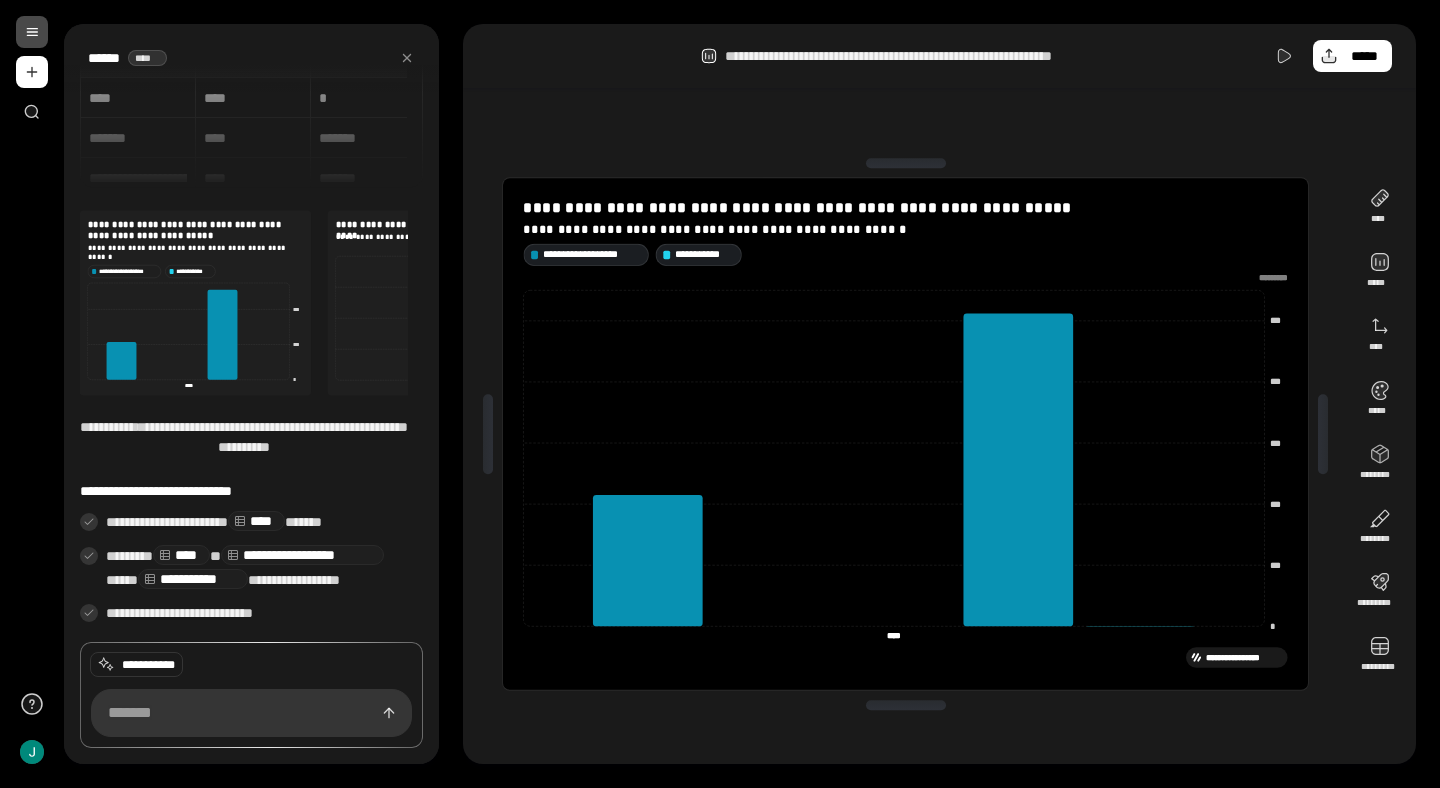 click on "* *** *** *** *** *** ********* **** ****" 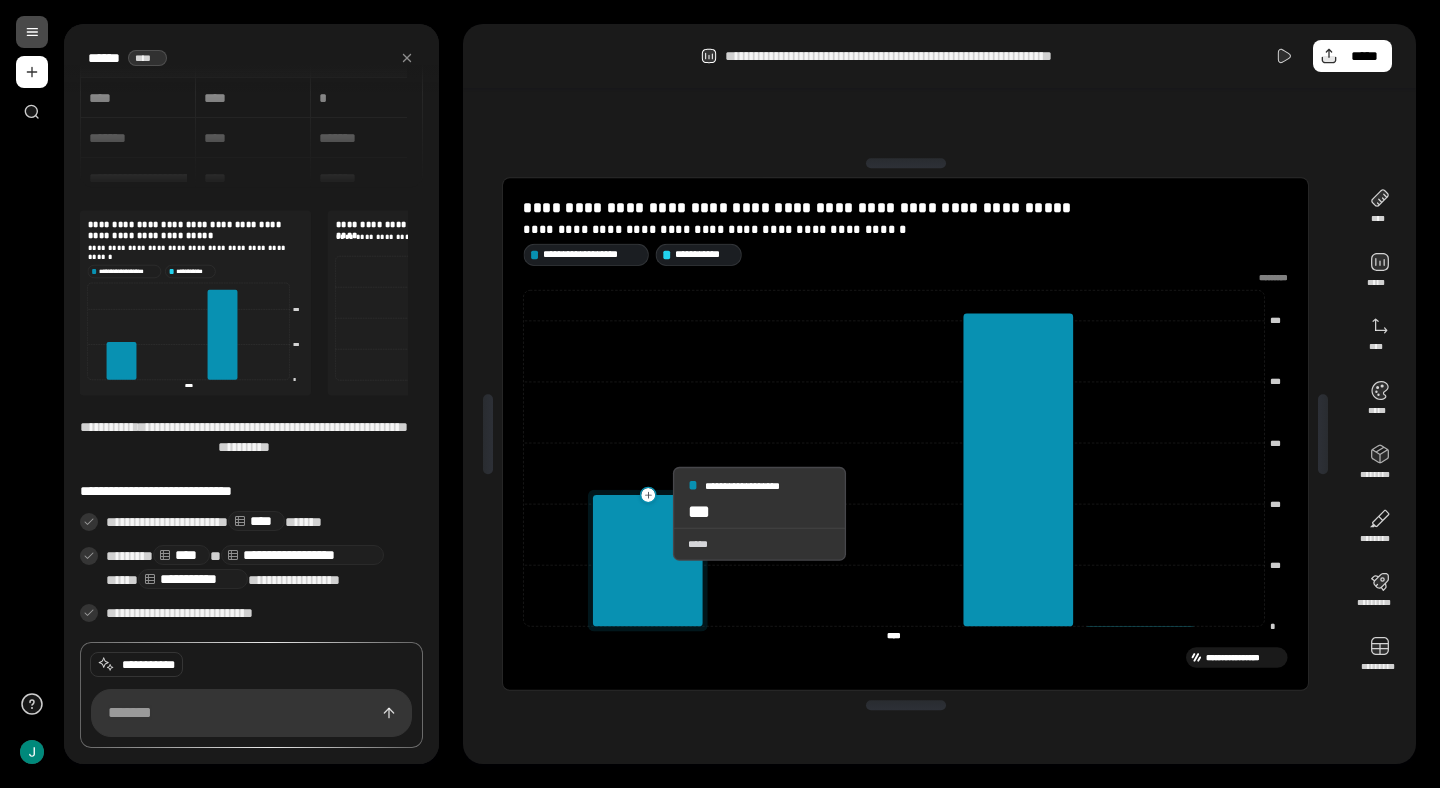 click 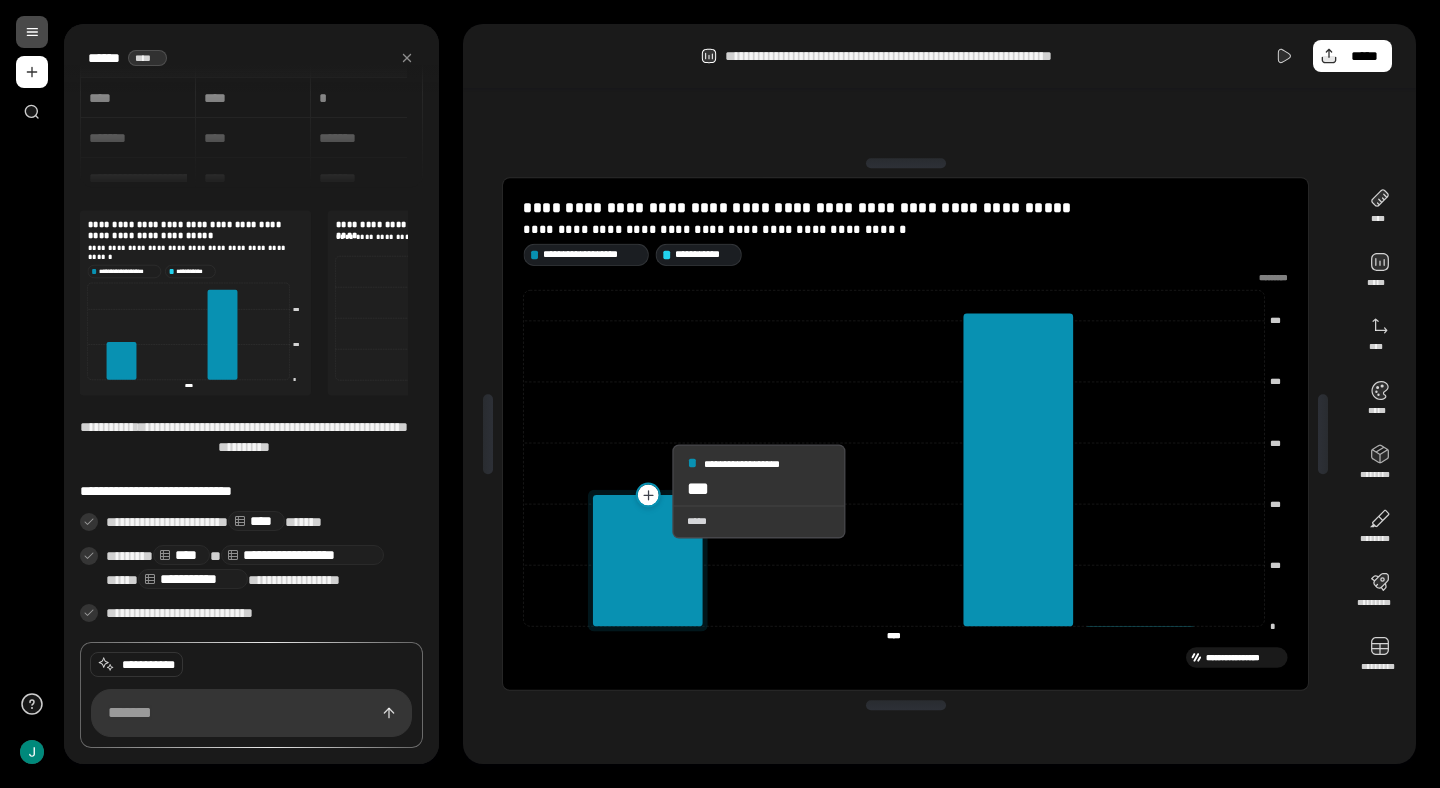 click 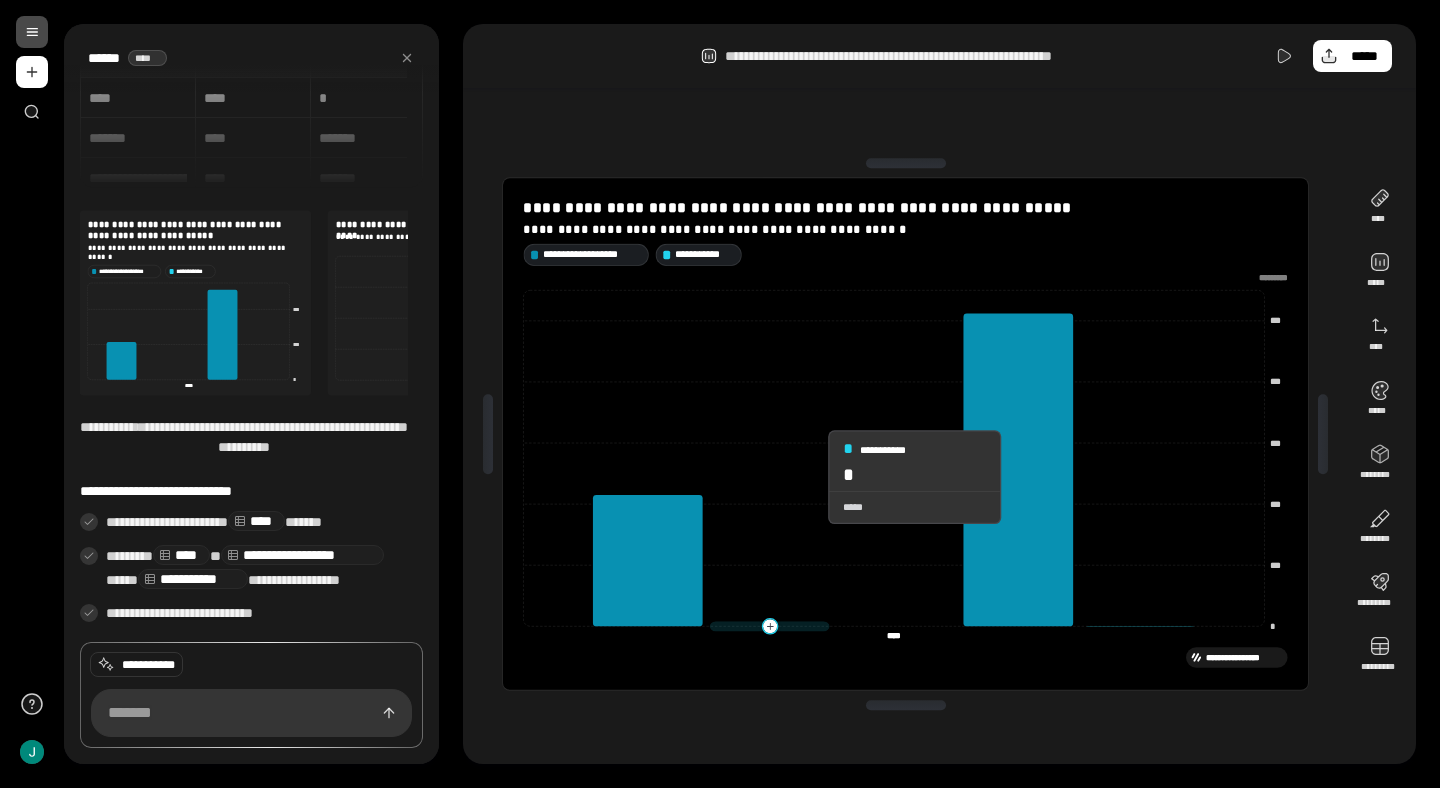 drag, startPoint x: 1027, startPoint y: 460, endPoint x: 808, endPoint y: 478, distance: 219.73848 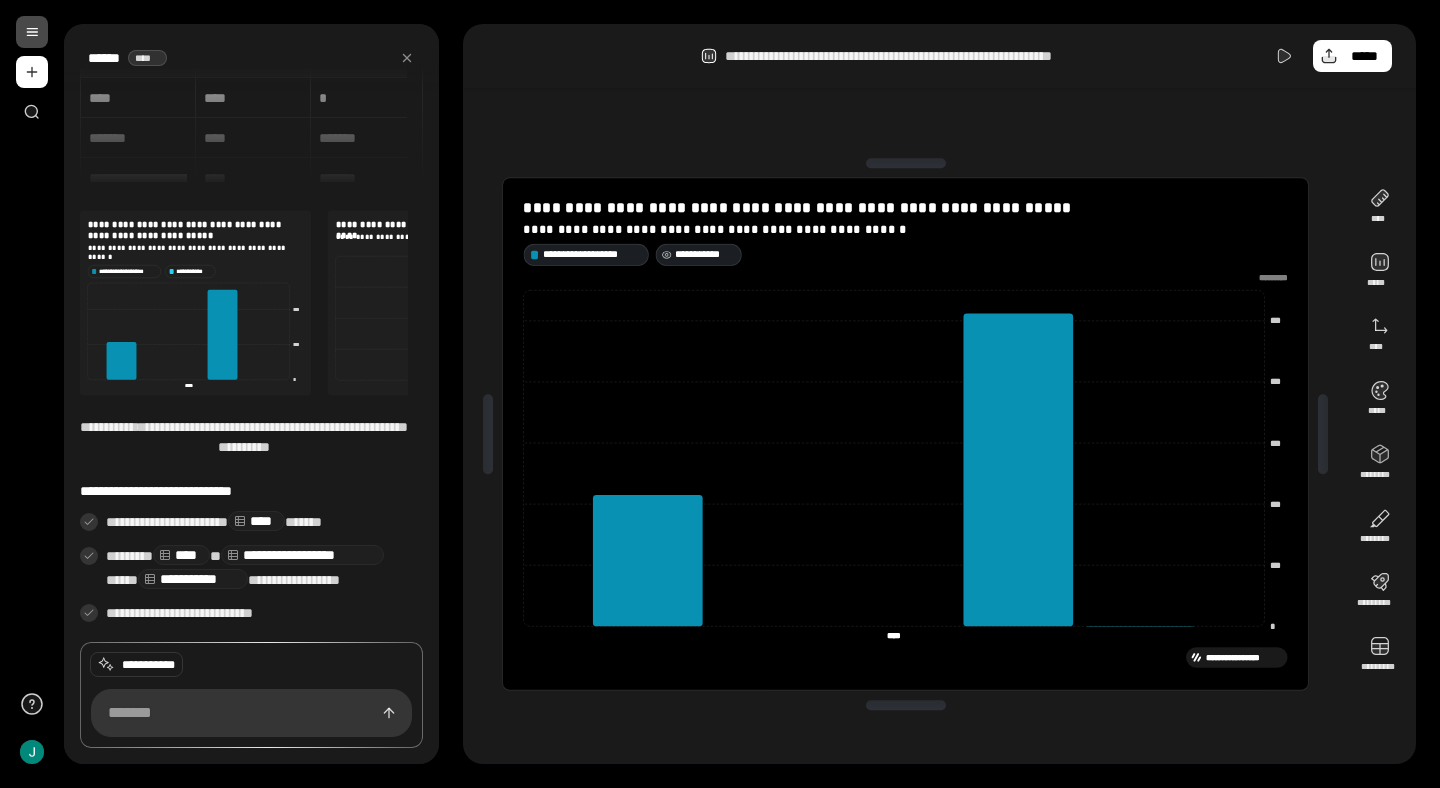 click on "**********" at bounding box center (699, 254) 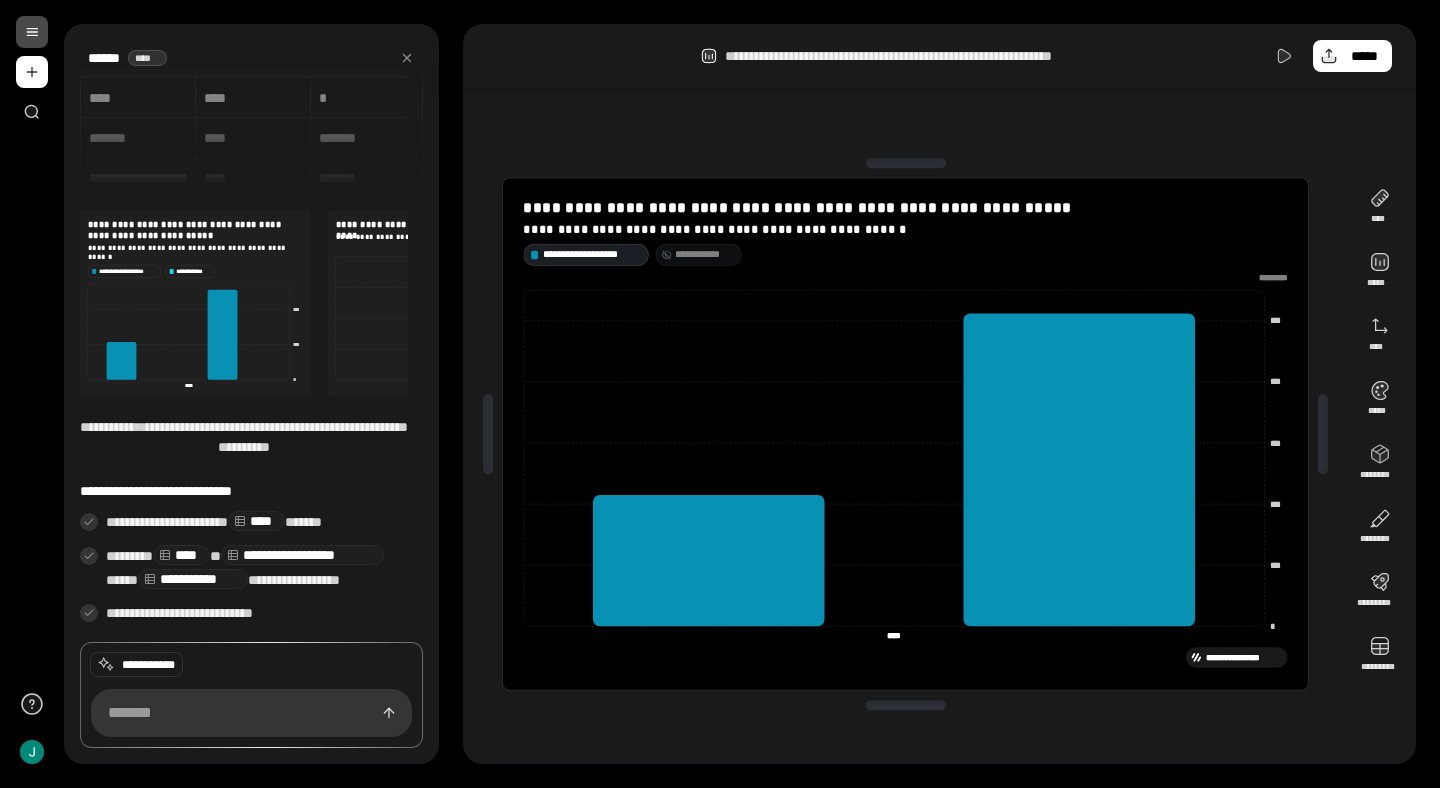click on "**********" at bounding box center (592, 254) 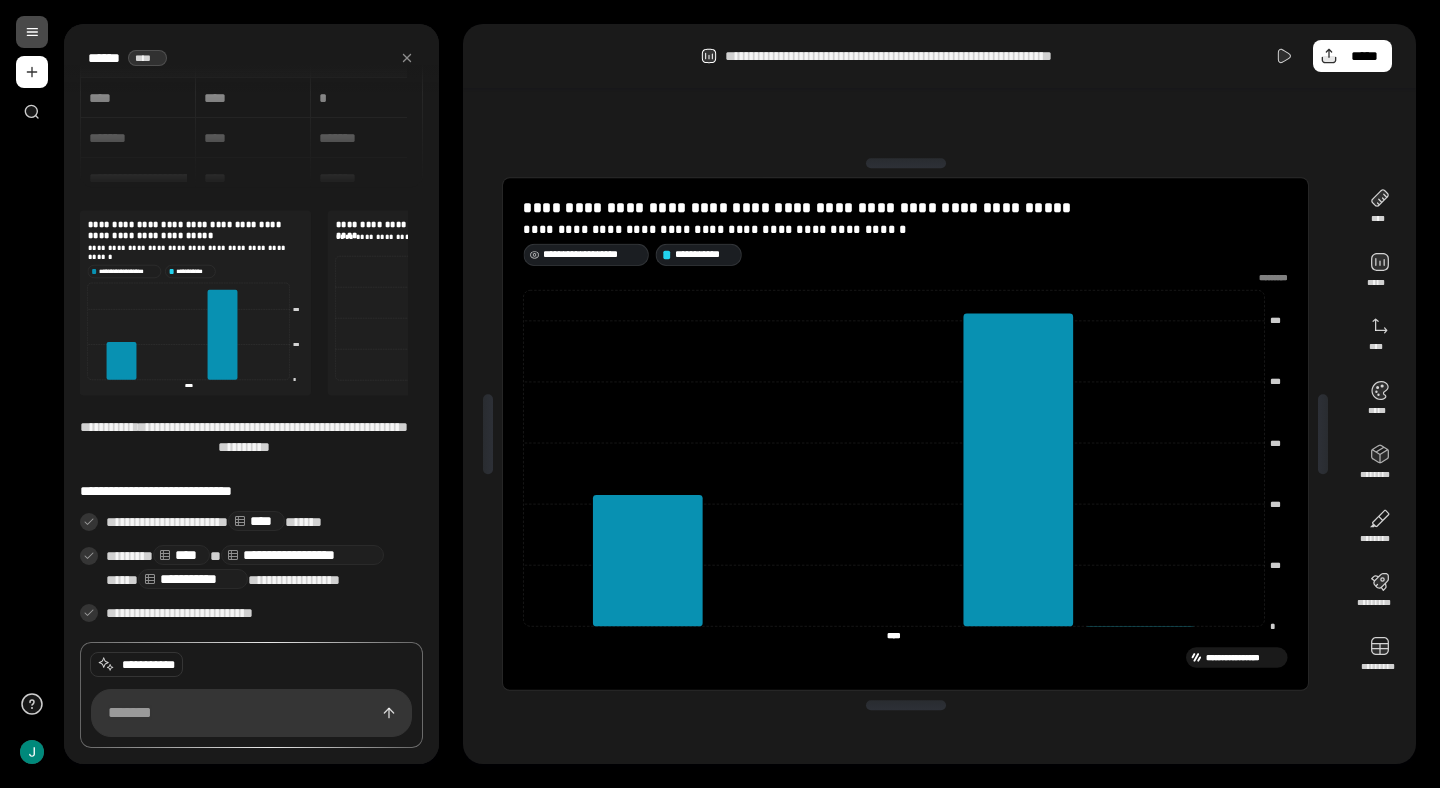 click on "**********" at bounding box center [592, 254] 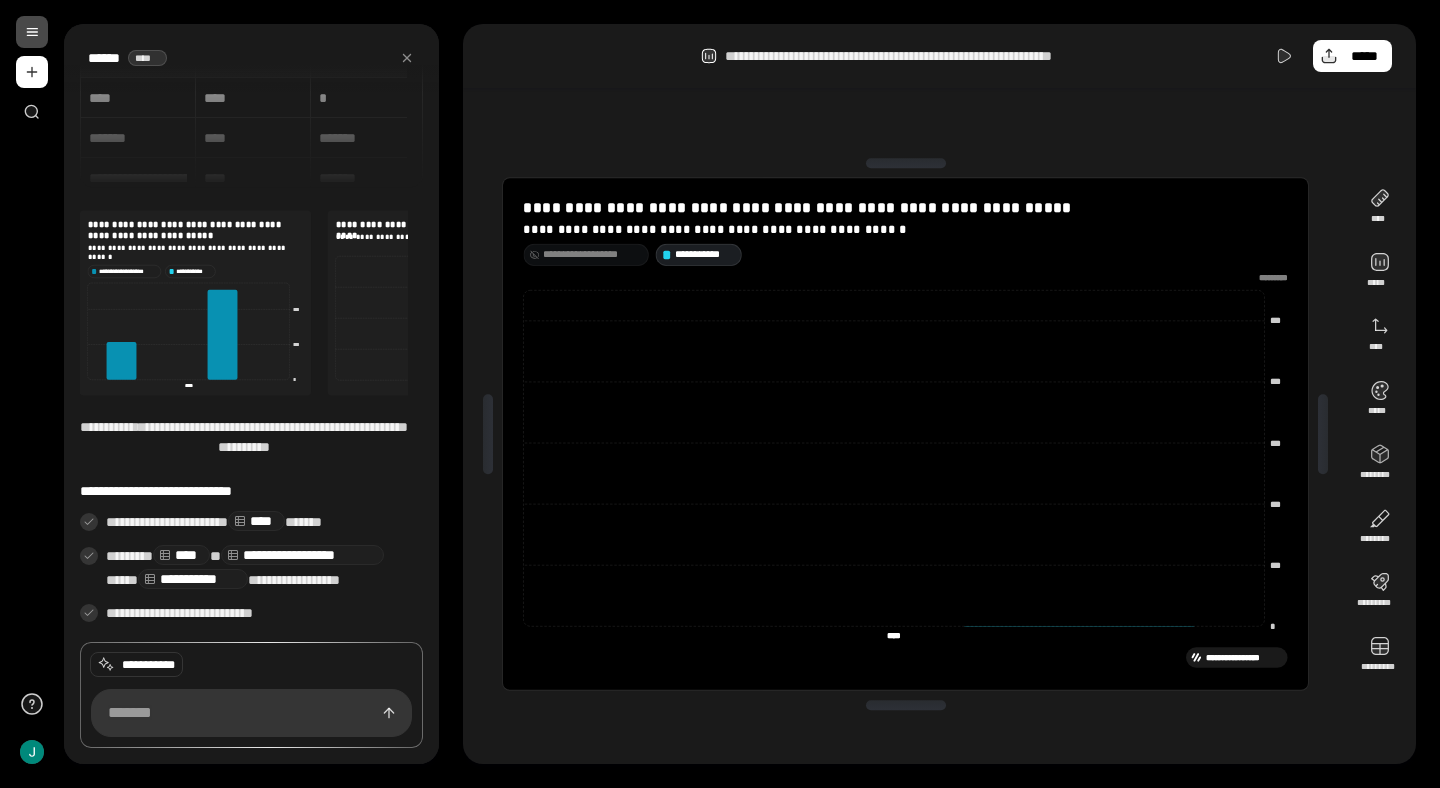 click on "**********" at bounding box center [705, 254] 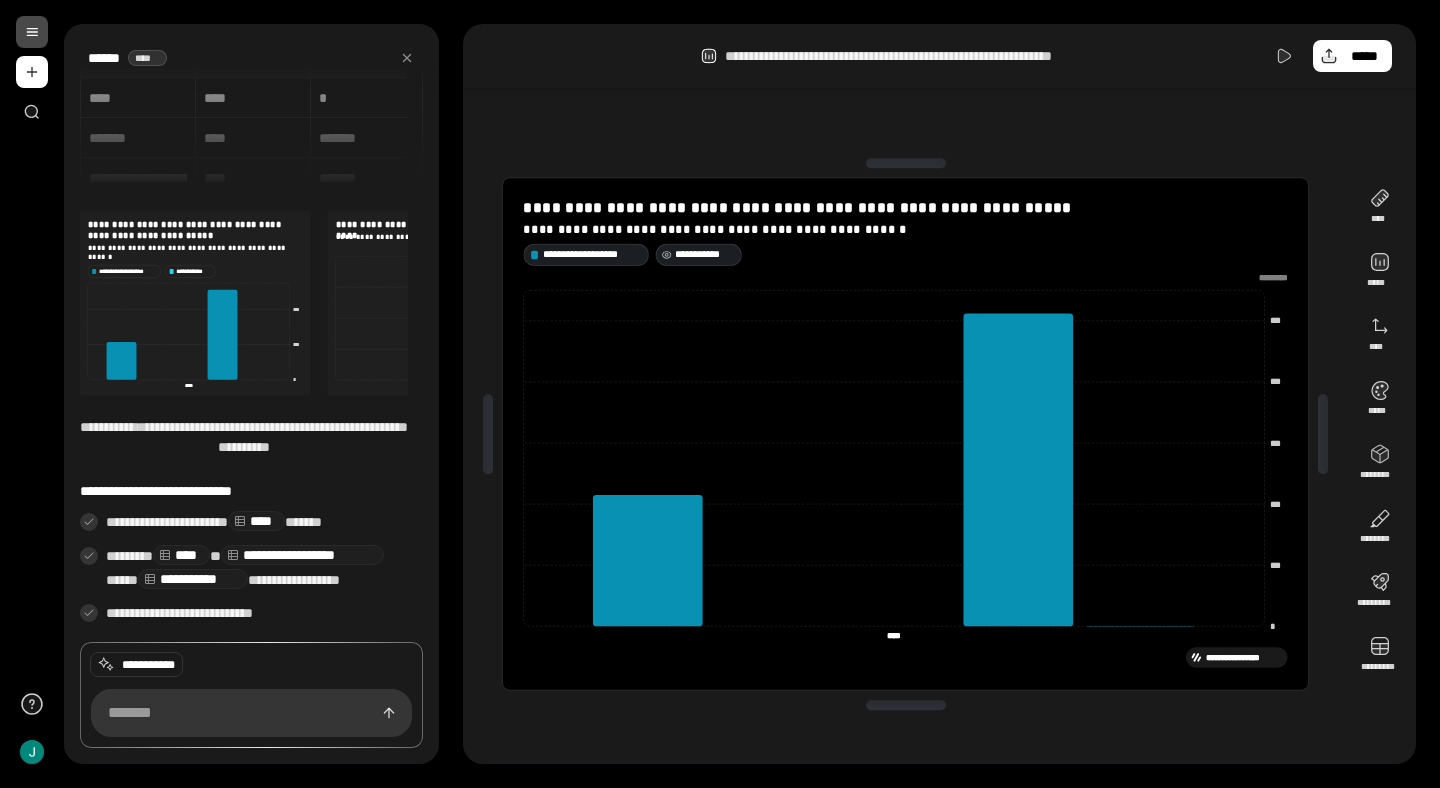 click on "**********" at bounding box center (705, 254) 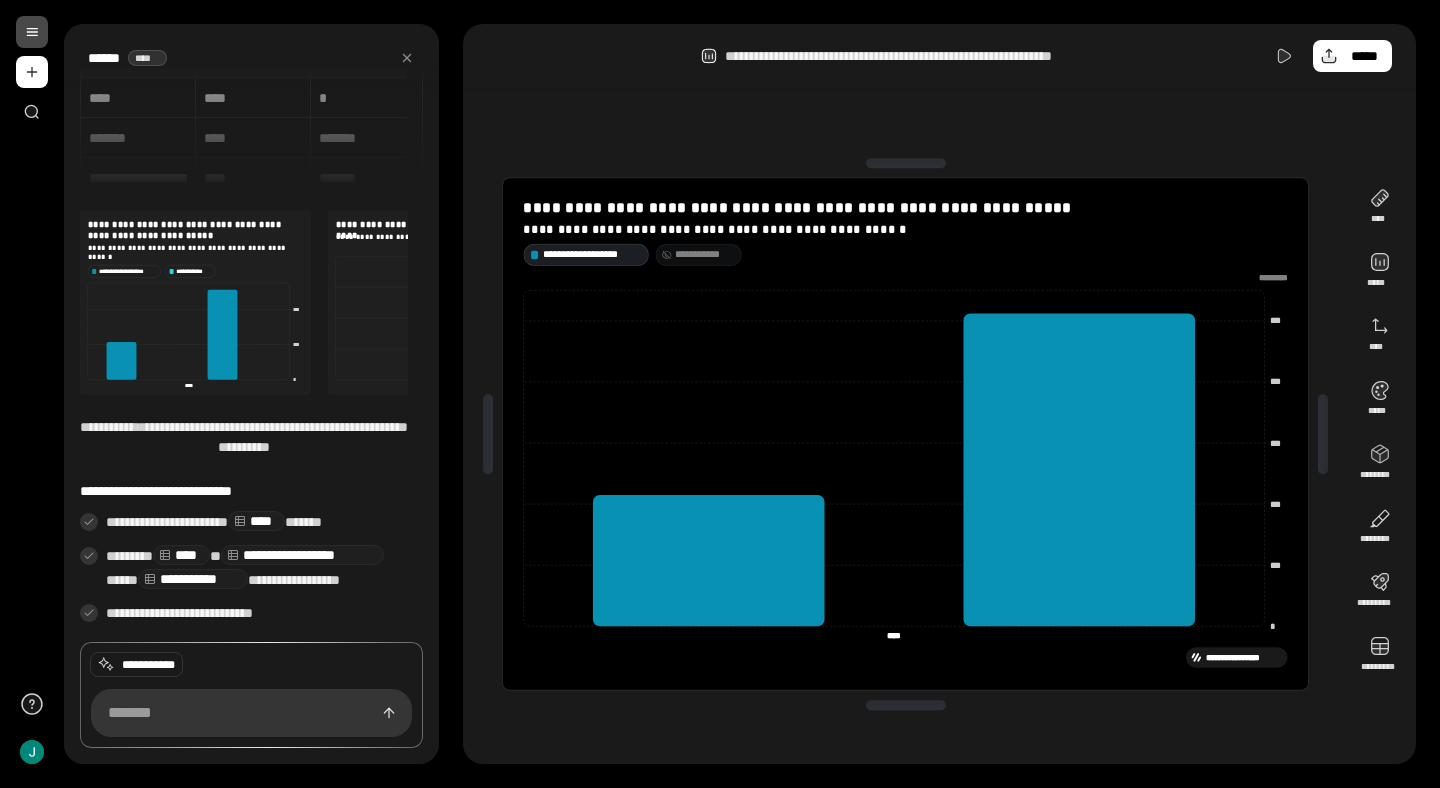 click on "**********" at bounding box center (705, 254) 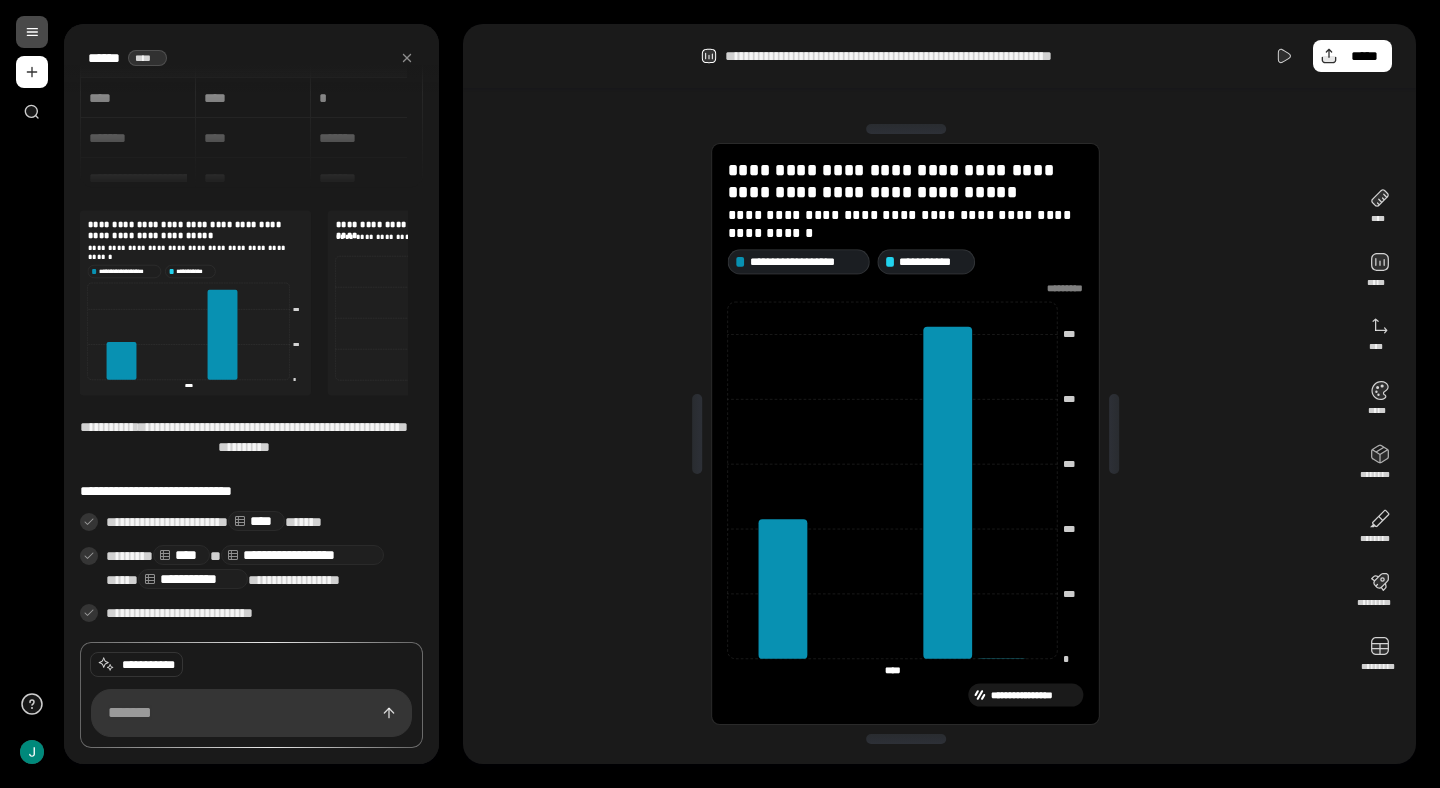 click on "**********" at bounding box center [905, 434] 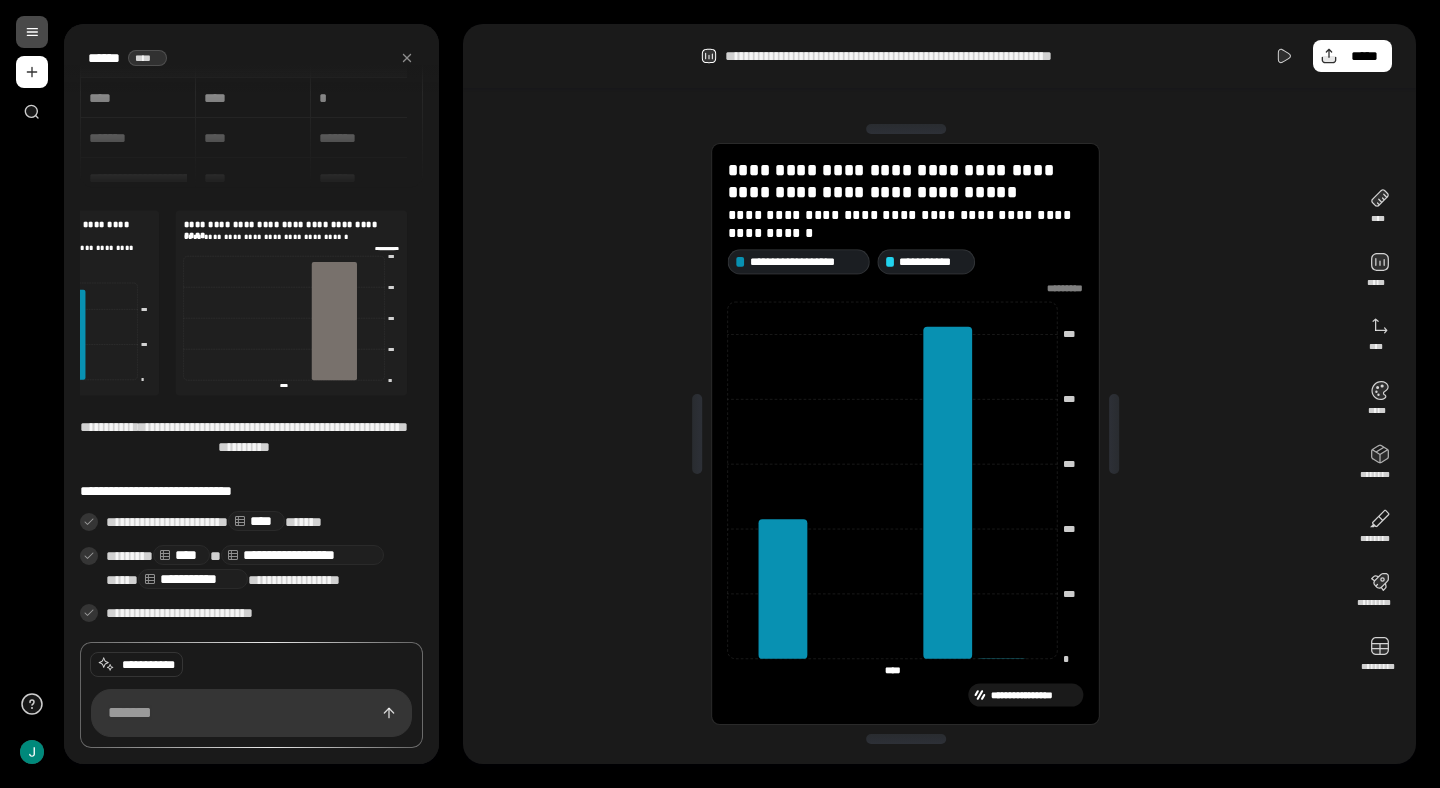 scroll, scrollTop: 0, scrollLeft: 2, axis: horizontal 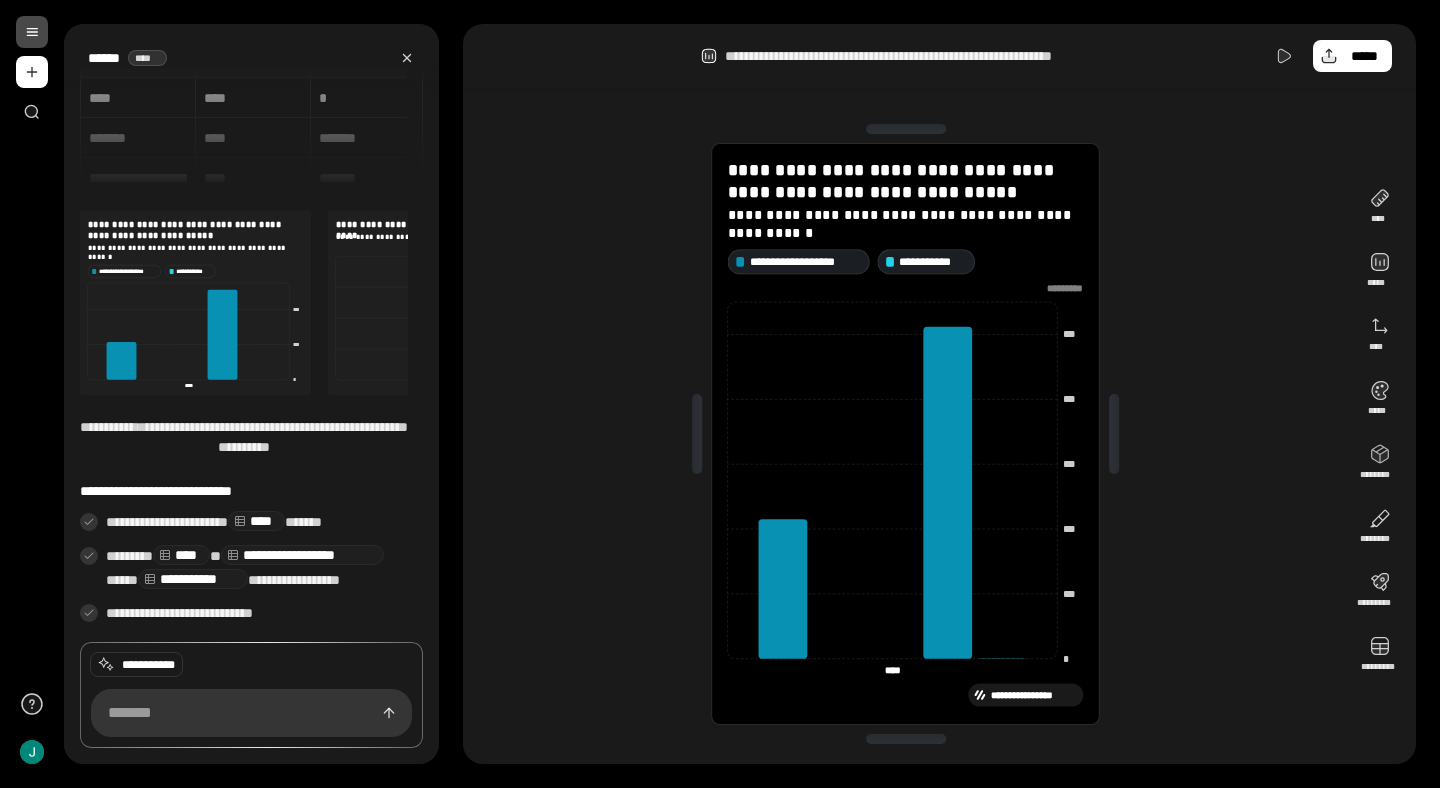 click 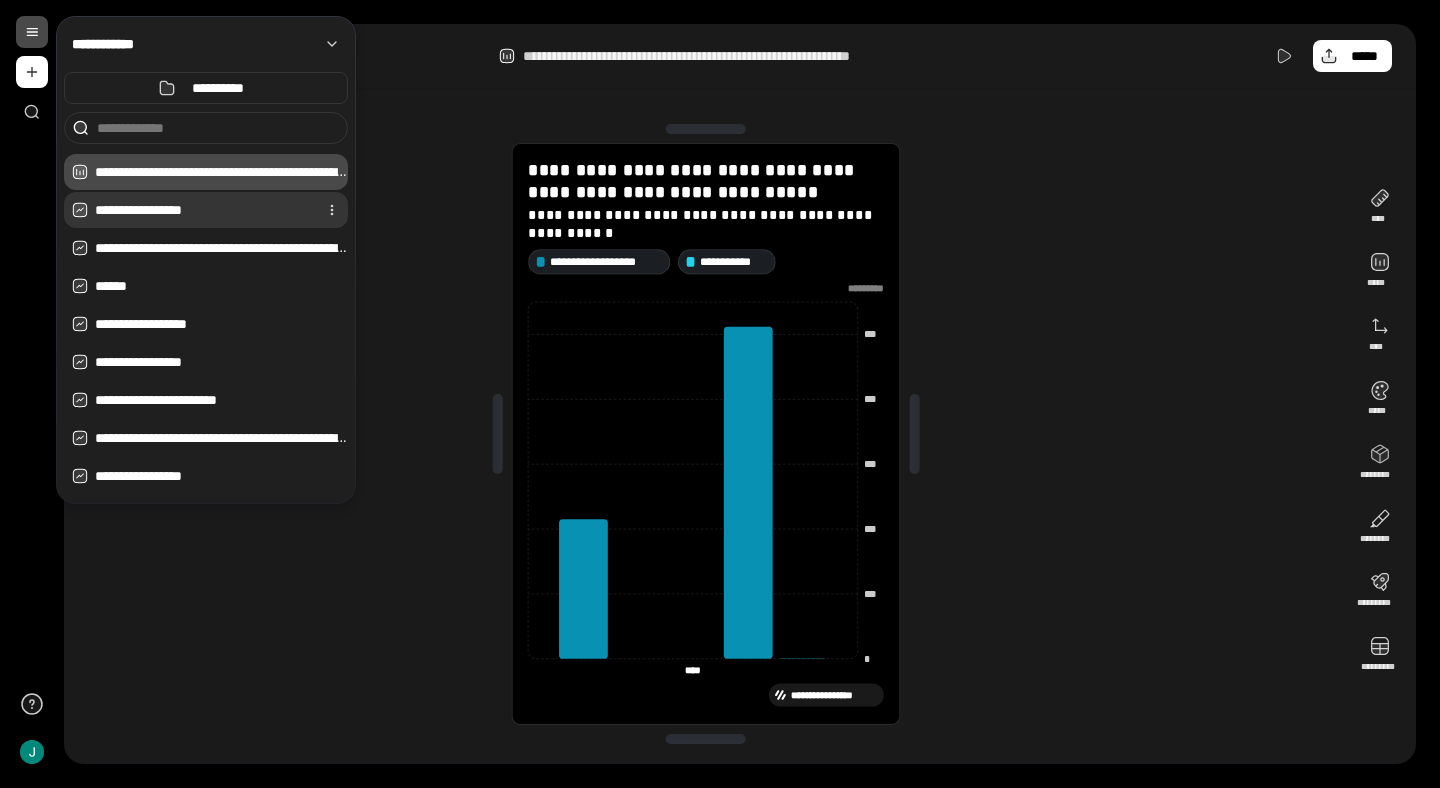 click on "**********" at bounding box center (202, 210) 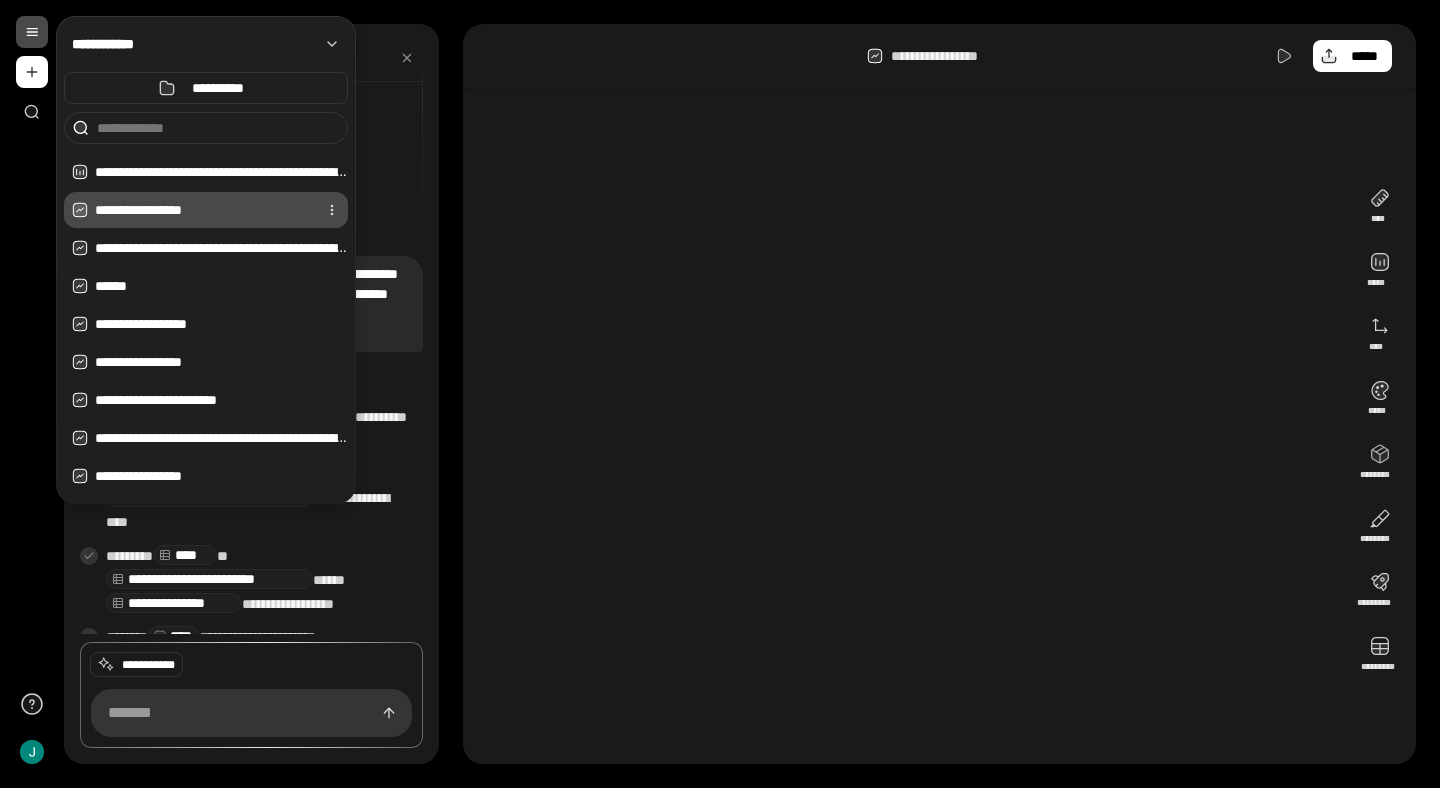 scroll, scrollTop: 102, scrollLeft: 0, axis: vertical 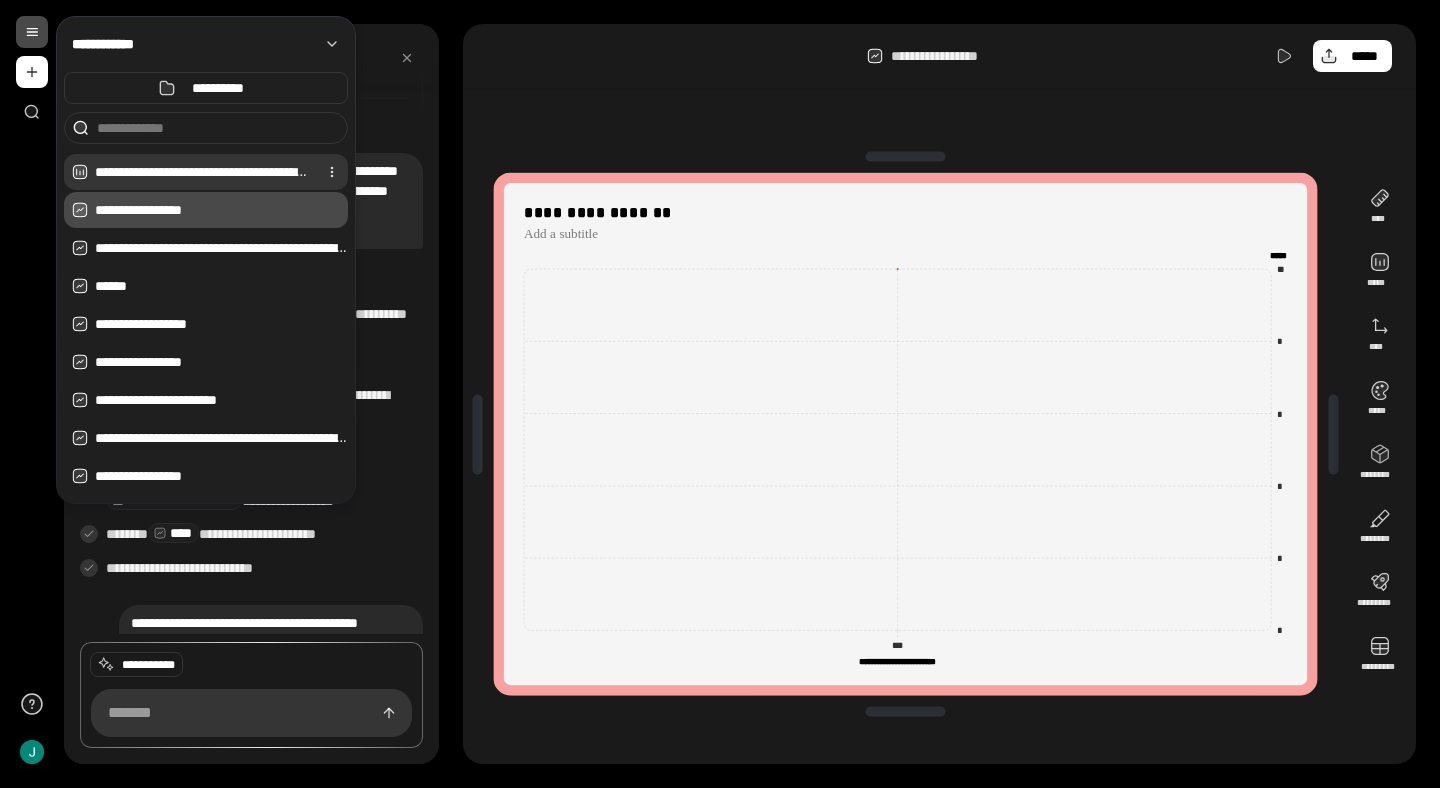 click on "**********" at bounding box center [202, 172] 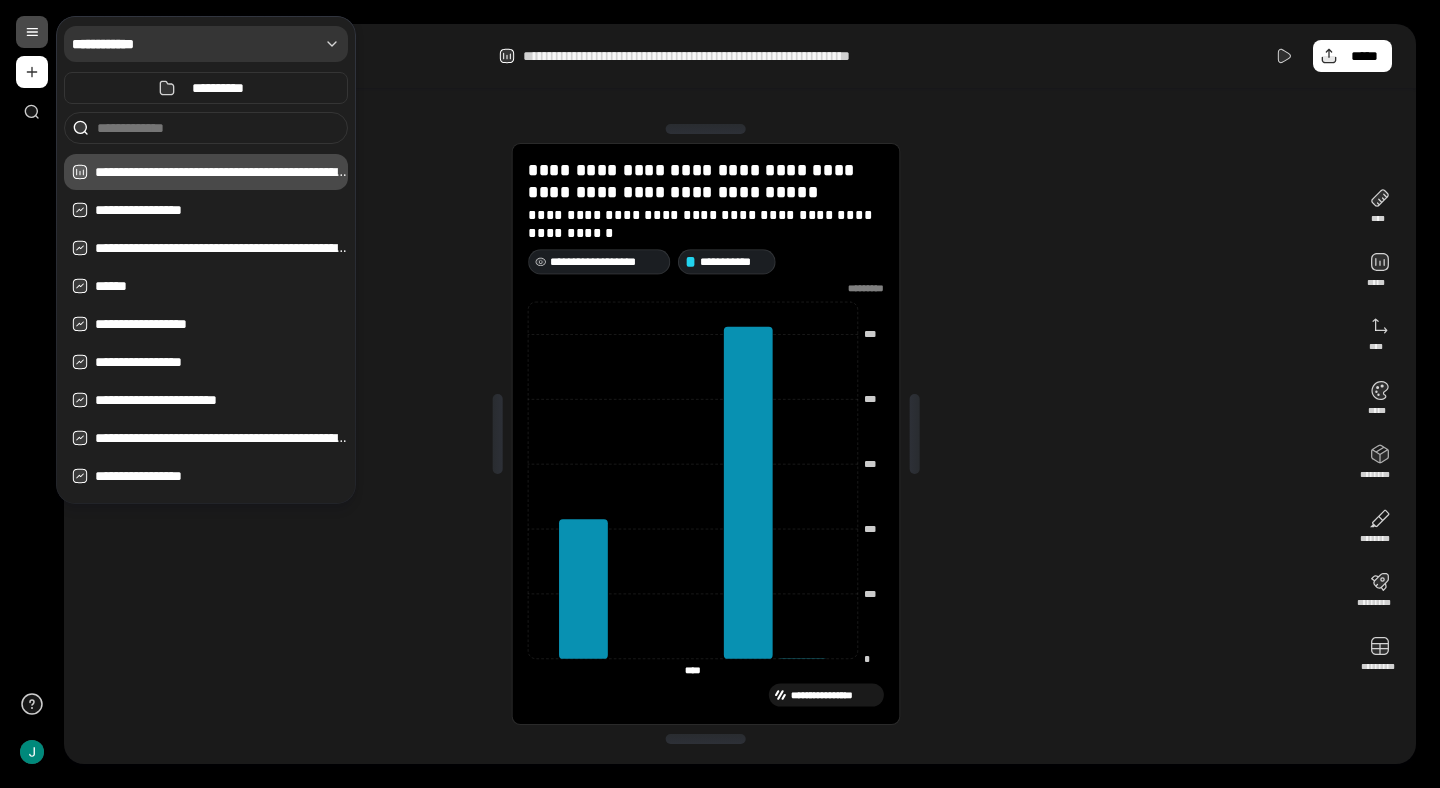 click 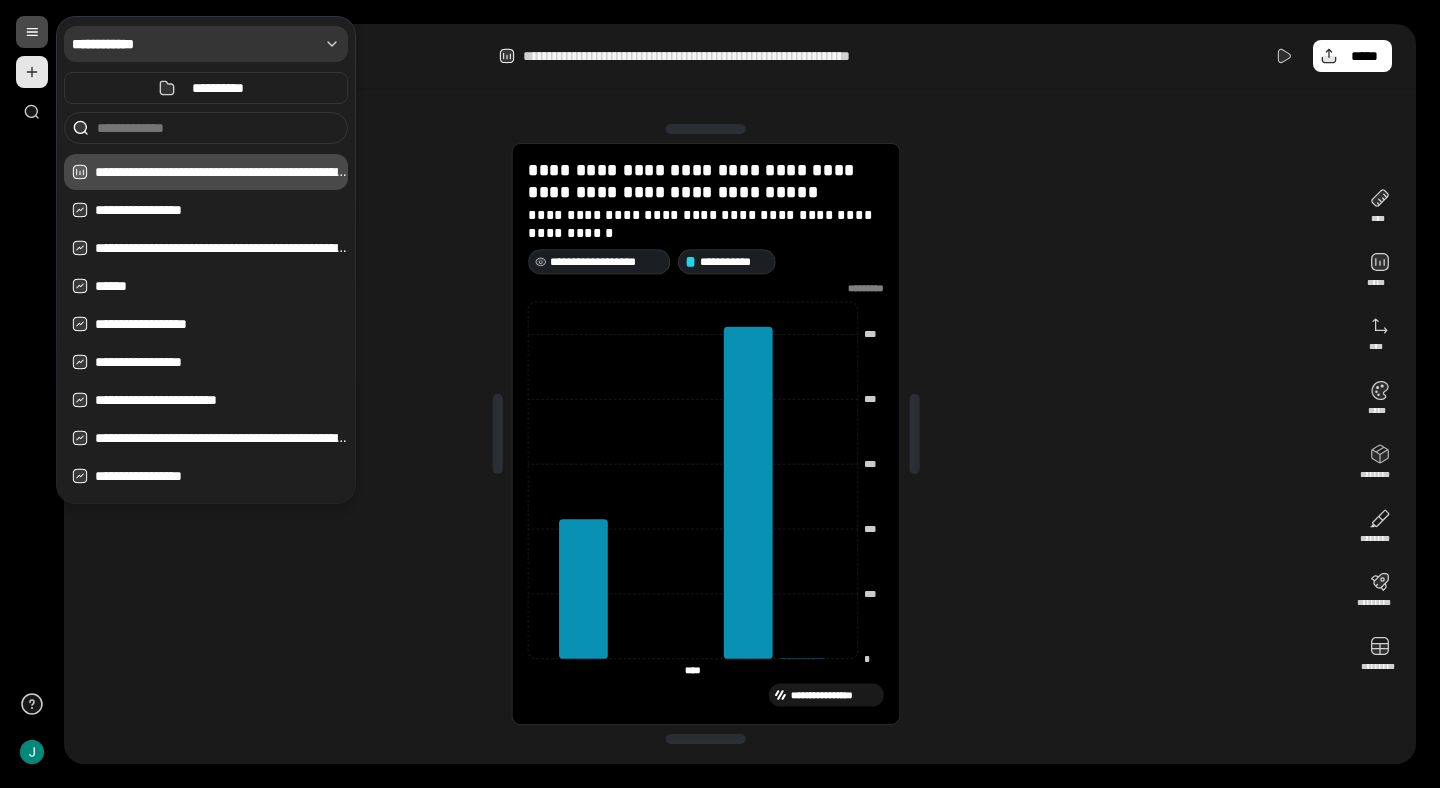 click on "**********" at bounding box center [720, 394] 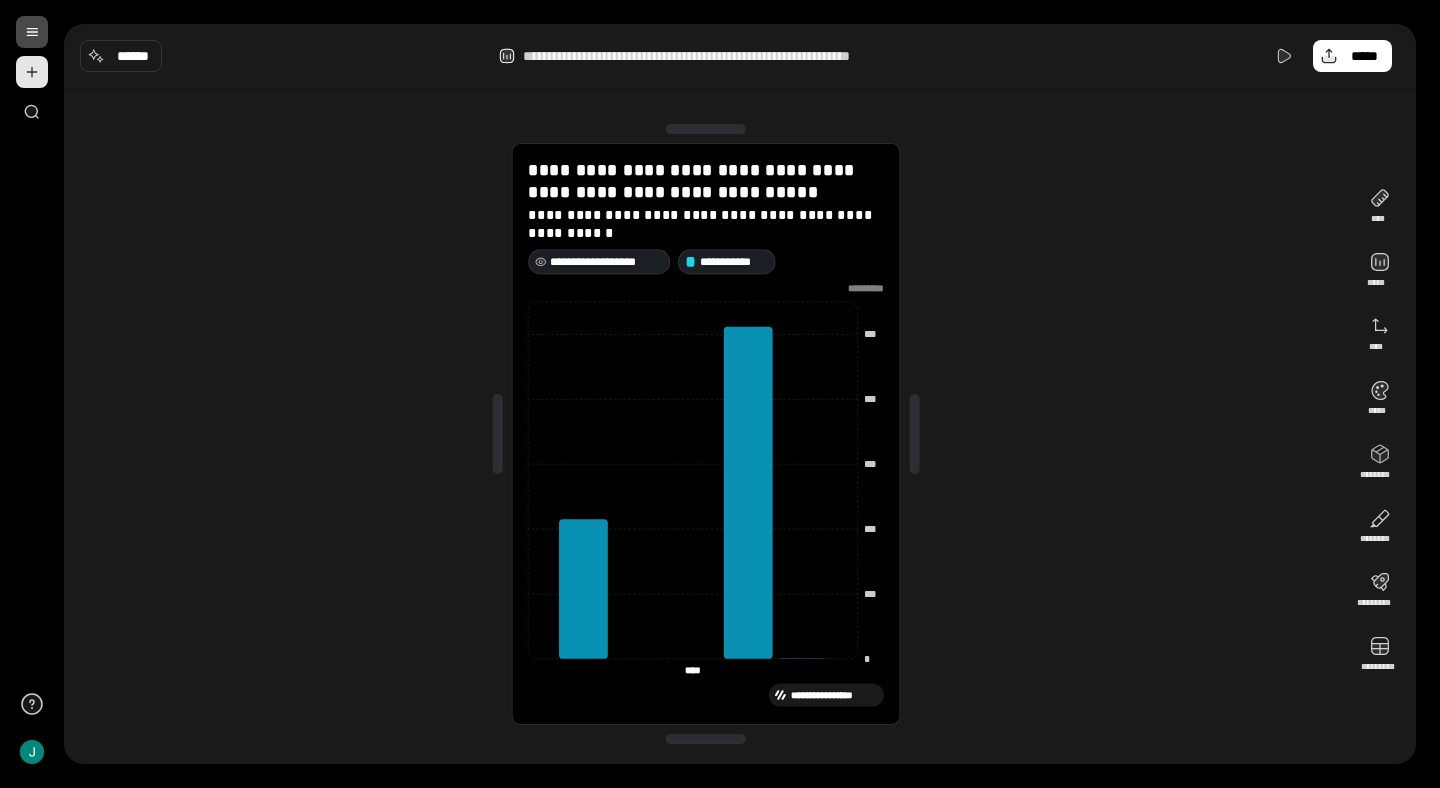 click at bounding box center (32, 72) 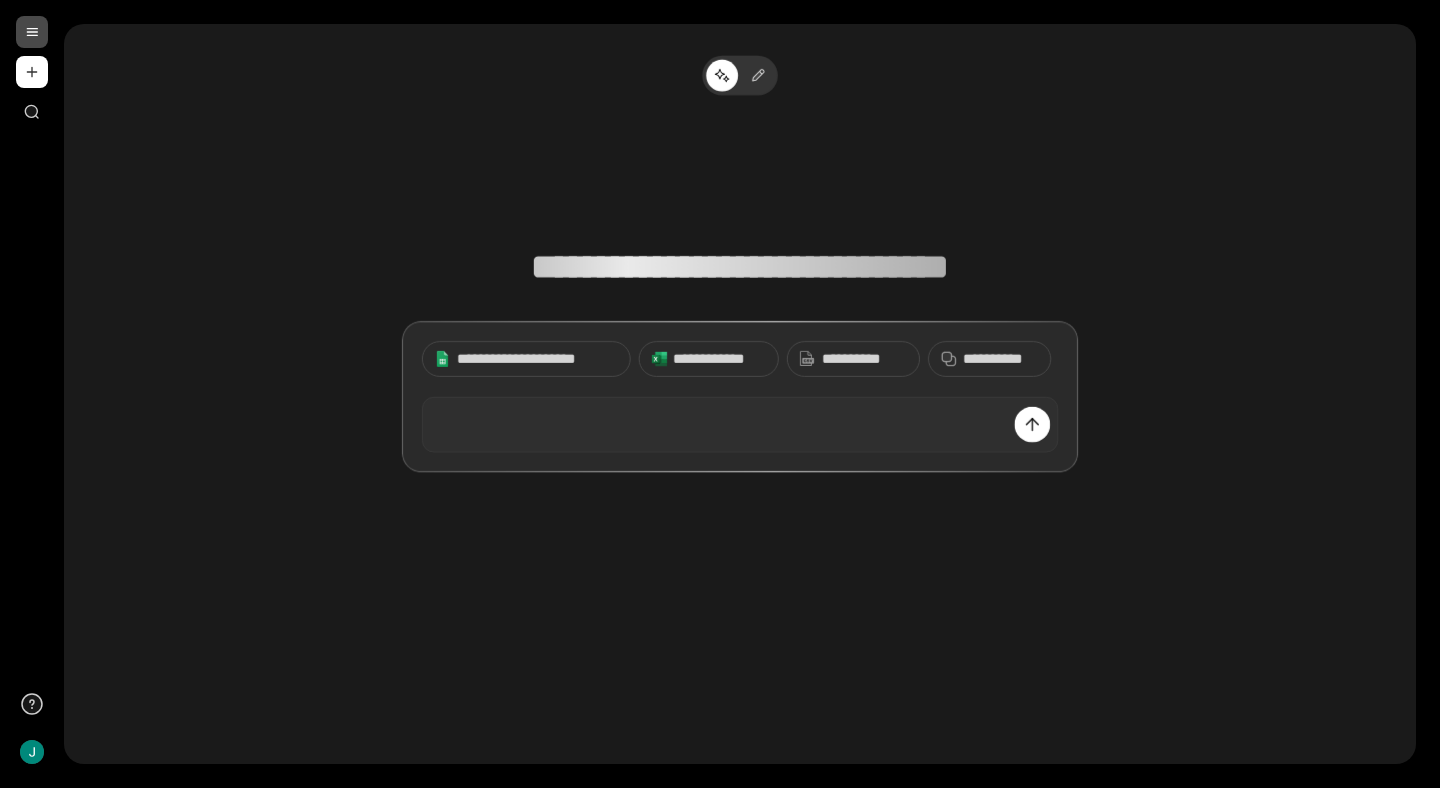 type 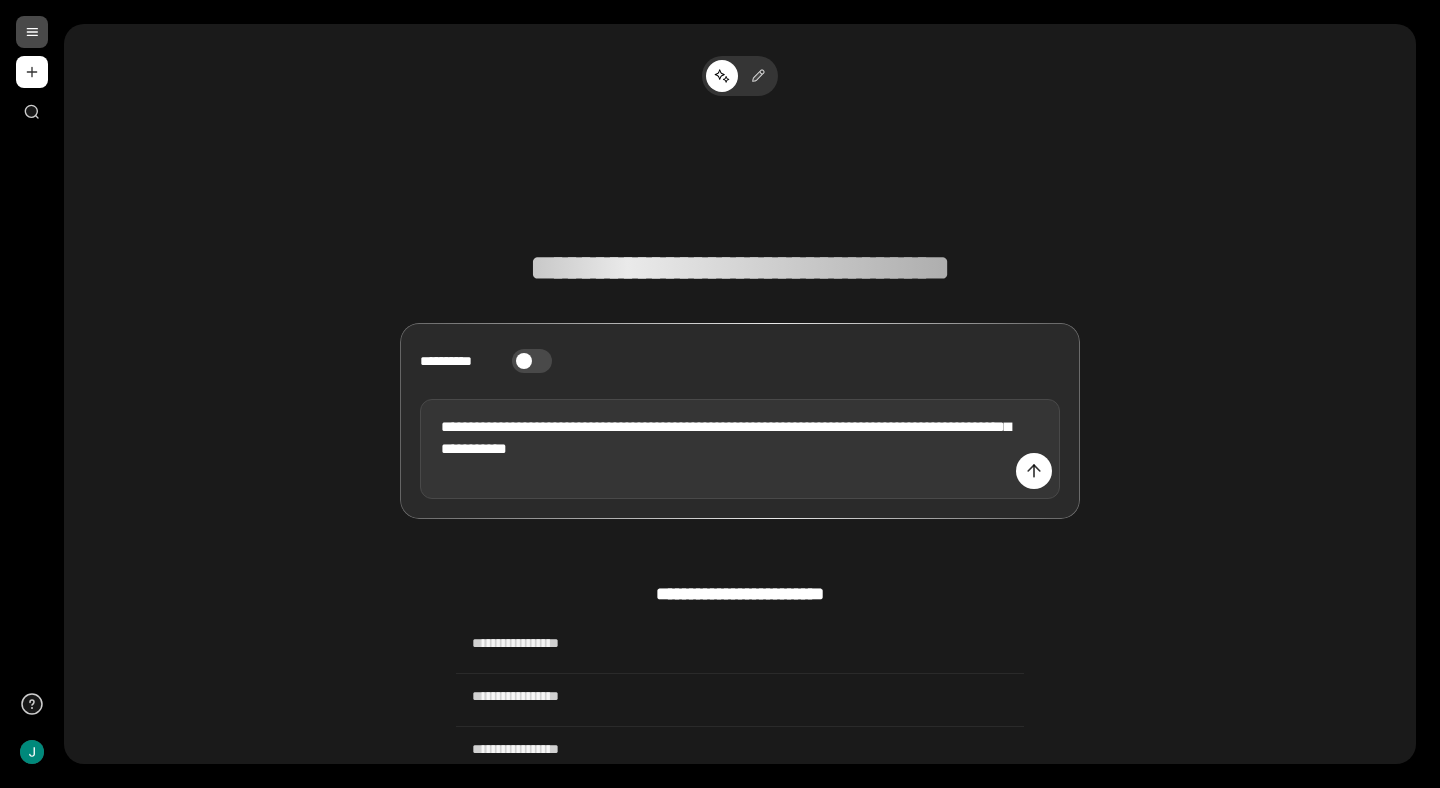 click on "**********" at bounding box center [740, 449] 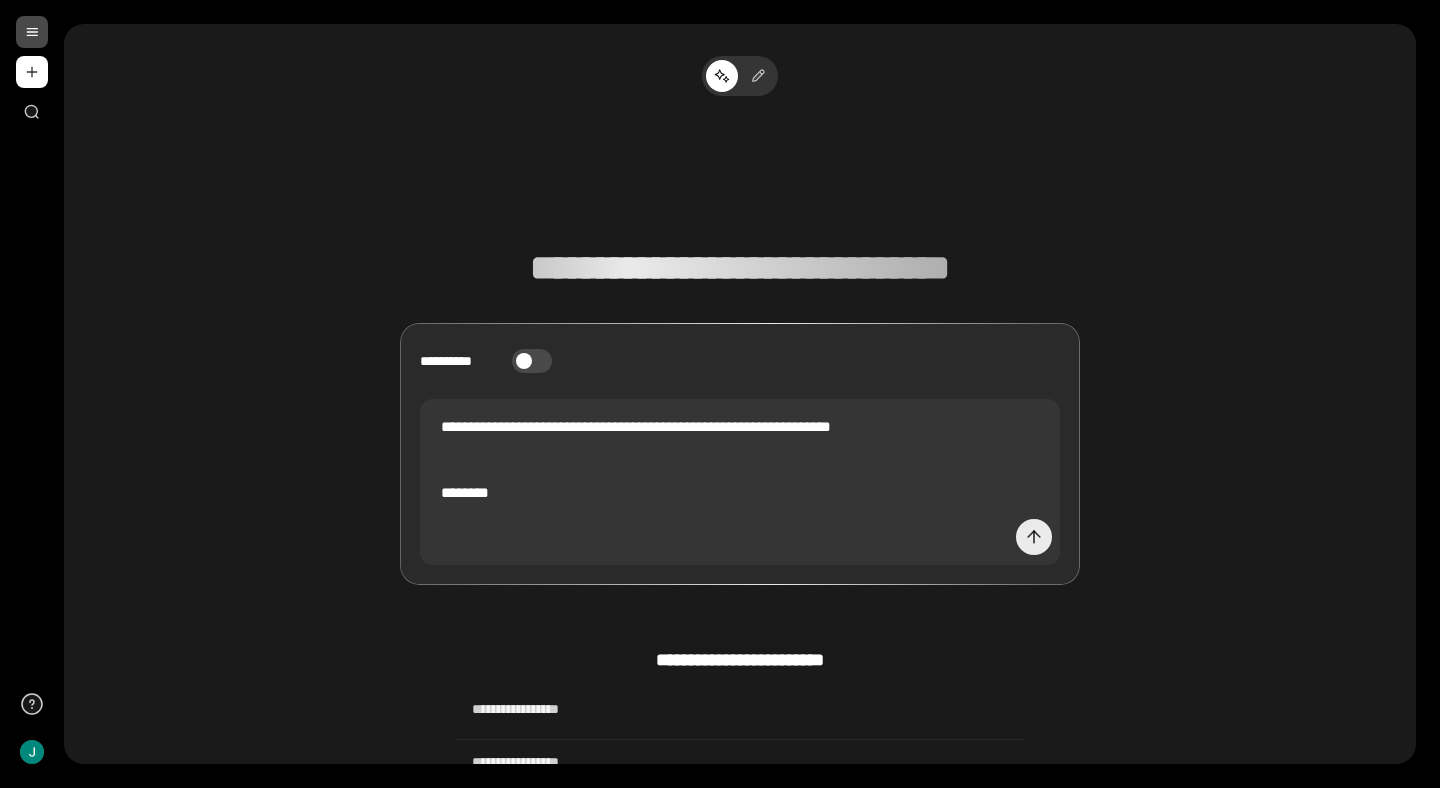 click at bounding box center (1034, 537) 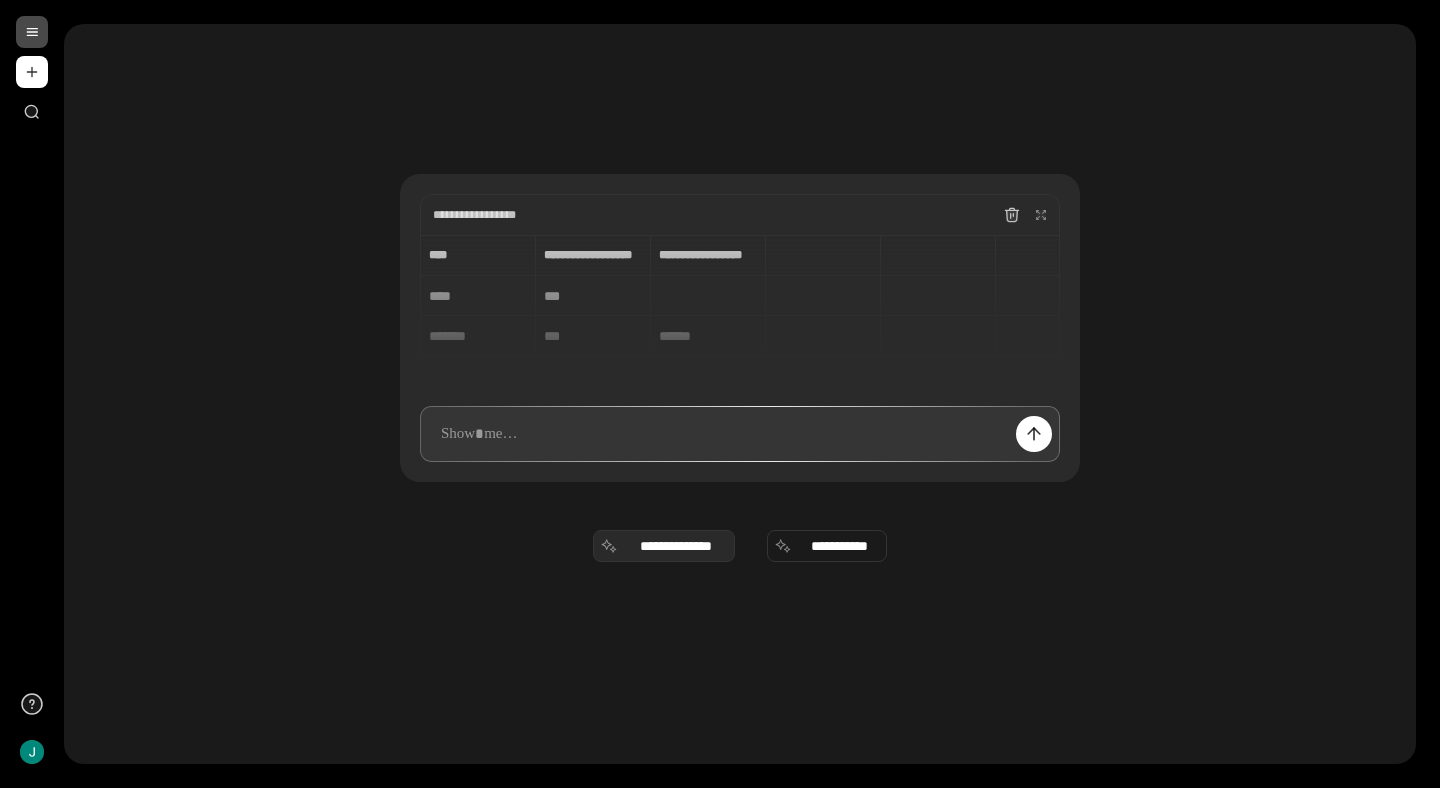 click on "**********" at bounding box center [676, 546] 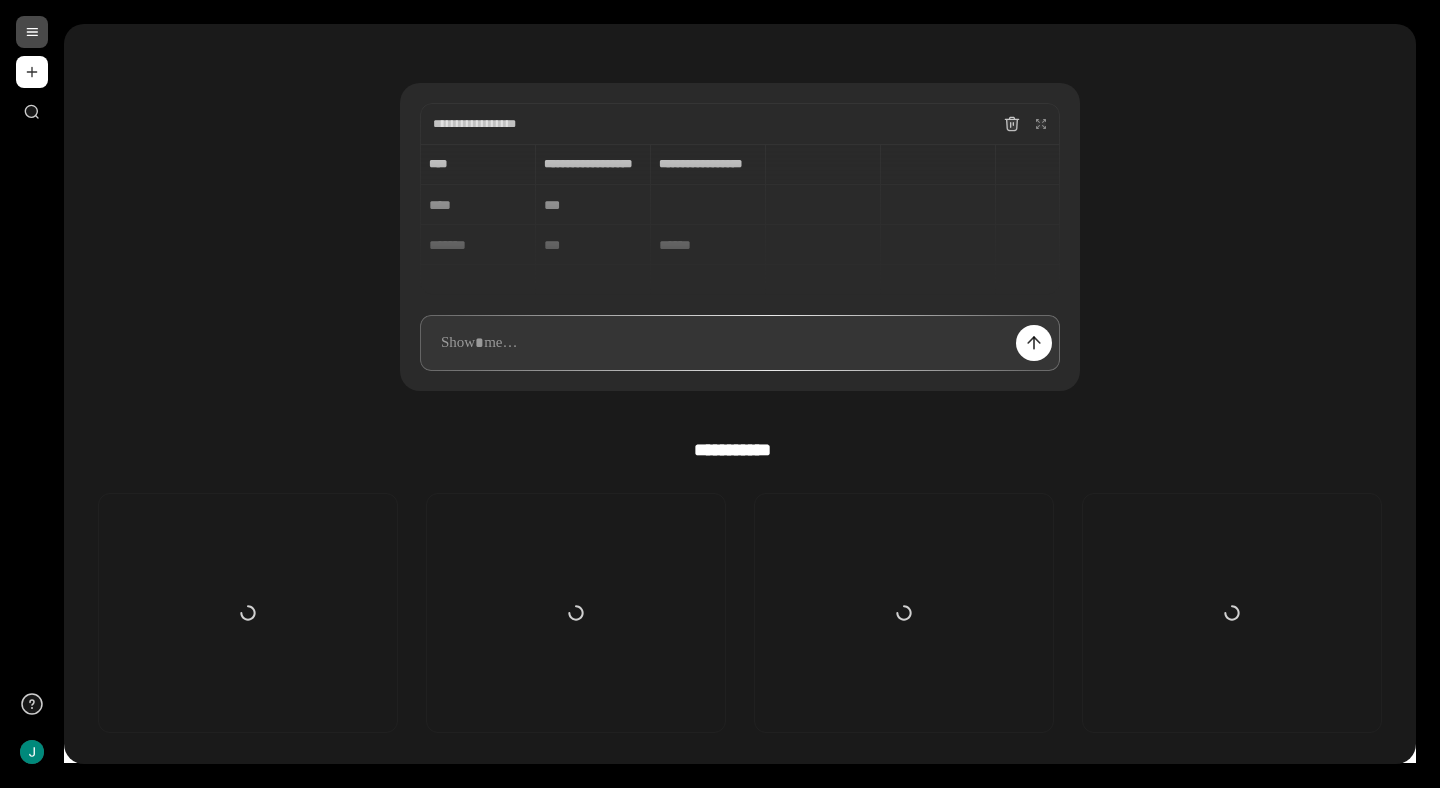 scroll, scrollTop: 180, scrollLeft: 0, axis: vertical 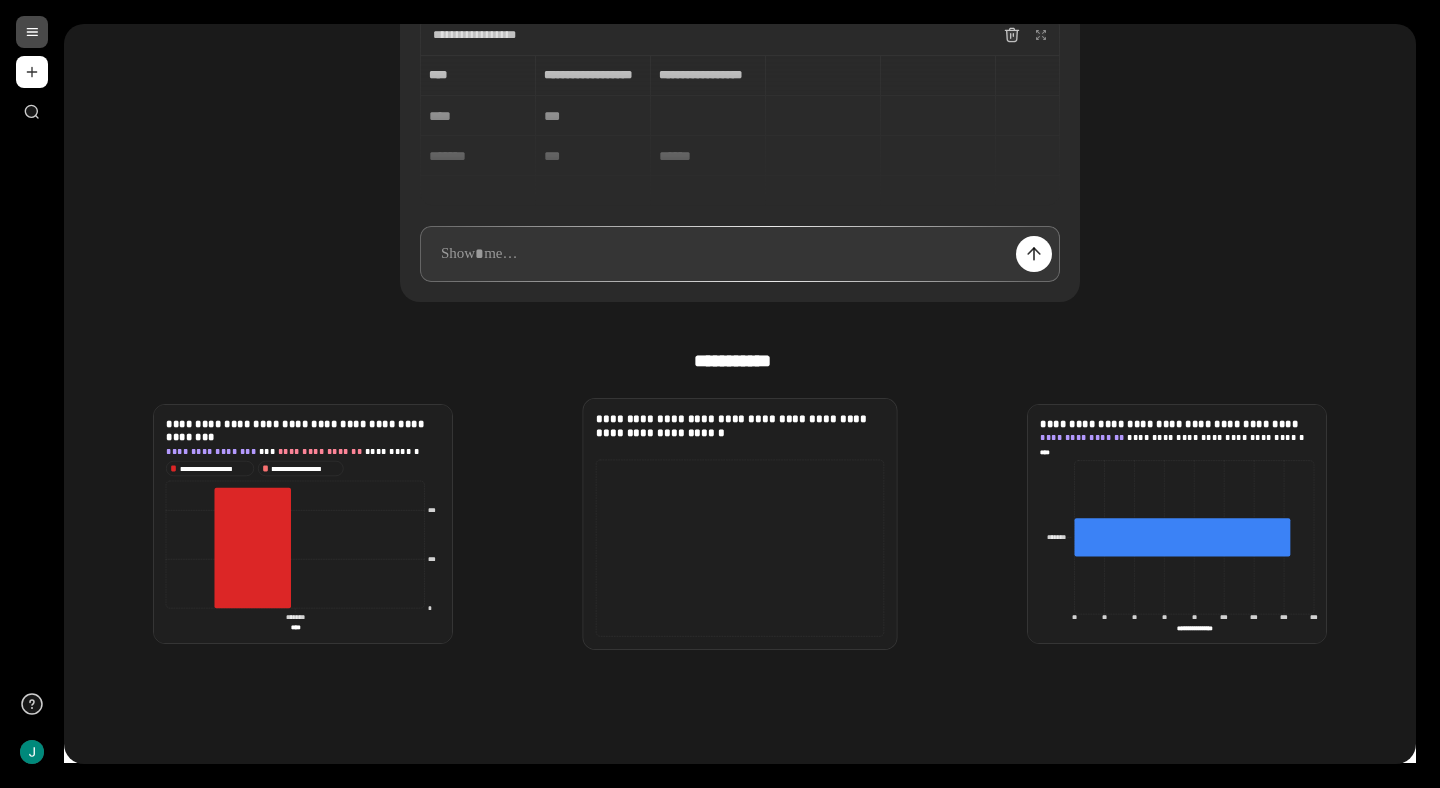 click 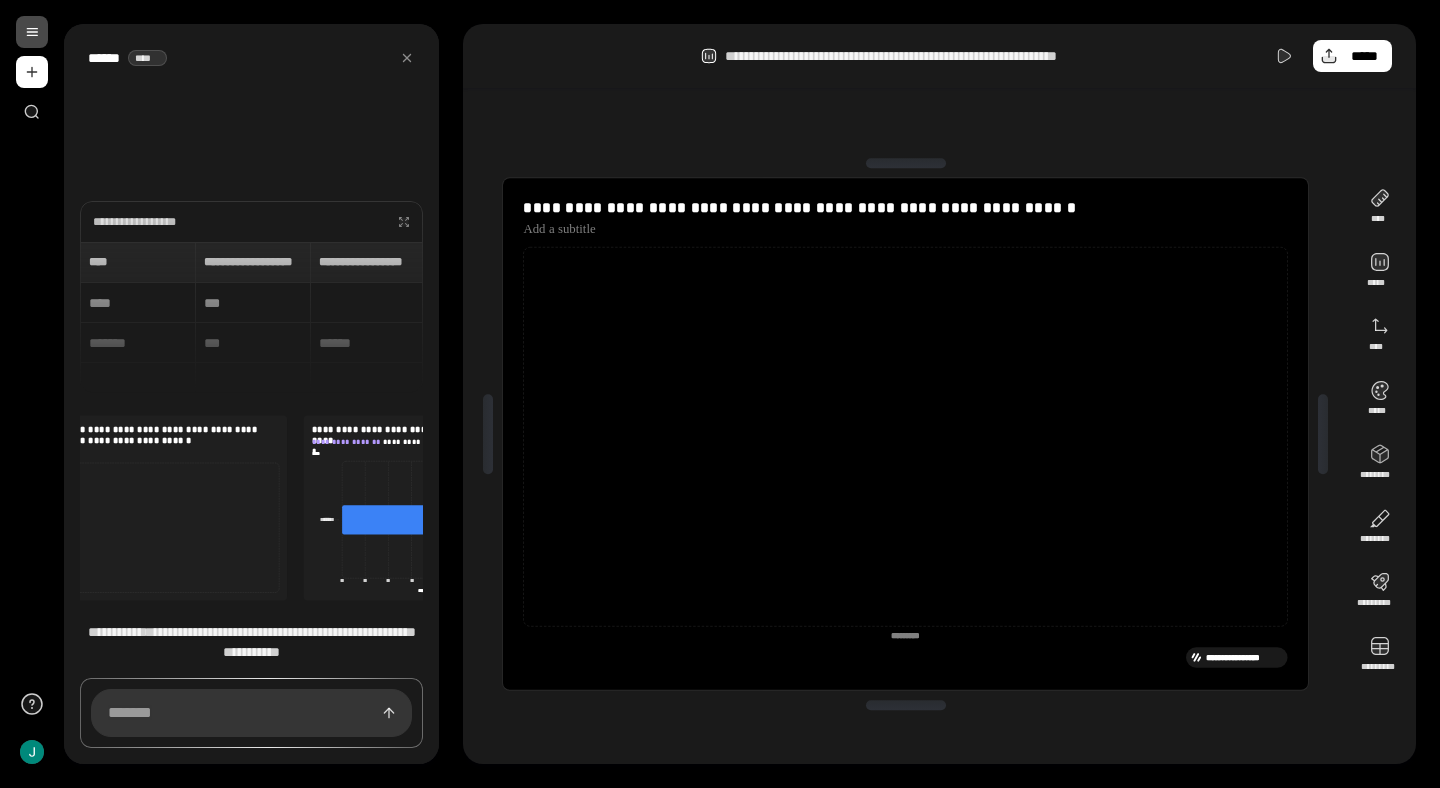 scroll, scrollTop: 0, scrollLeft: 17, axis: horizontal 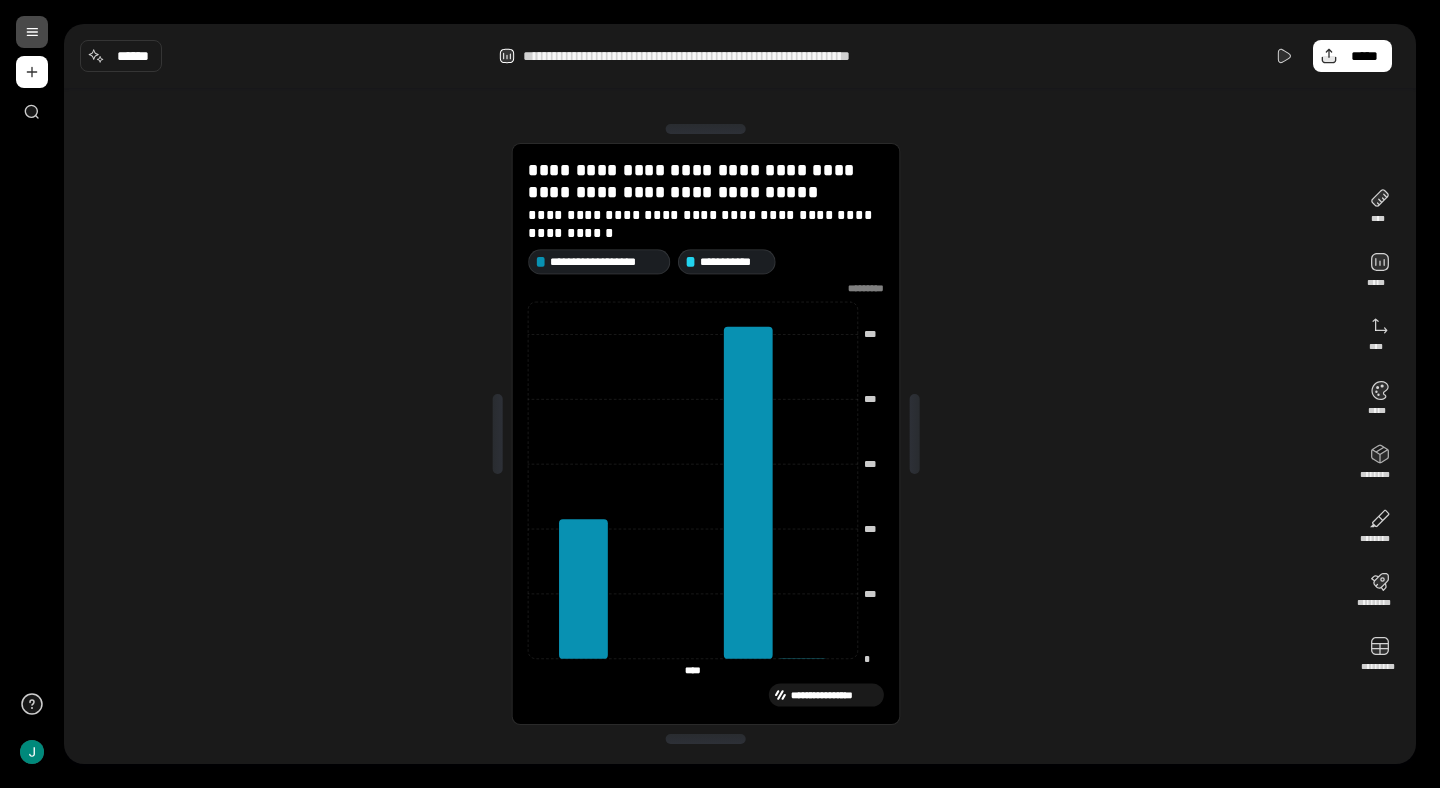 click on "* *** *** *** *** *** ********* **** ****" 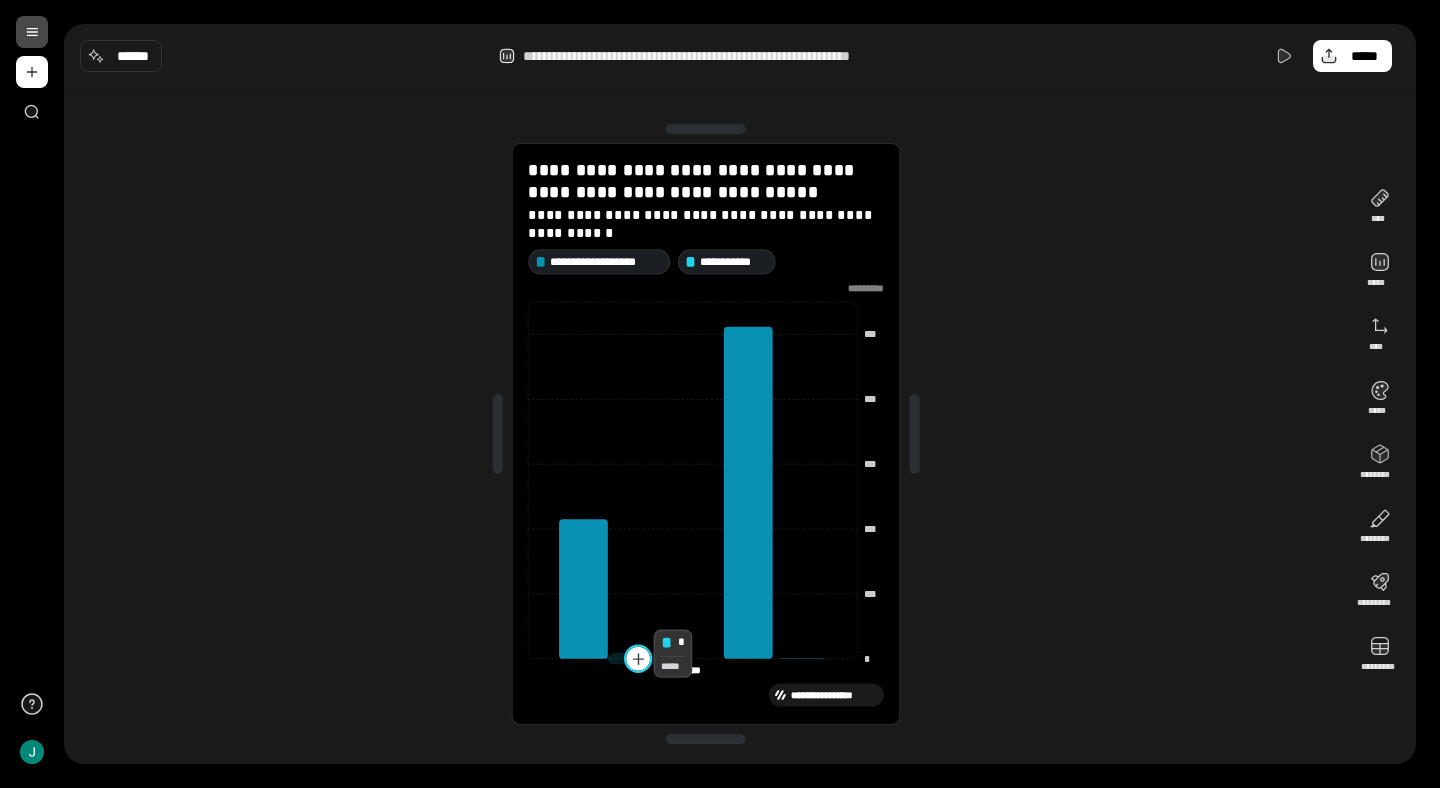 click 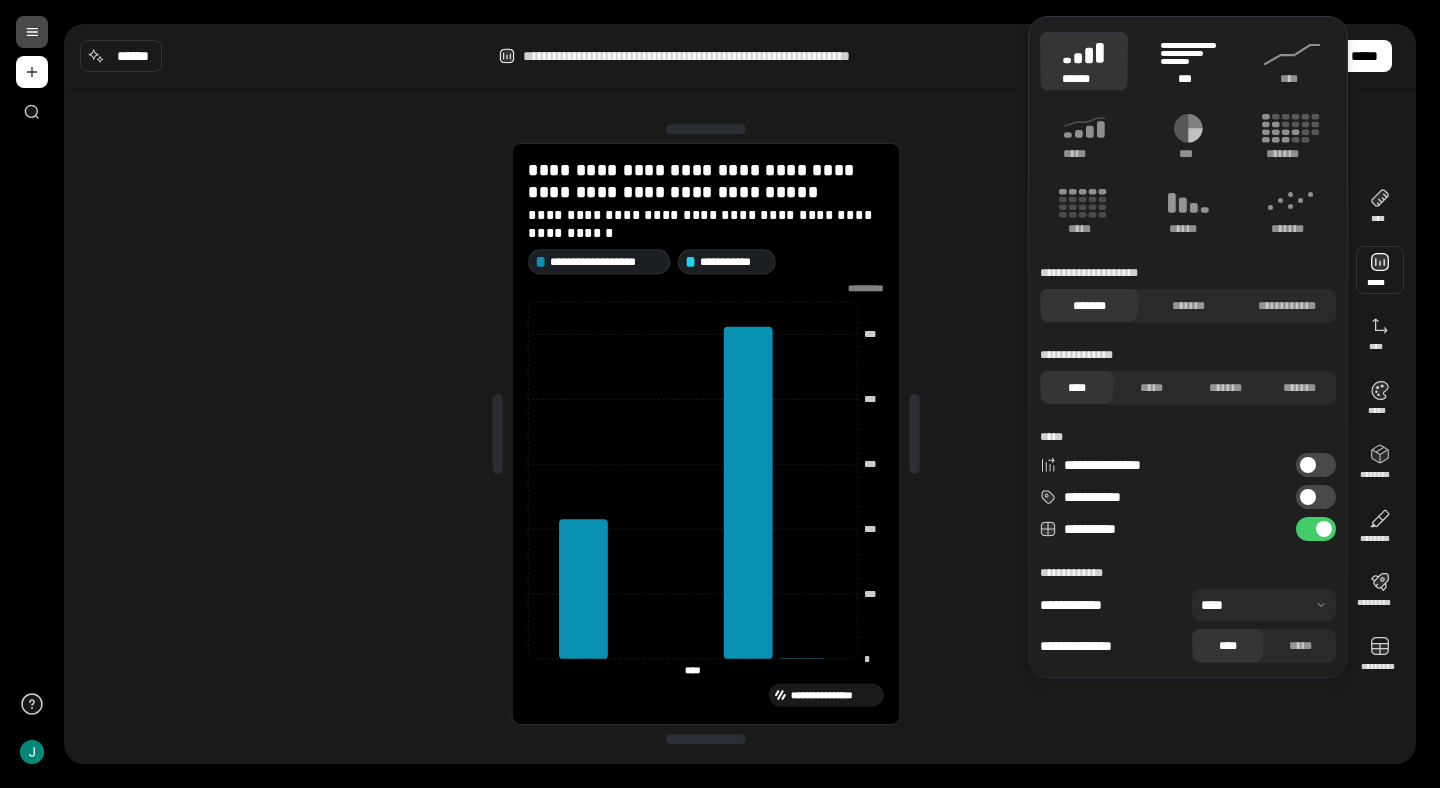 click 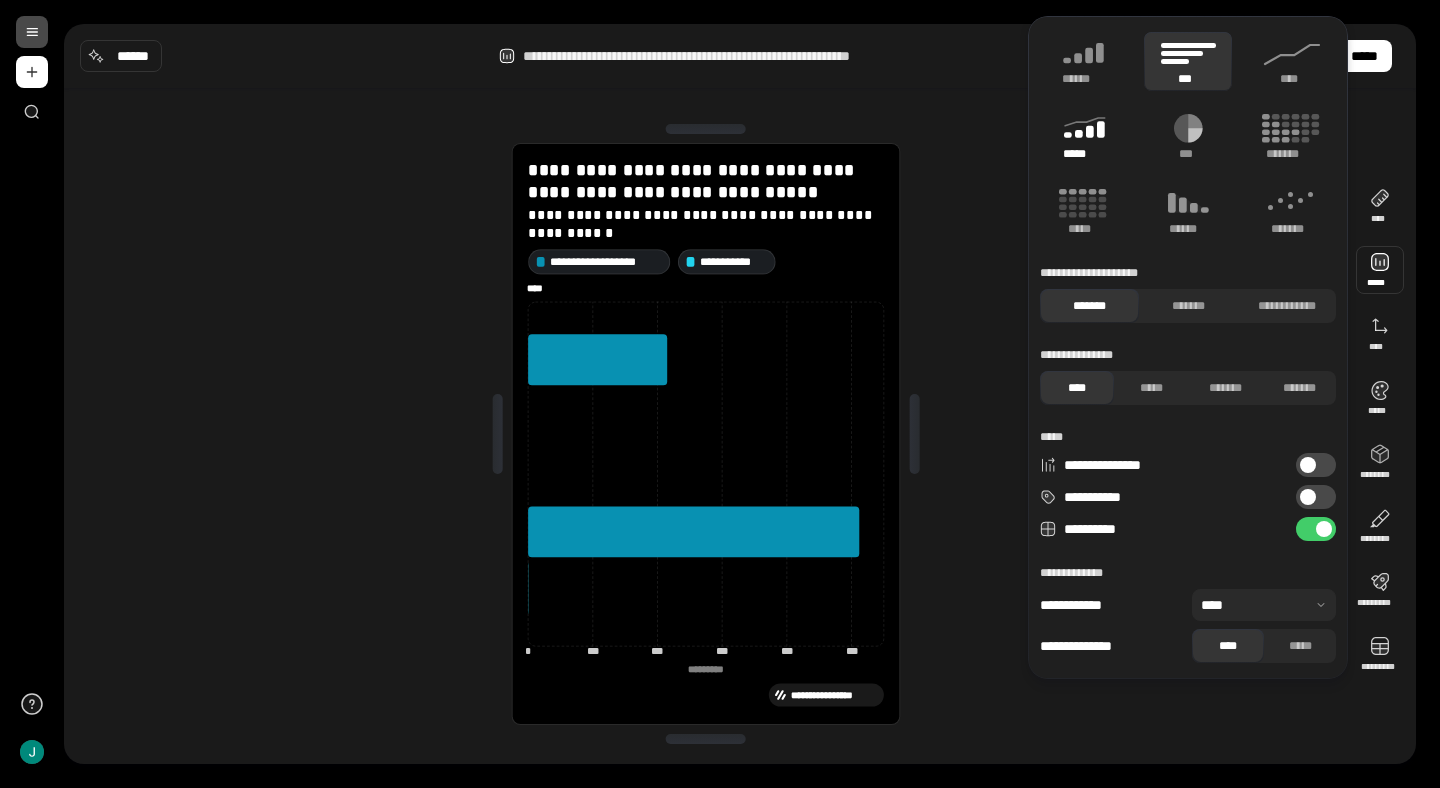 click 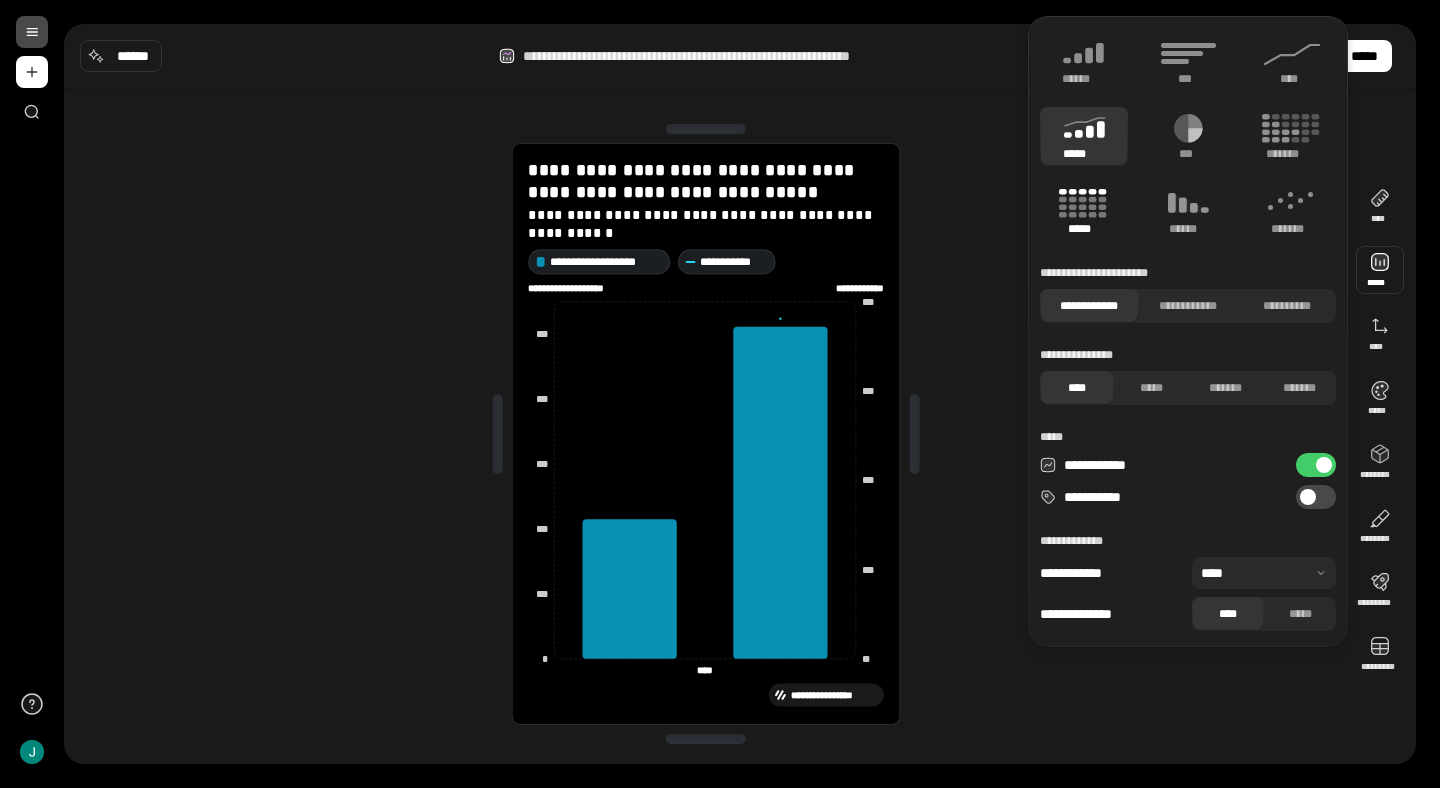 click 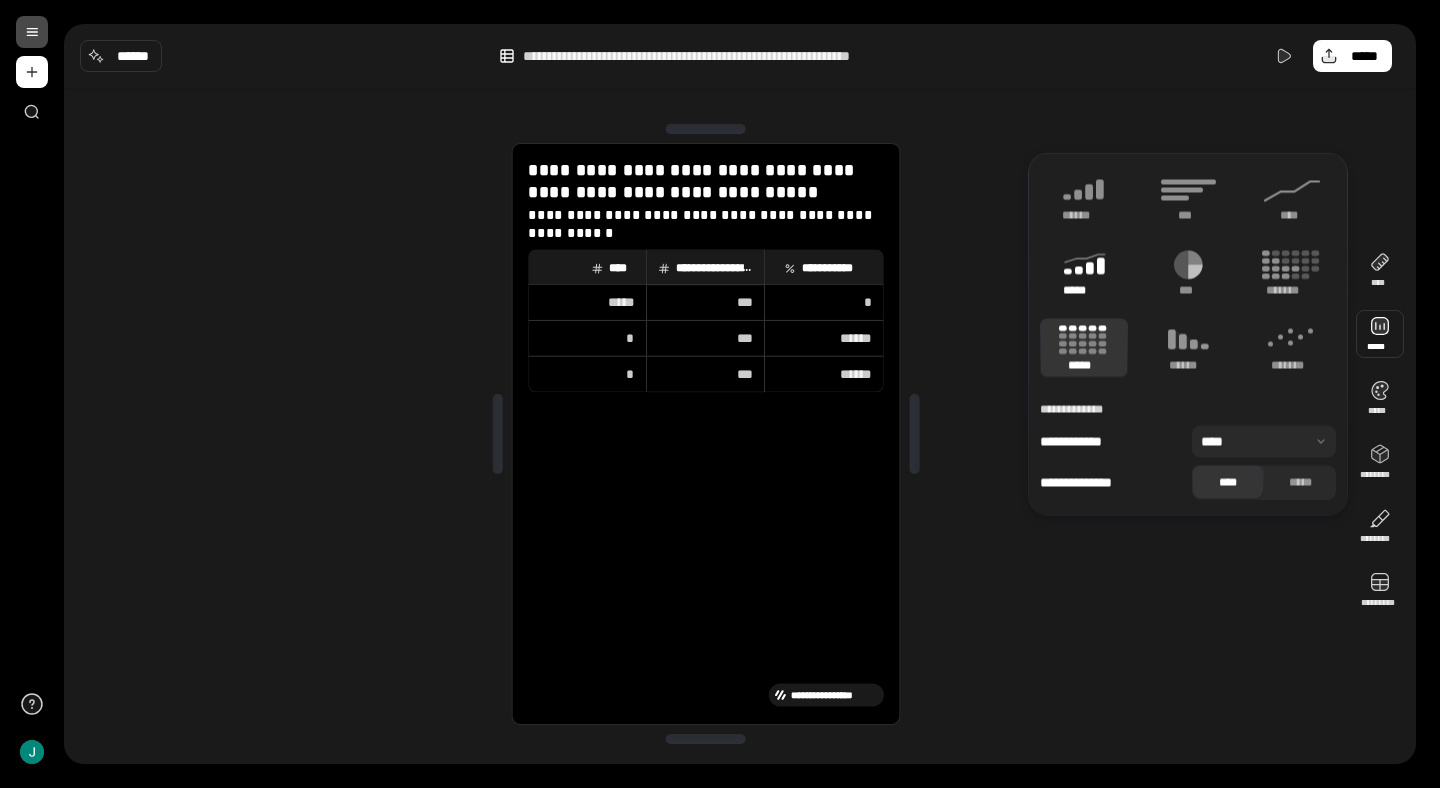 click 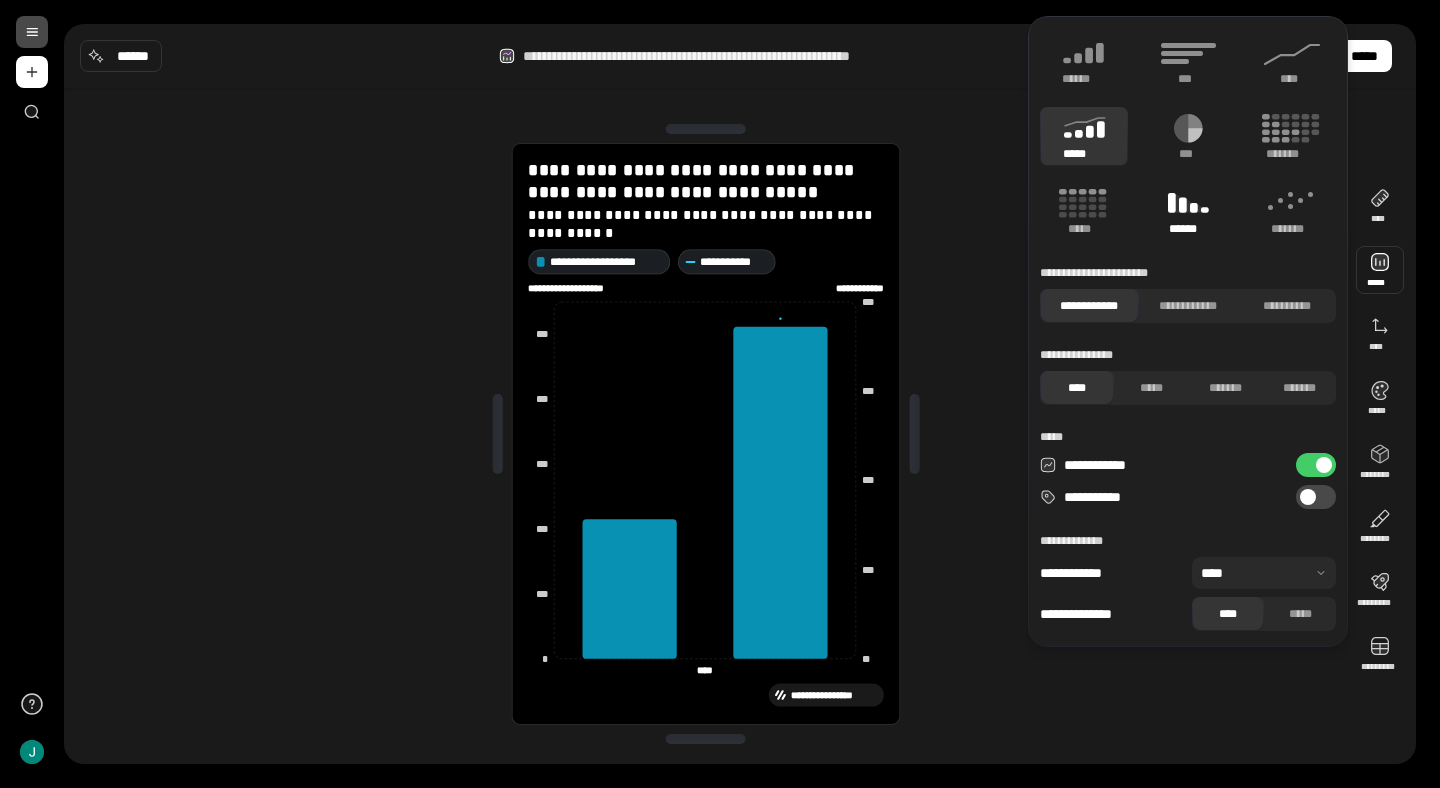 click on "******" at bounding box center (1188, 229) 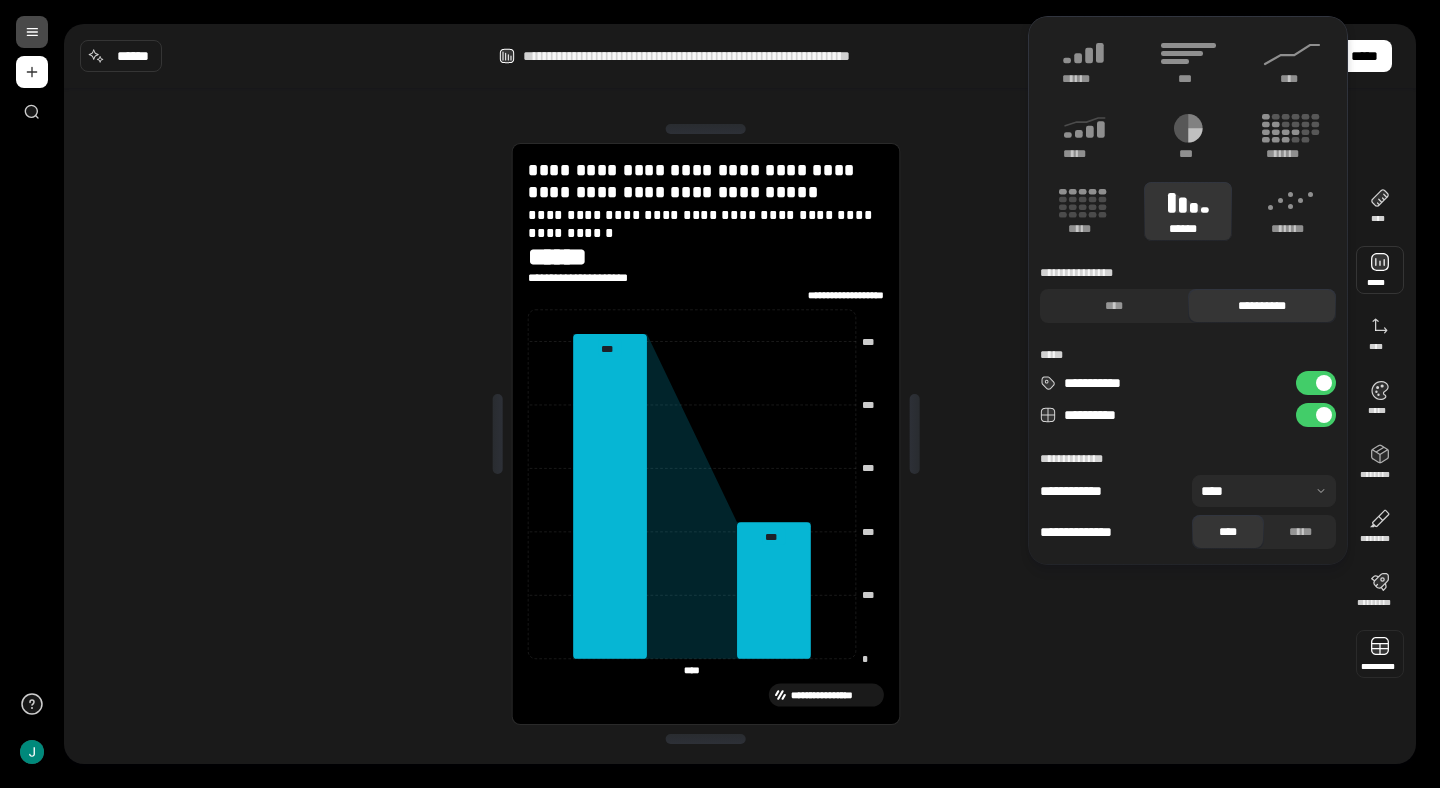click at bounding box center (1380, 654) 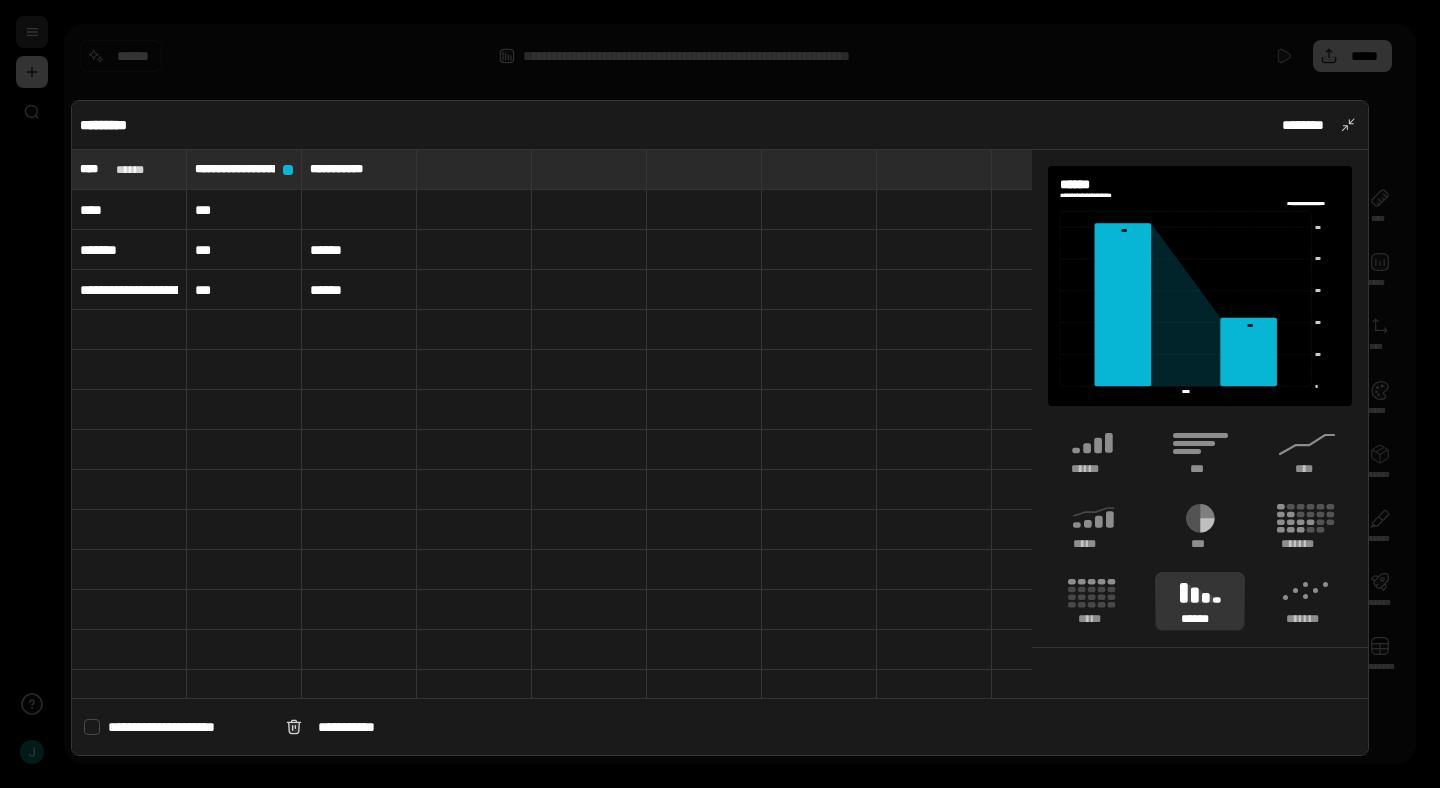 click on "**********" at bounding box center [129, 290] 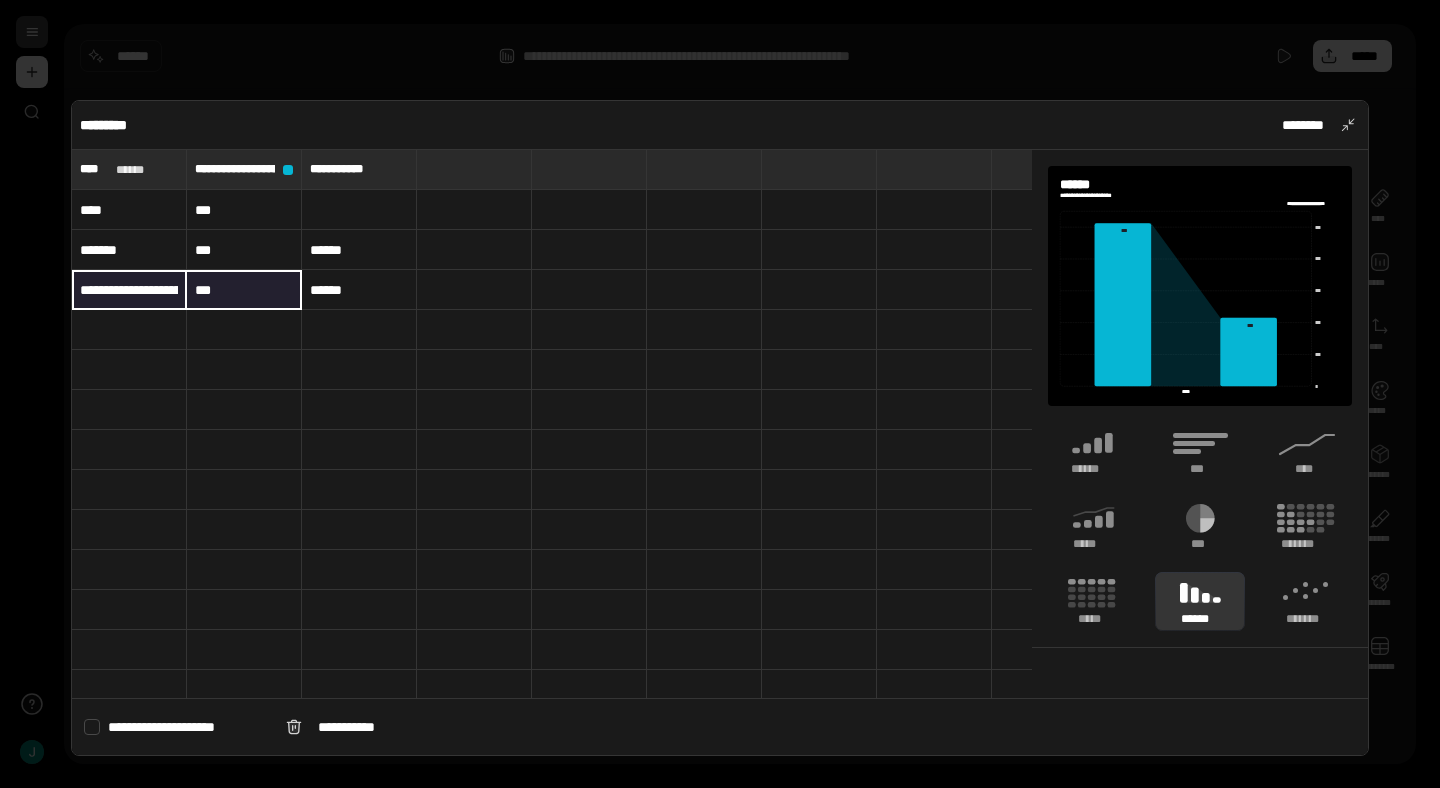 click on "***" at bounding box center [244, 290] 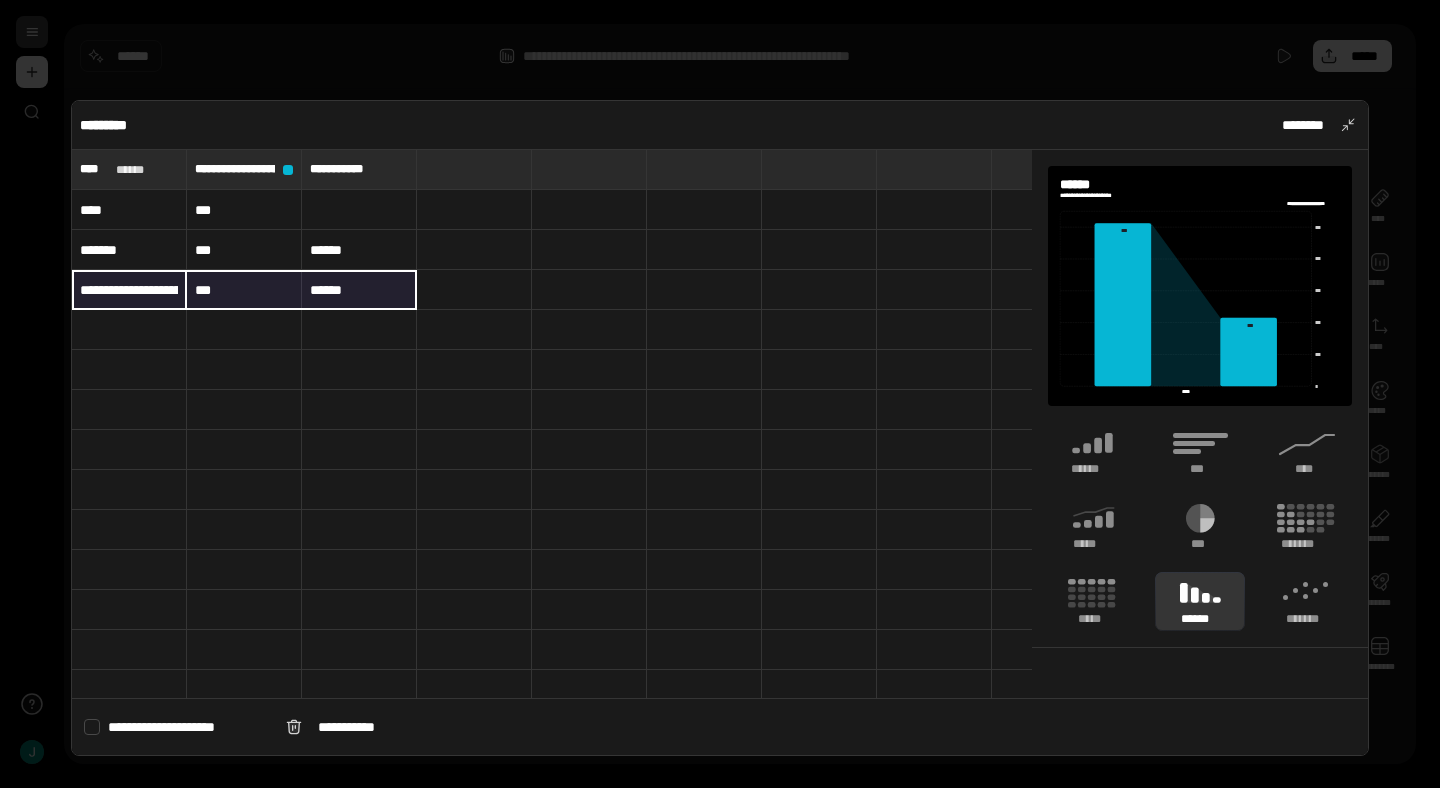 click on "******" at bounding box center [359, 290] 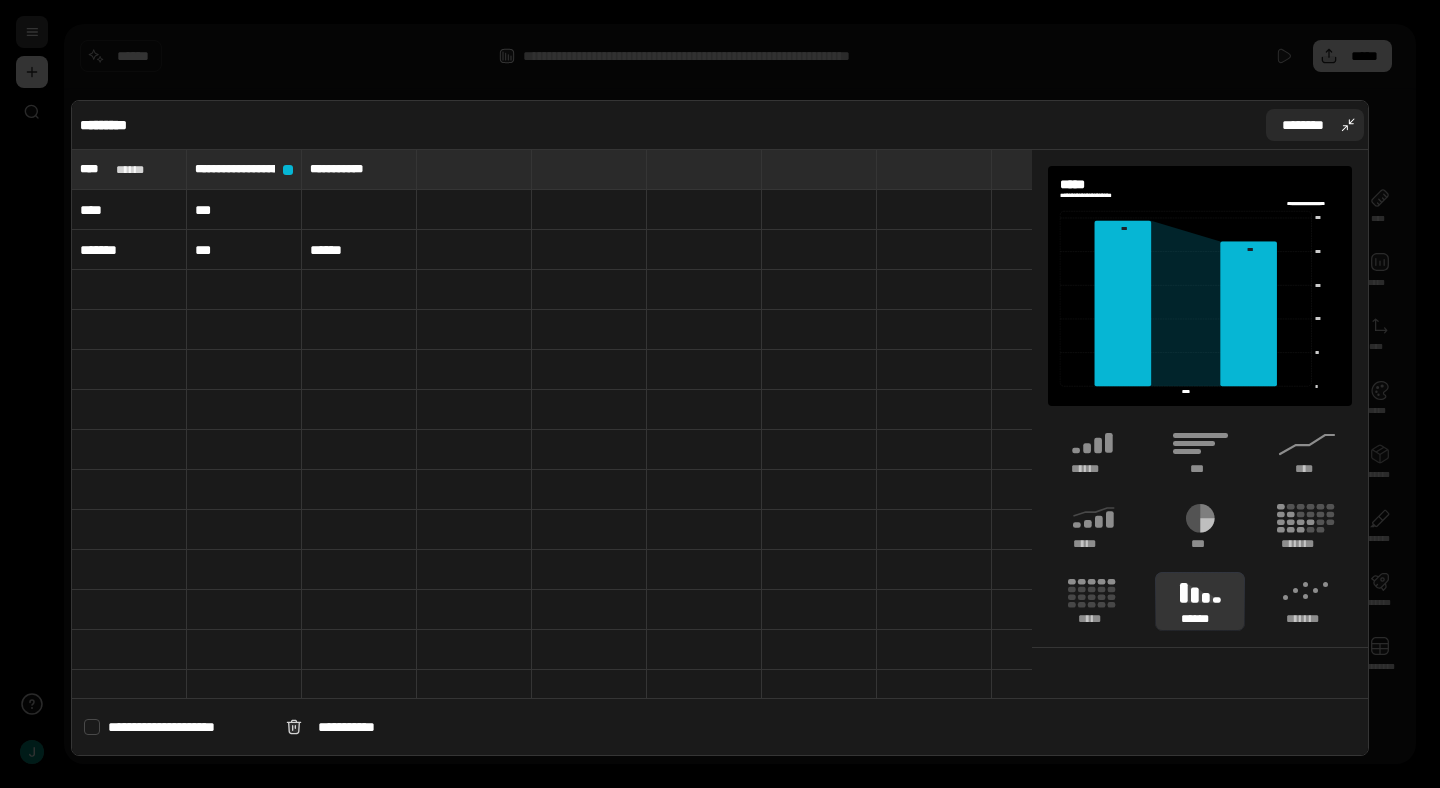 click on "********" at bounding box center [1303, 125] 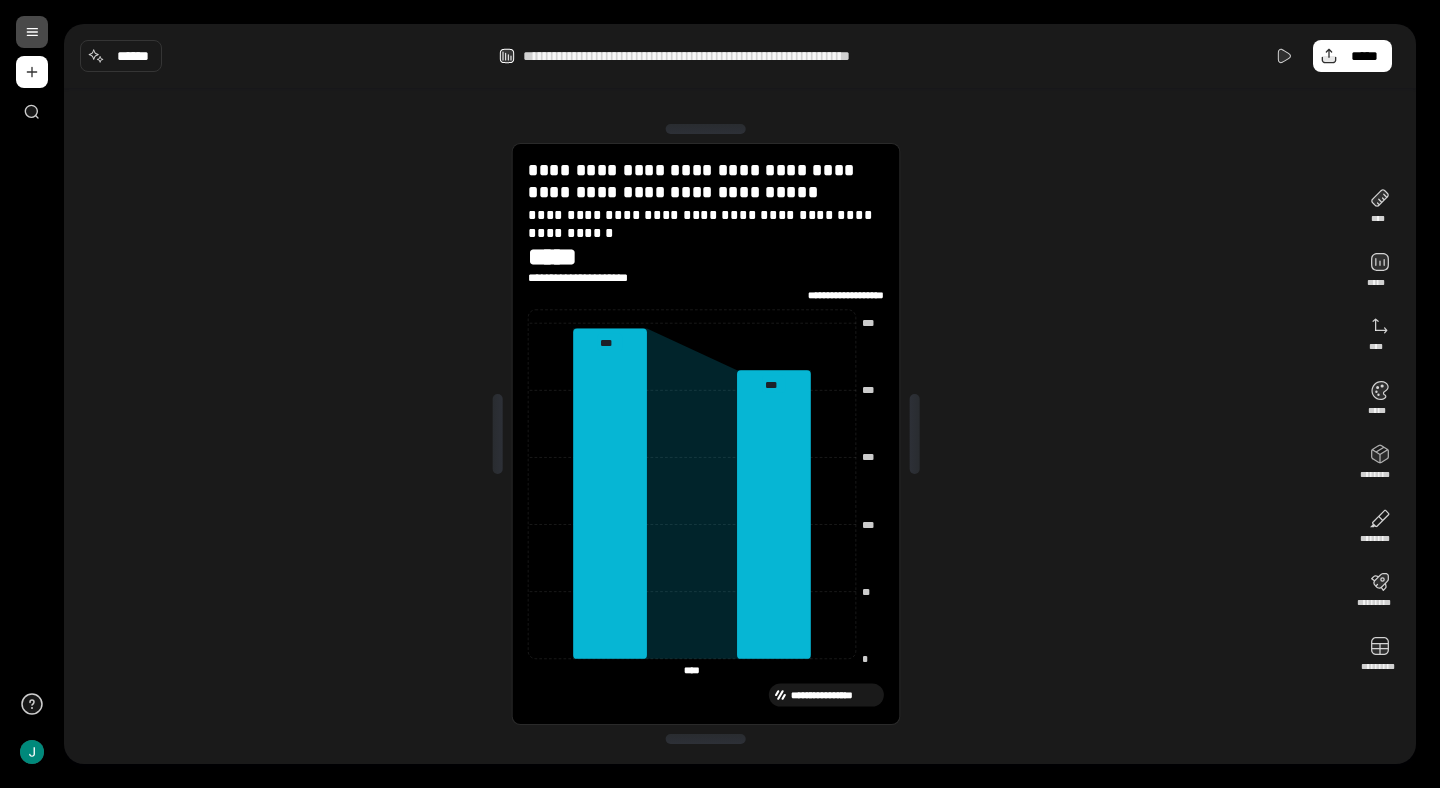 click on "*****" at bounding box center [566, 256] 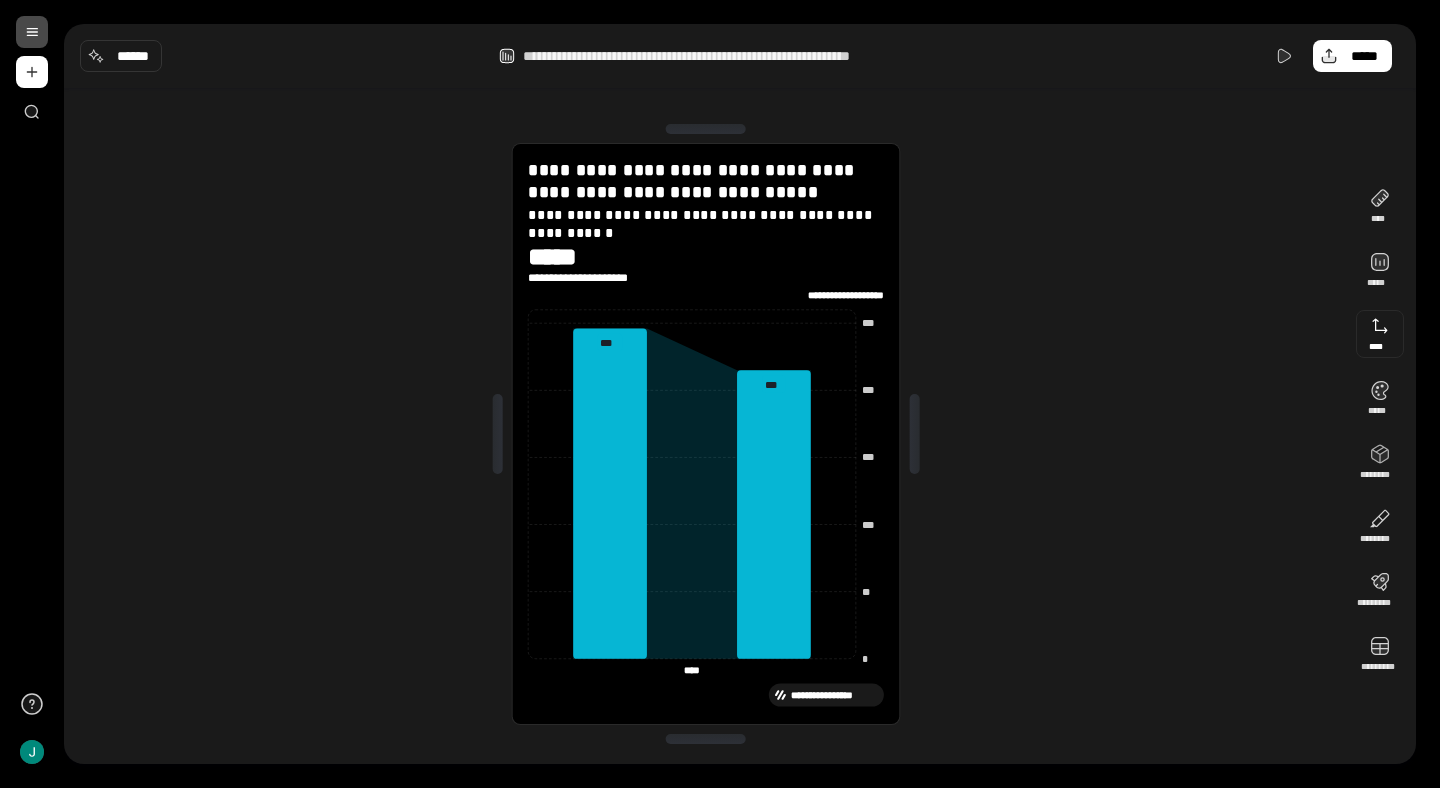 click at bounding box center [1380, 334] 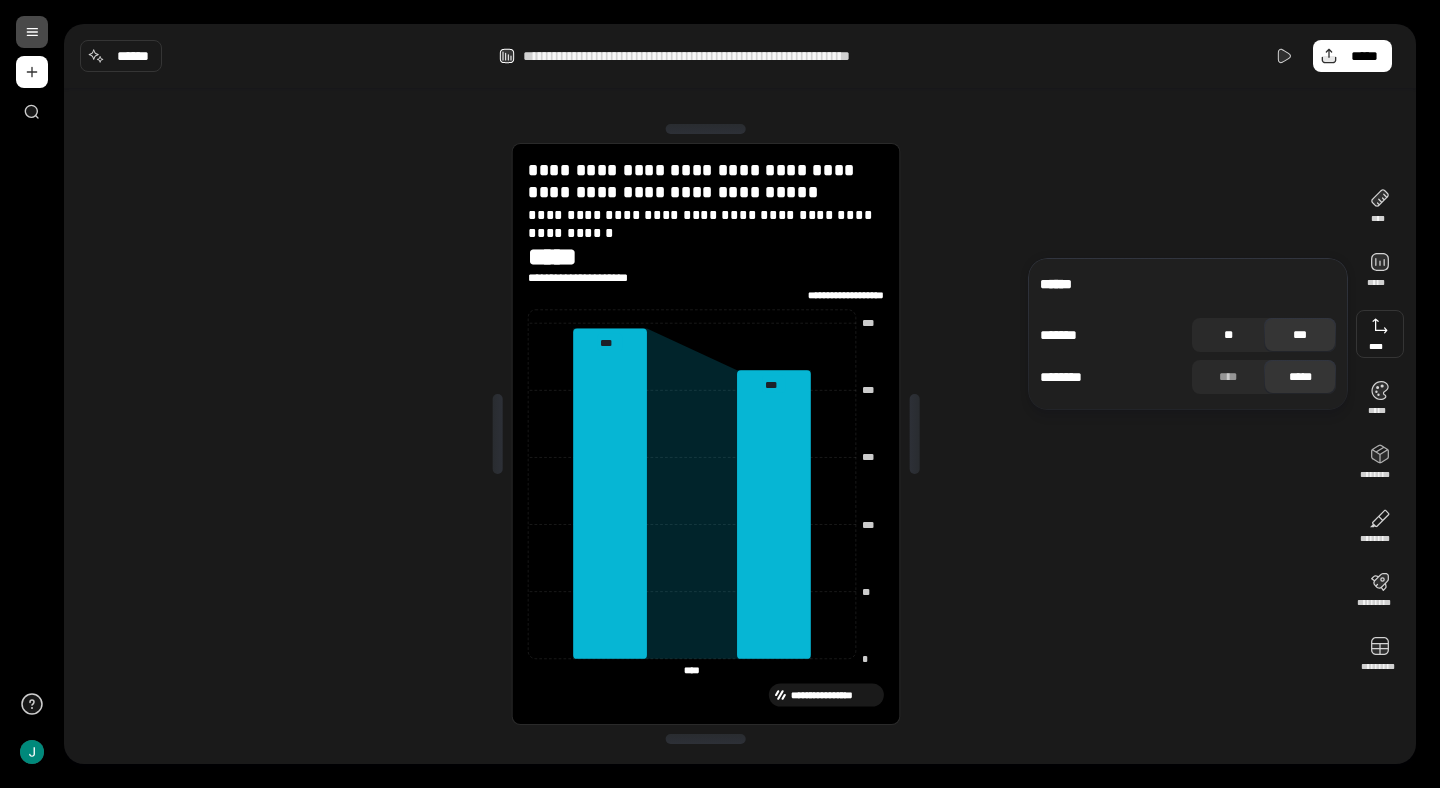 click on "**" at bounding box center [1228, 335] 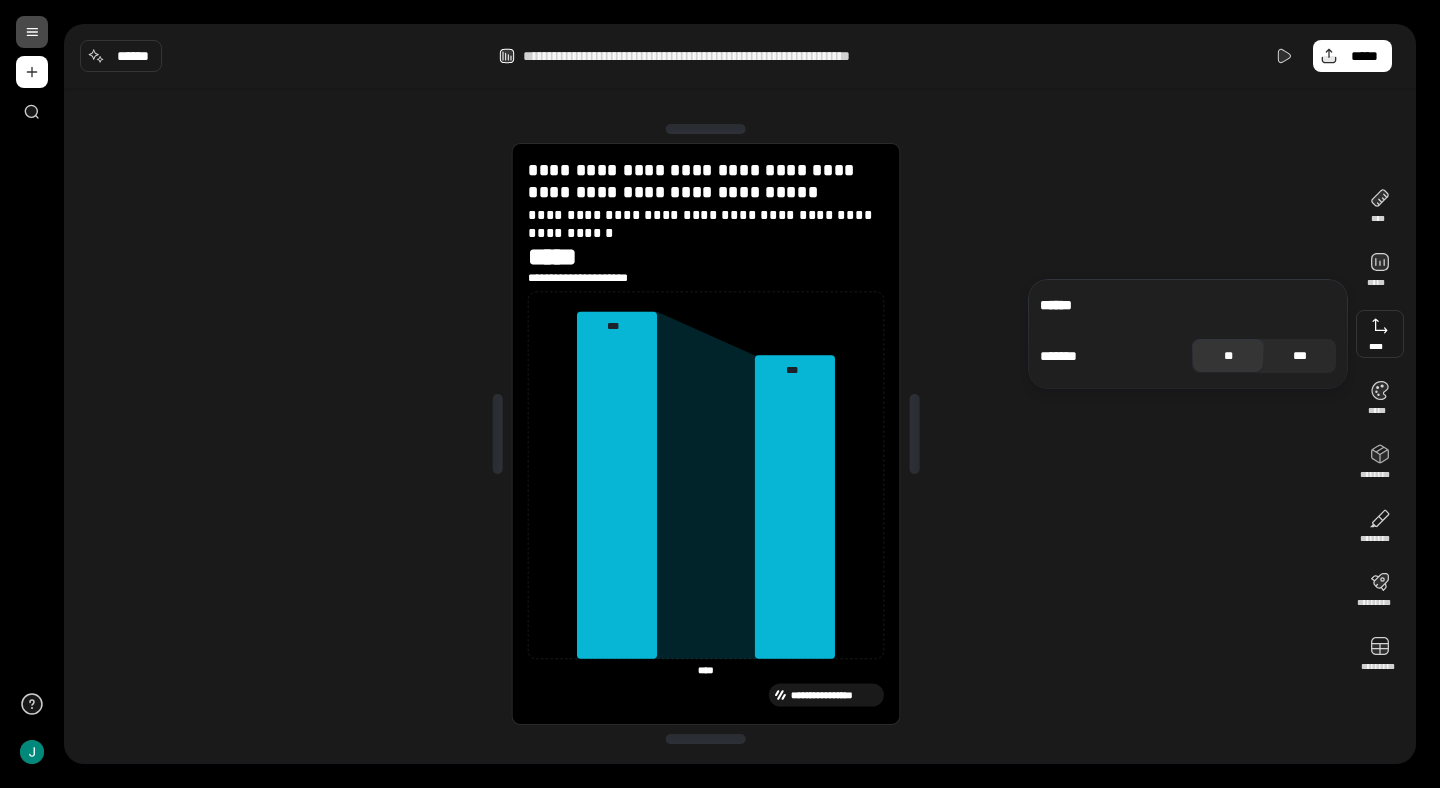 click on "***" at bounding box center (1300, 356) 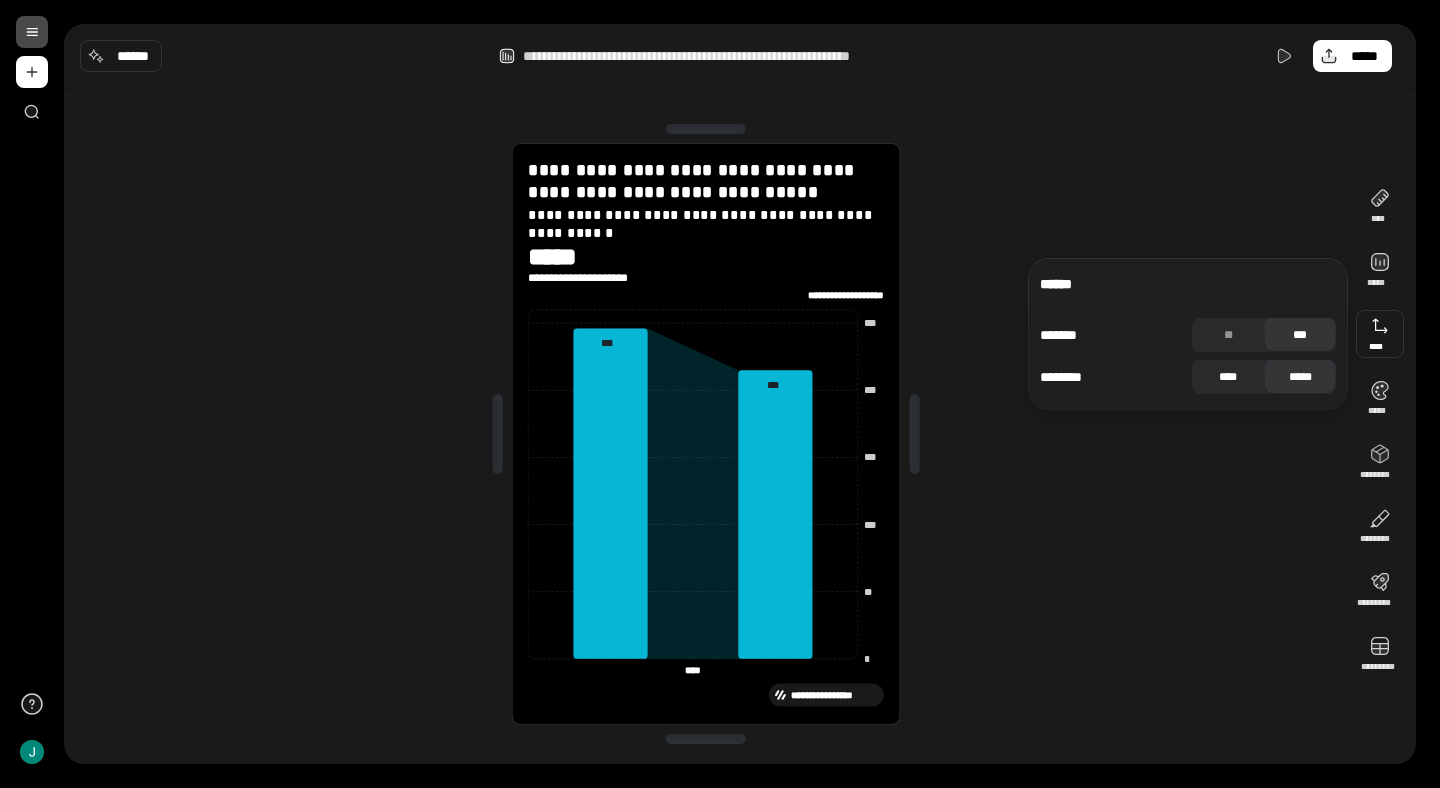 click on "****" at bounding box center [1228, 377] 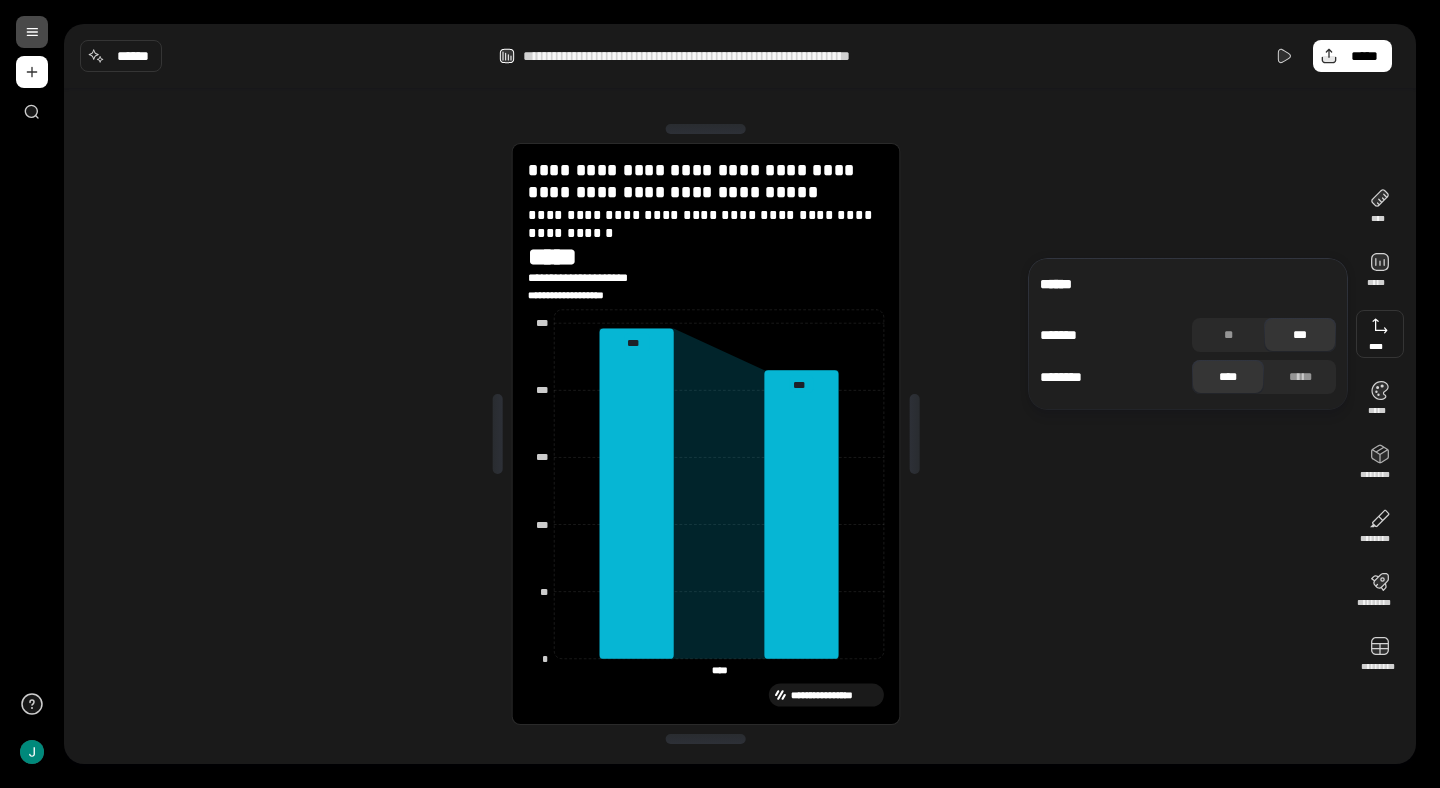 click on "**** ****" 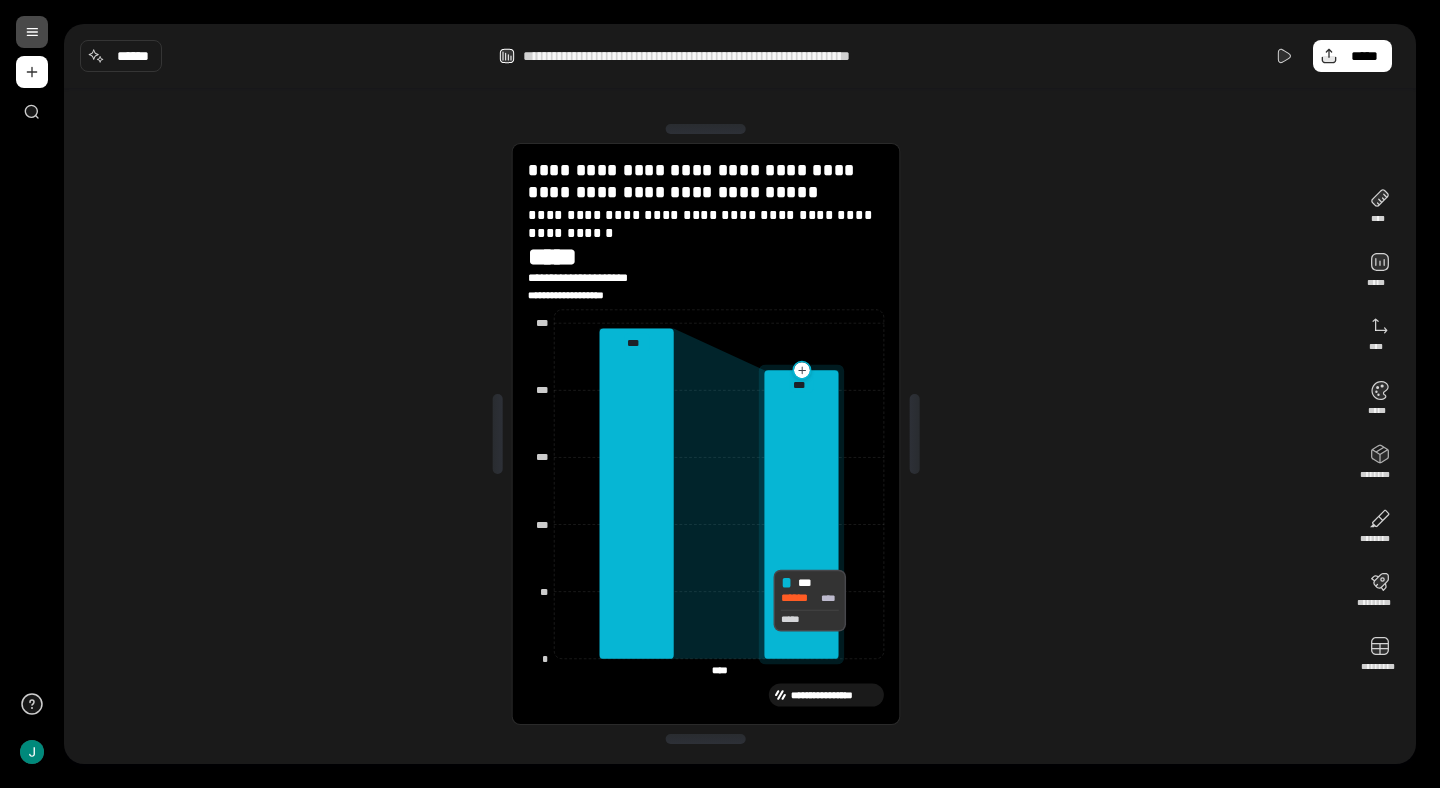 drag, startPoint x: 648, startPoint y: 596, endPoint x: 805, endPoint y: 606, distance: 157.31815 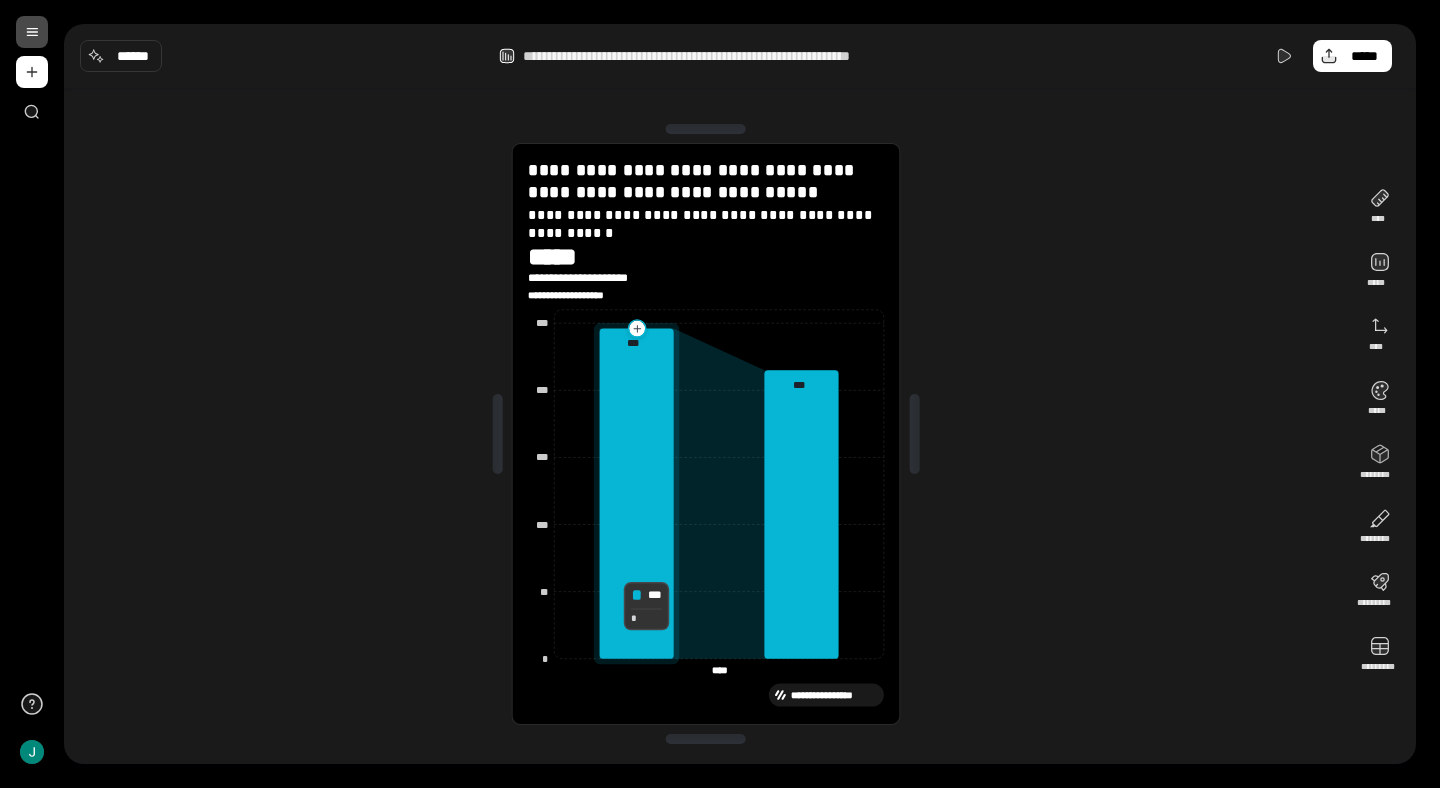 drag, startPoint x: 805, startPoint y: 606, endPoint x: 613, endPoint y: 606, distance: 192 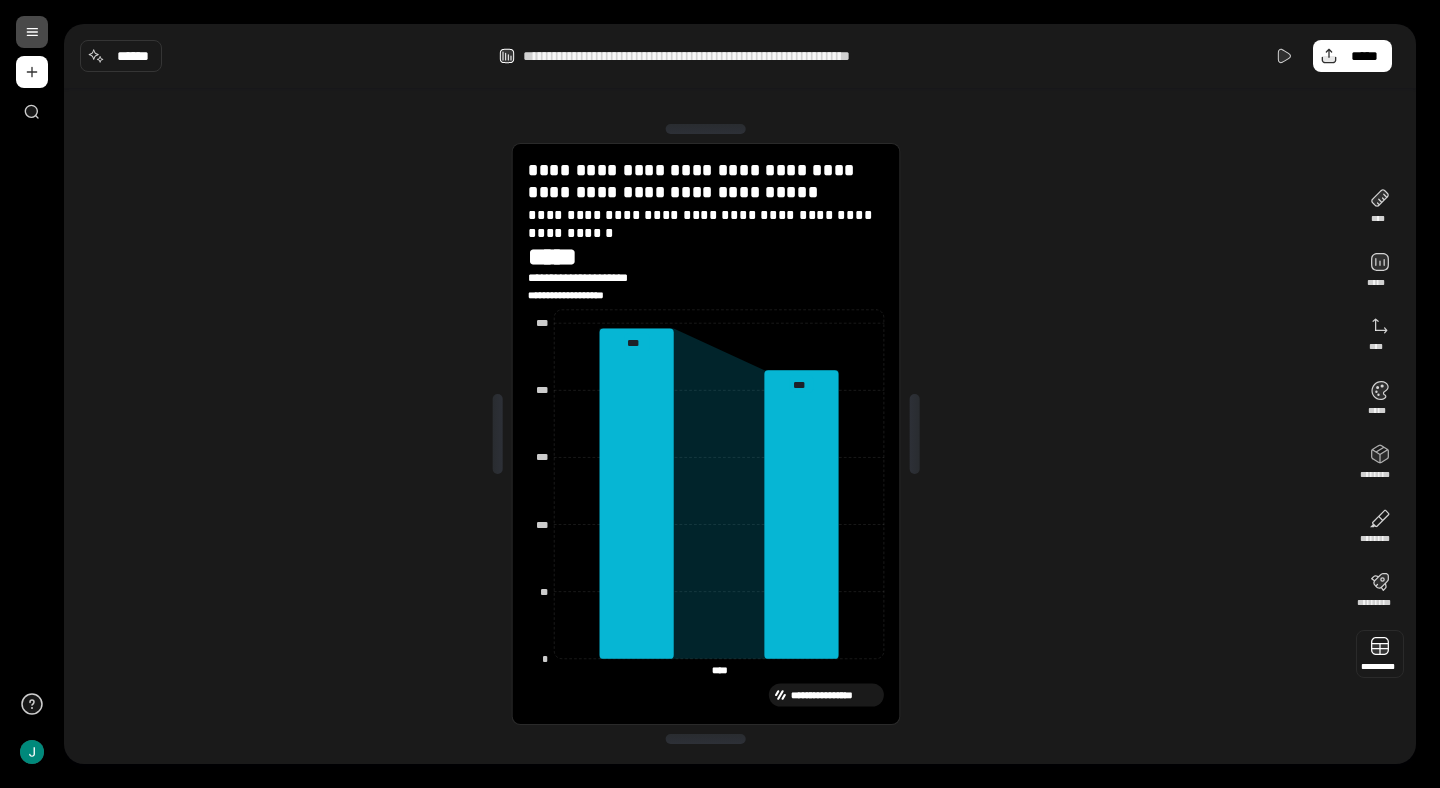 click at bounding box center [1380, 654] 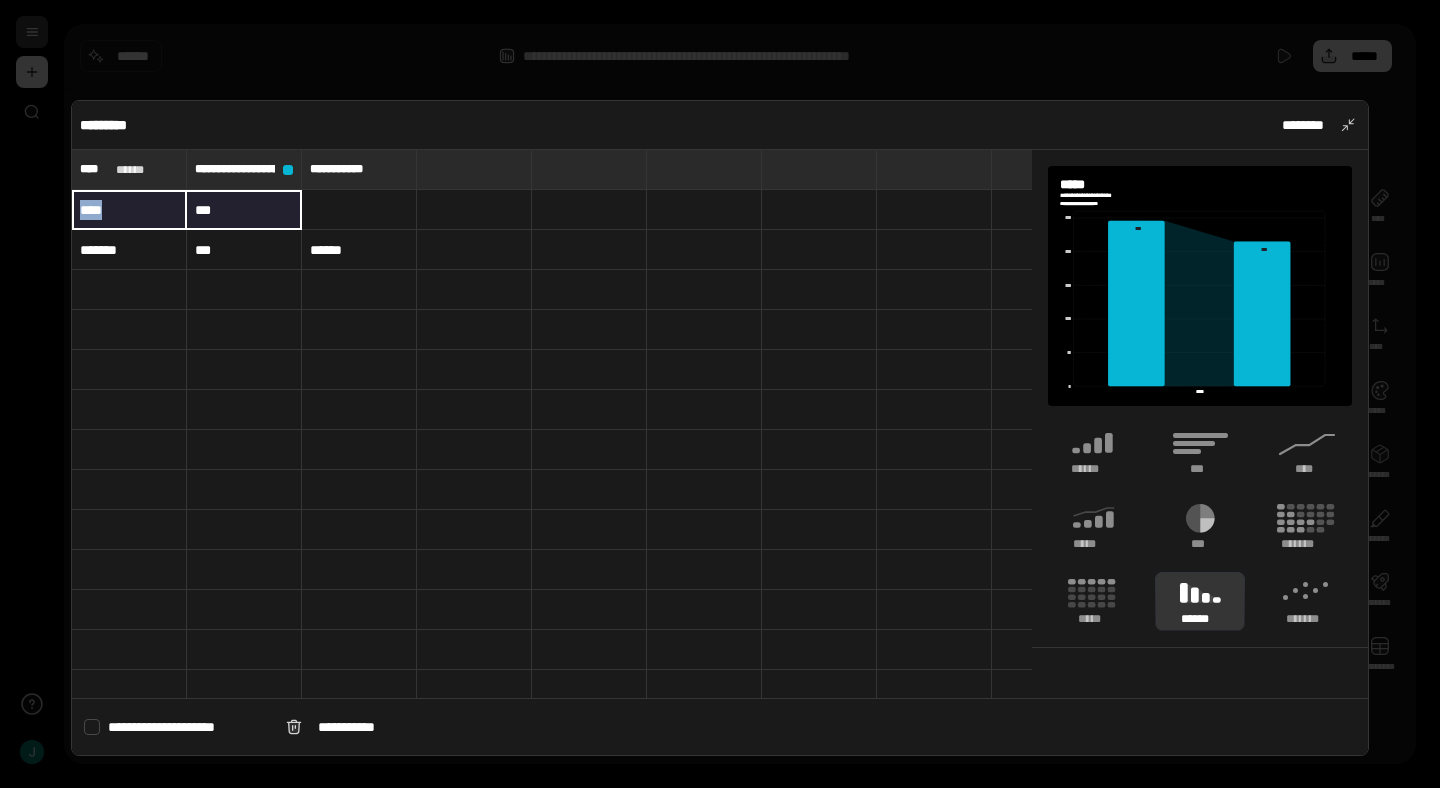 drag, startPoint x: 108, startPoint y: 217, endPoint x: 206, endPoint y: 217, distance: 98 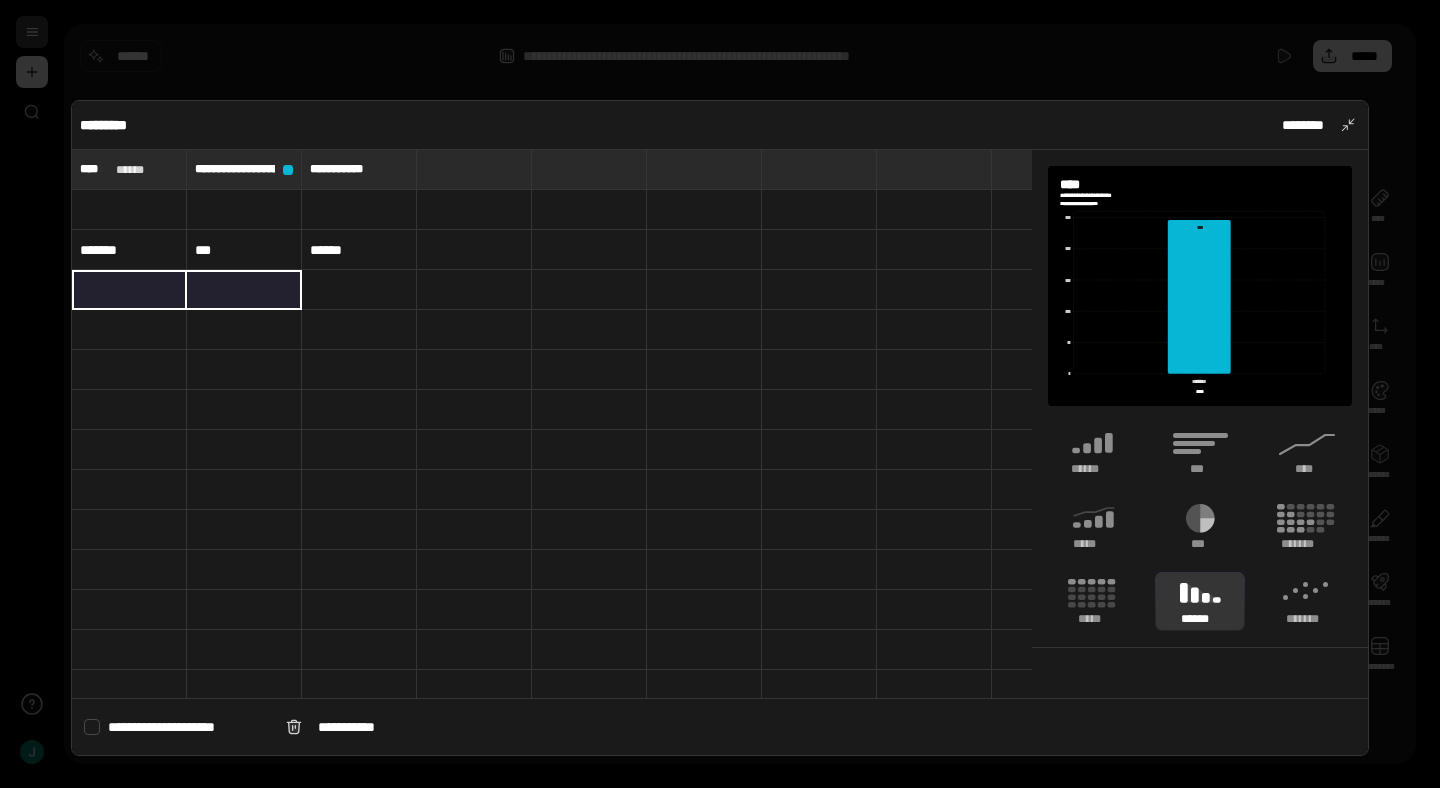 drag, startPoint x: 141, startPoint y: 278, endPoint x: 205, endPoint y: 278, distance: 64 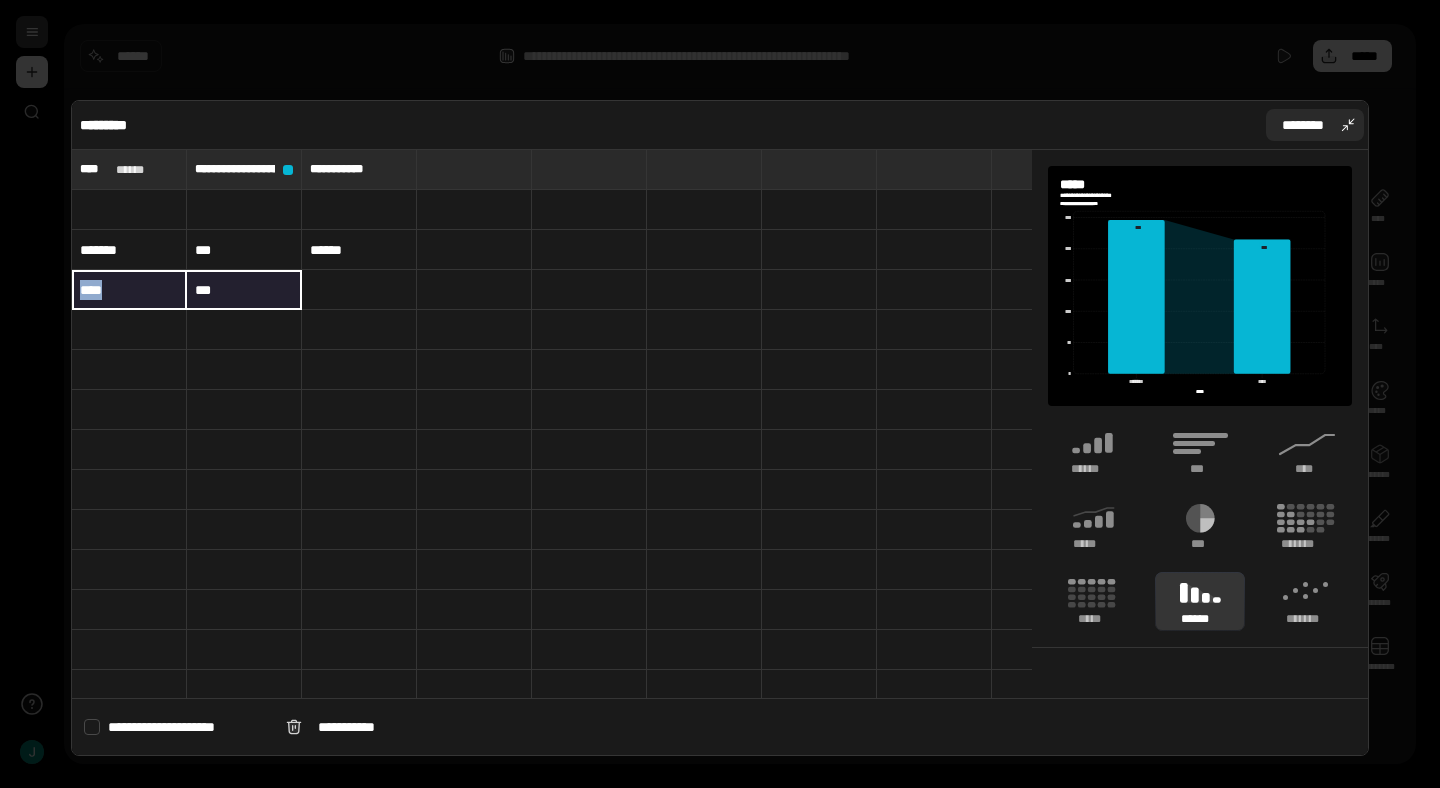 click on "********" at bounding box center [1315, 125] 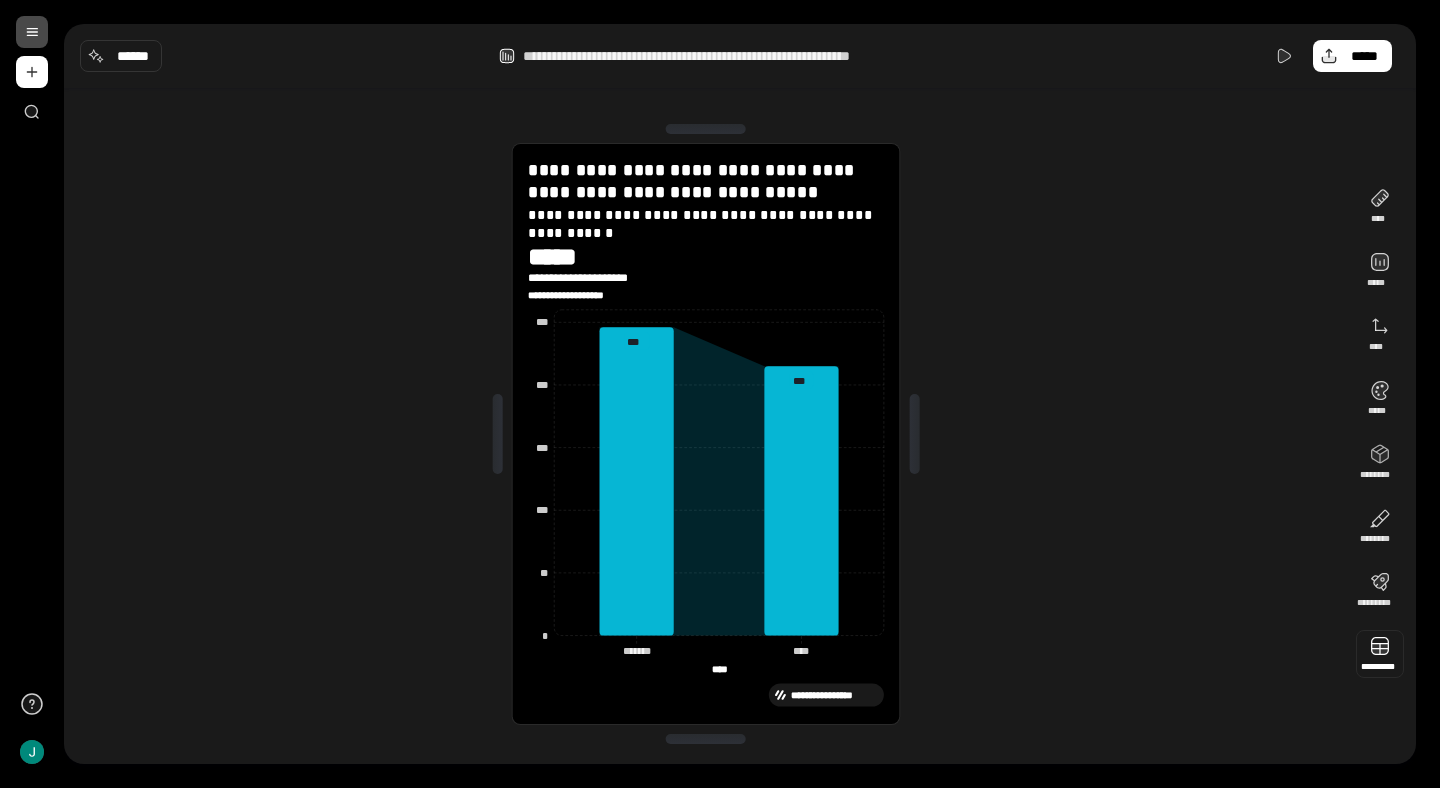 click at bounding box center [1380, 654] 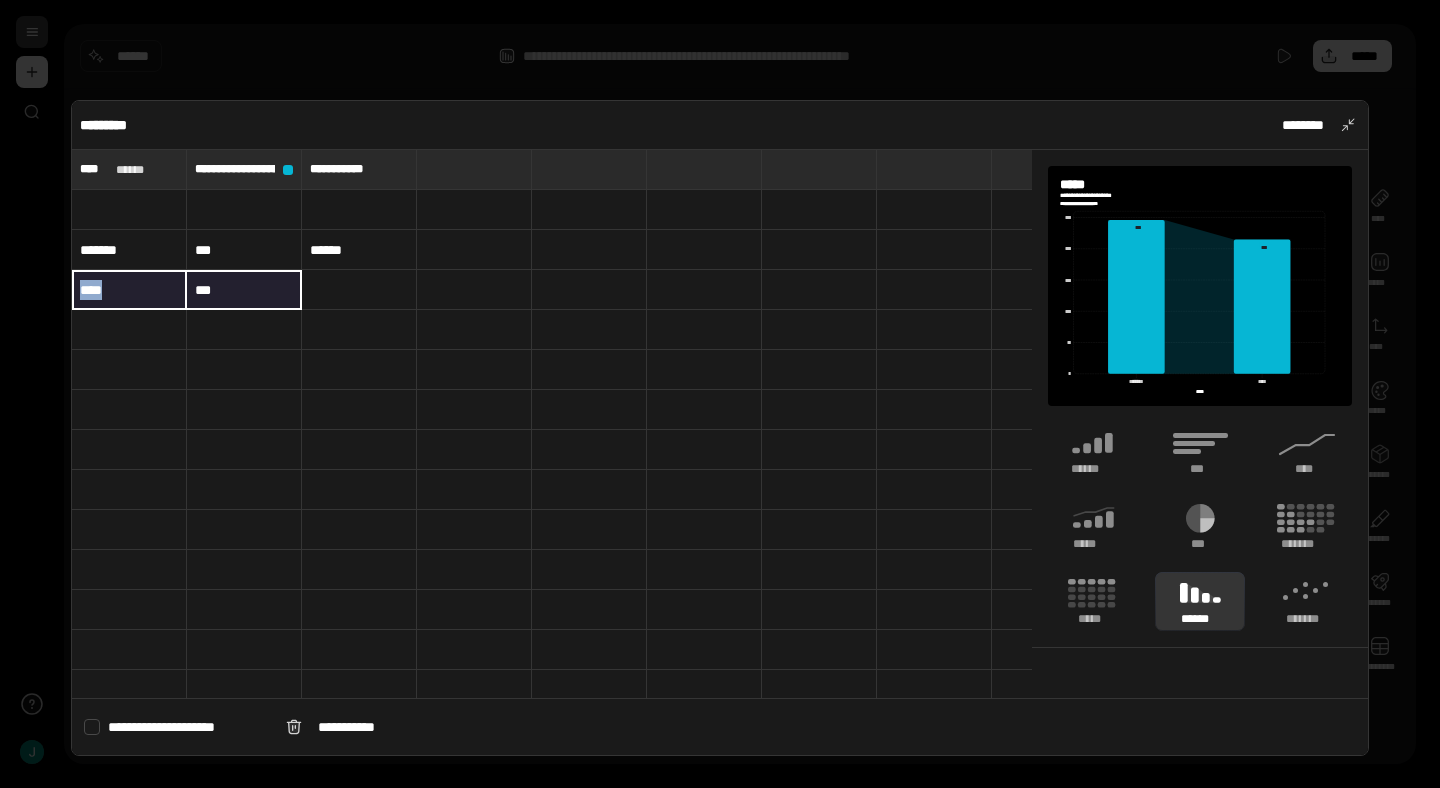 drag, startPoint x: 120, startPoint y: 287, endPoint x: 214, endPoint y: 287, distance: 94 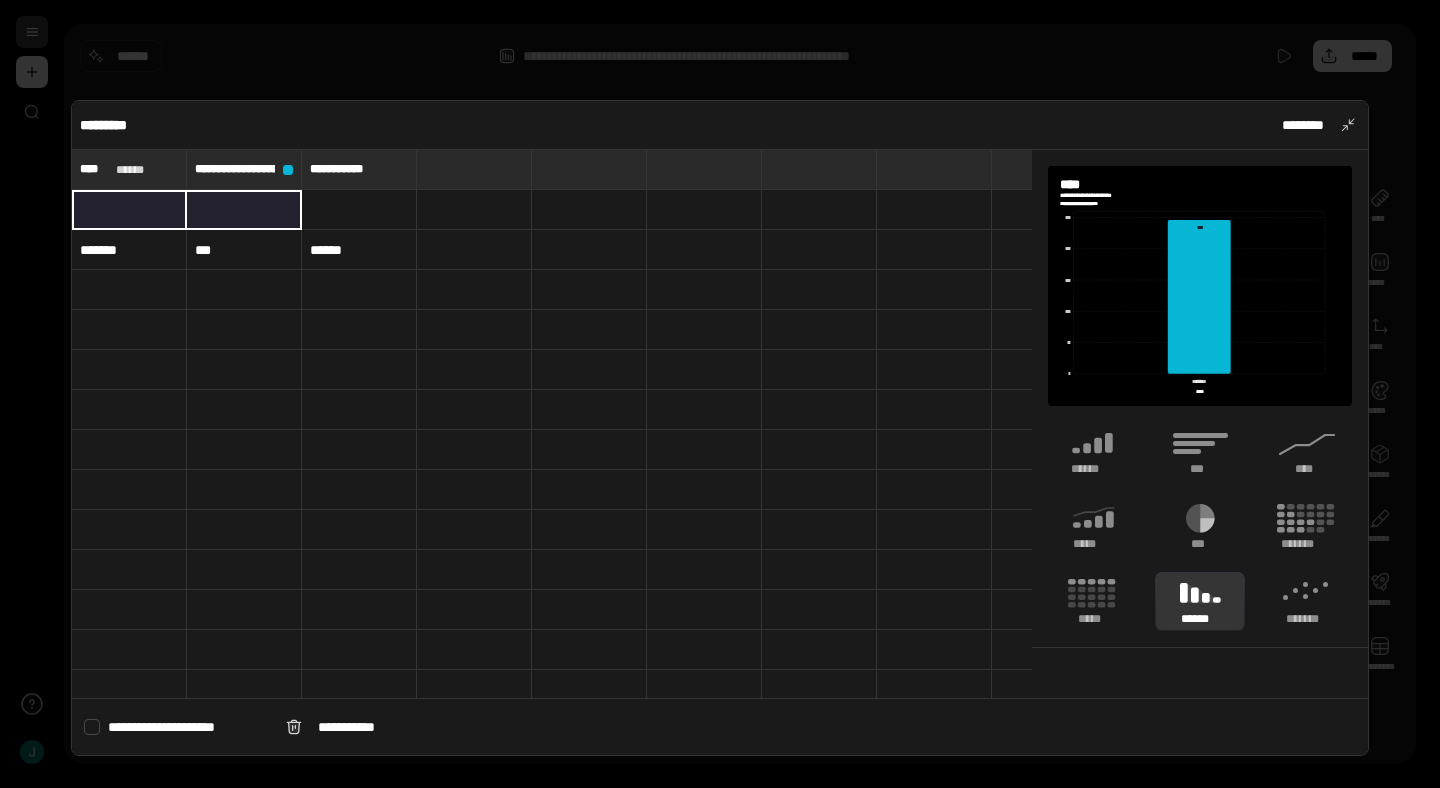 drag, startPoint x: 105, startPoint y: 197, endPoint x: 219, endPoint y: 197, distance: 114 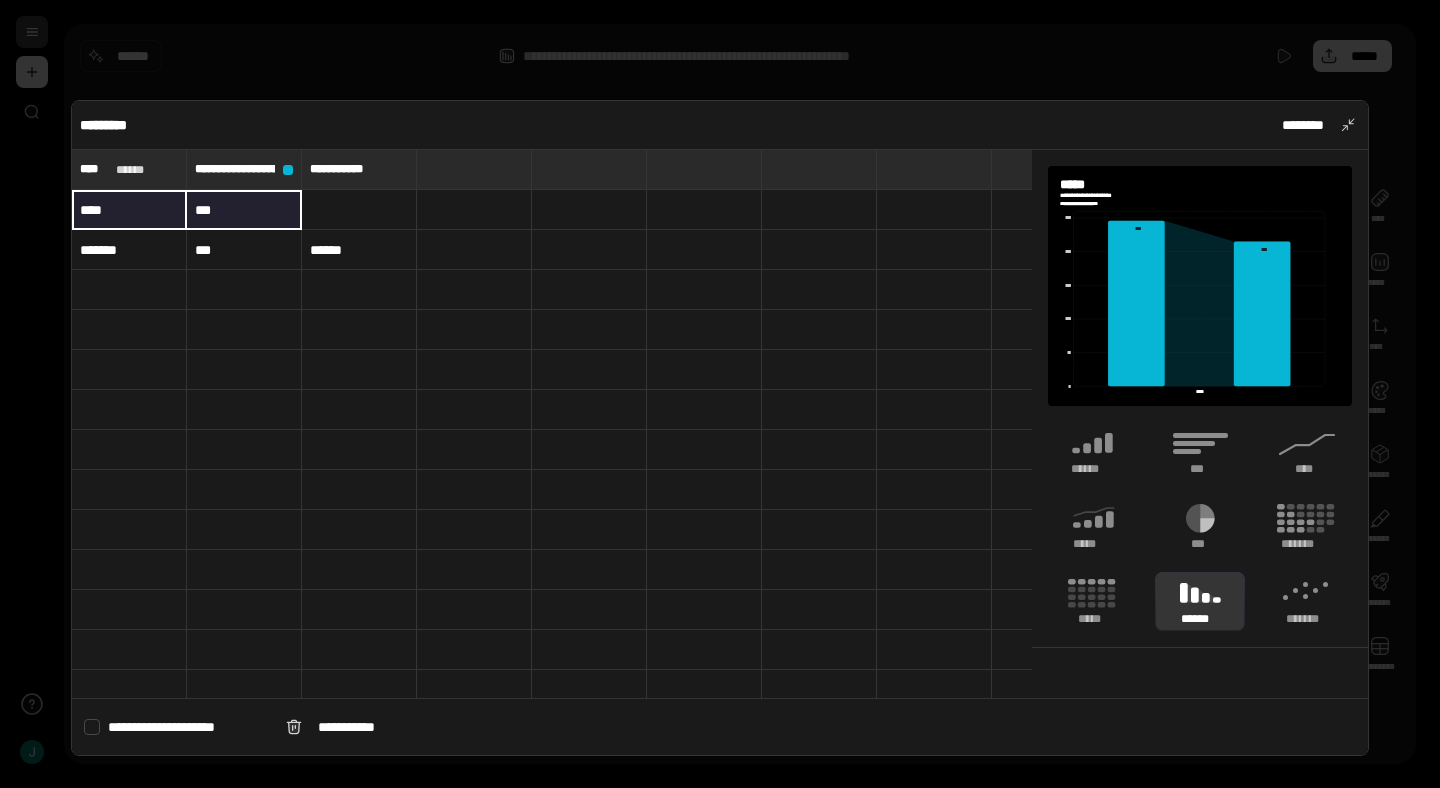 click at bounding box center (359, 330) 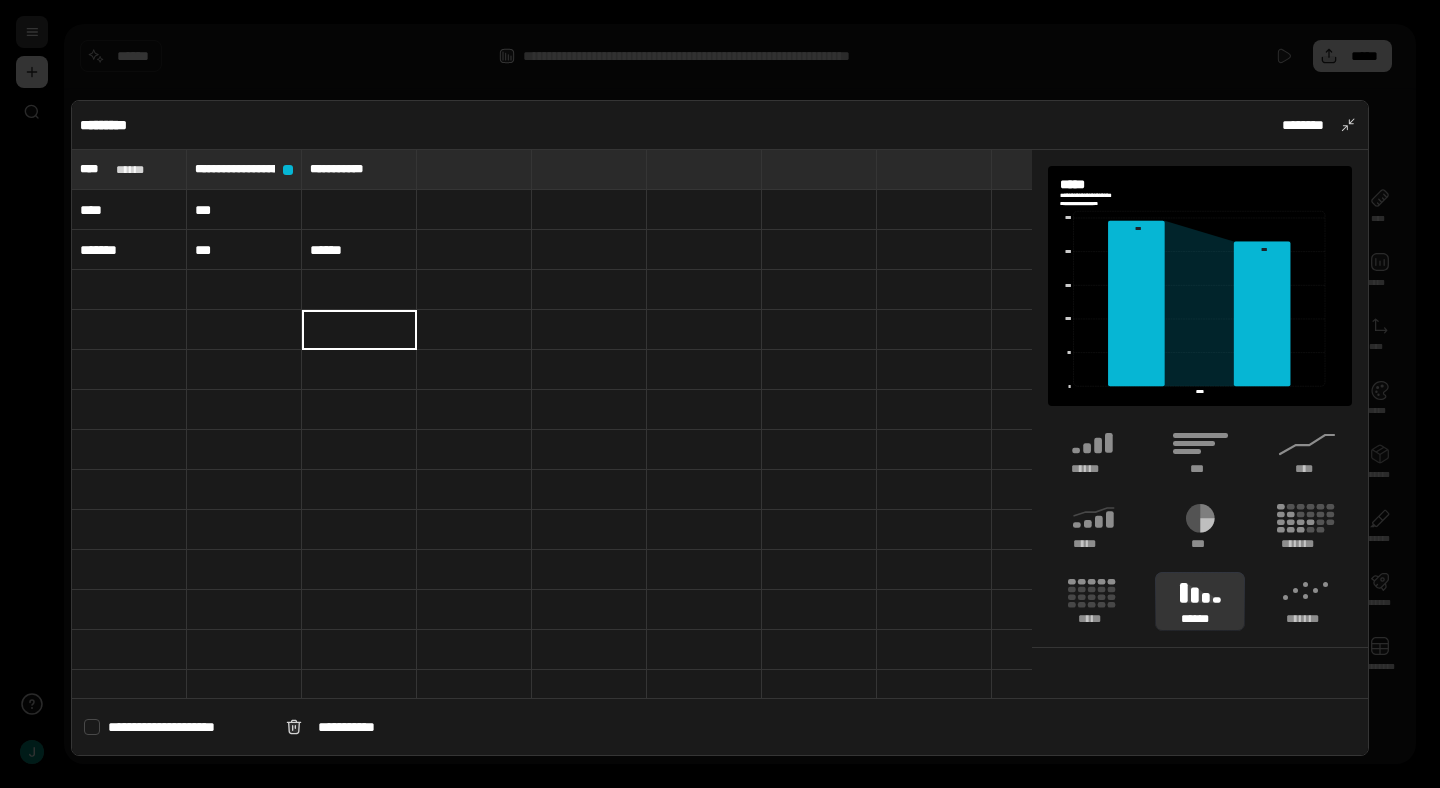 click on "****" at bounding box center [129, 210] 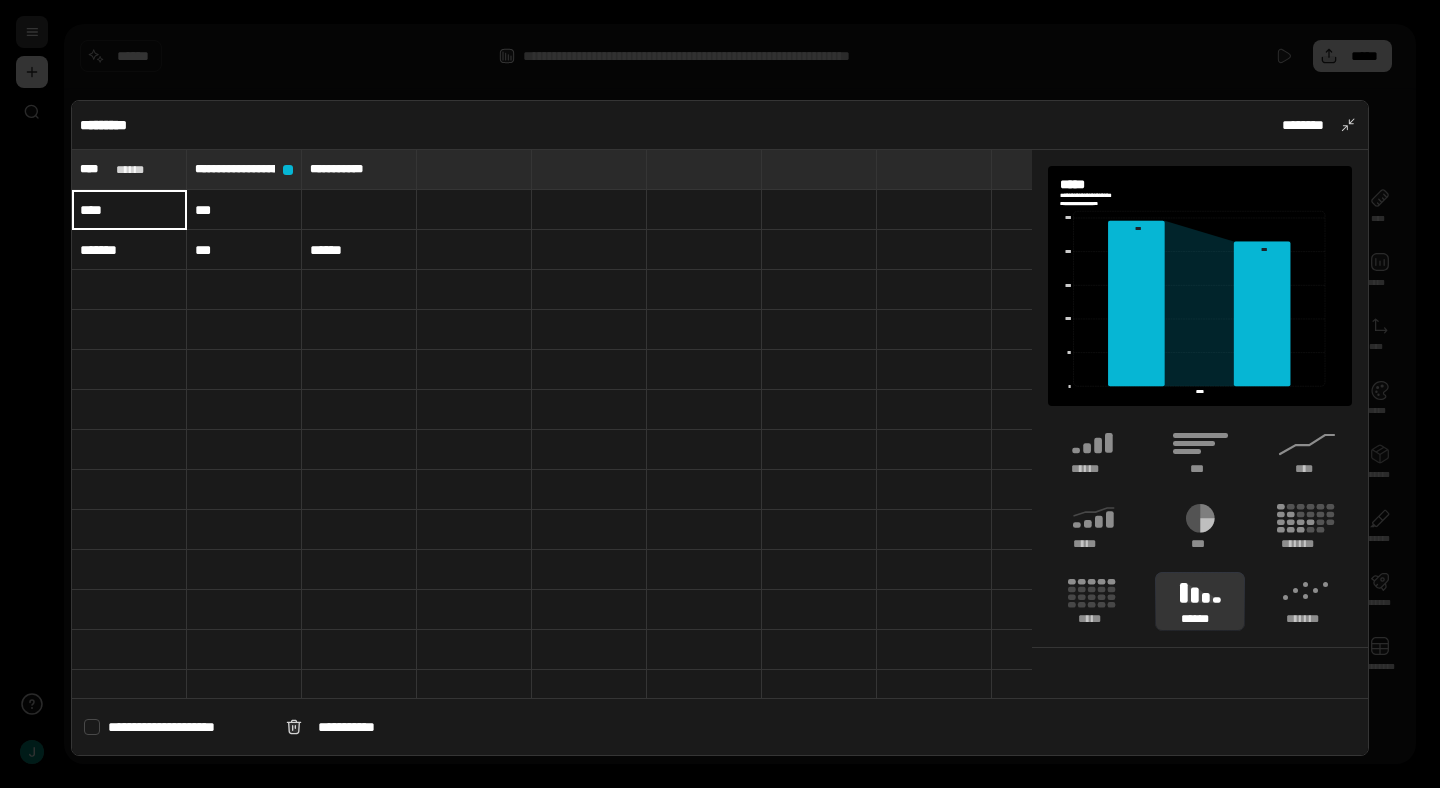click on "*******" at bounding box center (129, 250) 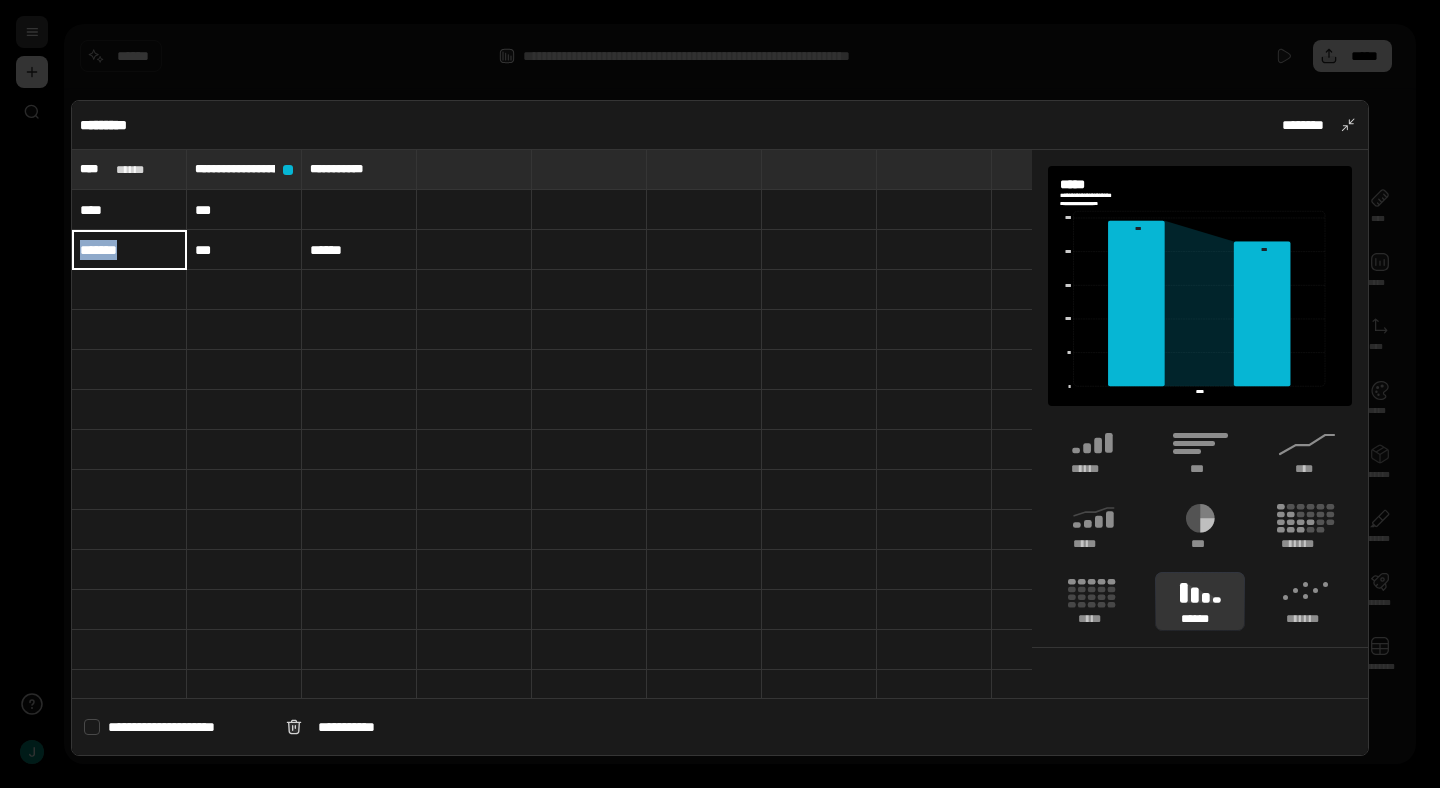 click on "*******" at bounding box center (129, 250) 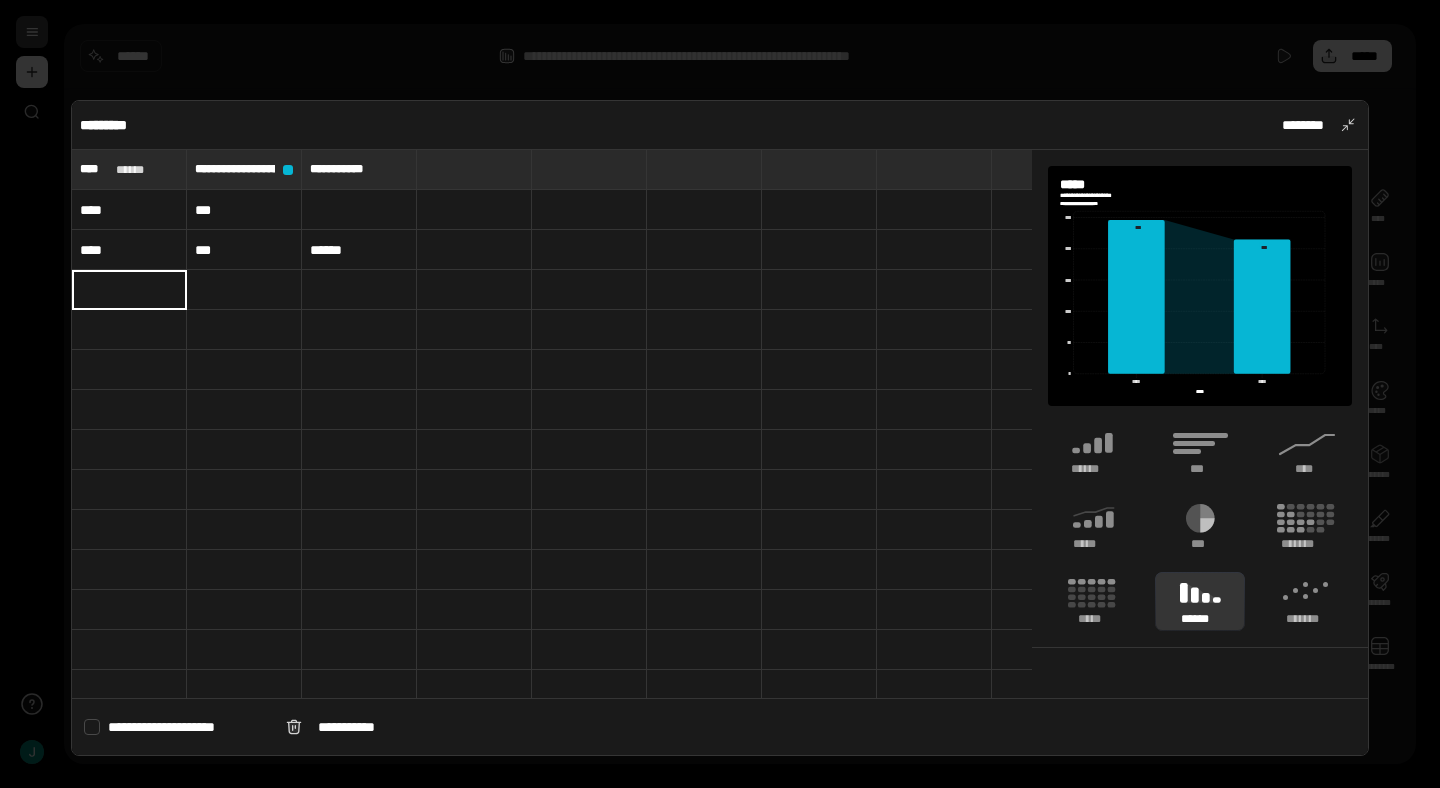 type on "*******" 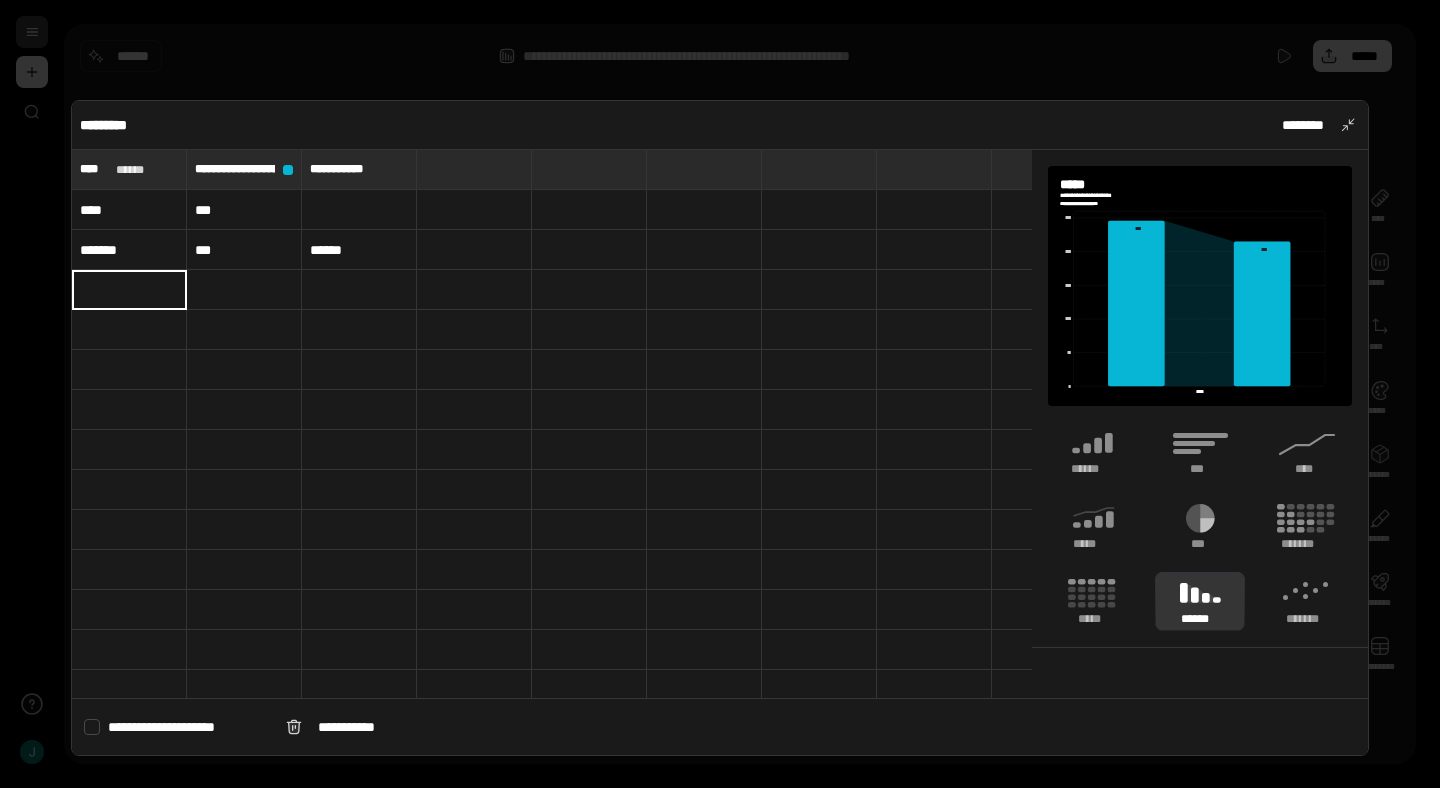 click at bounding box center (92, 727) 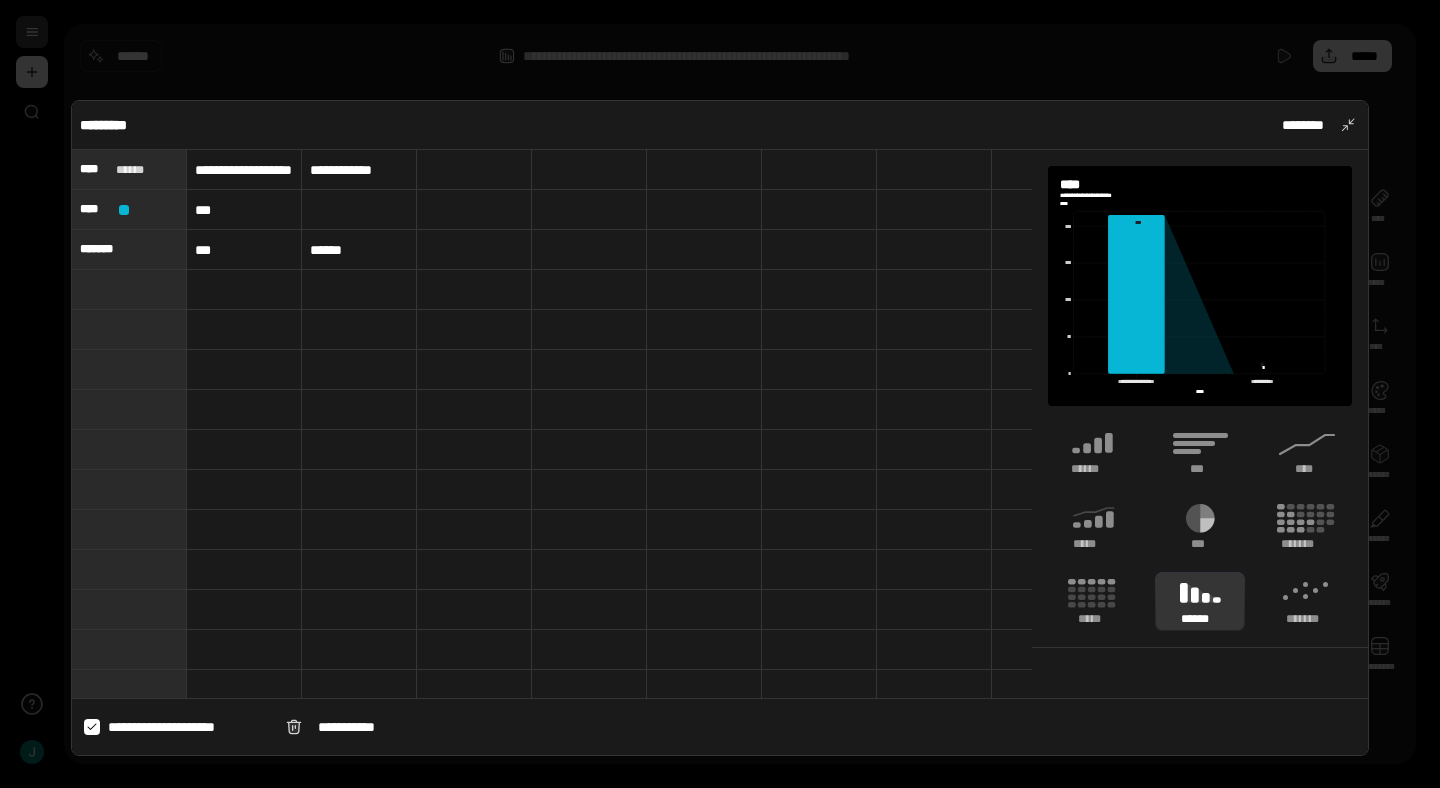click at bounding box center (92, 727) 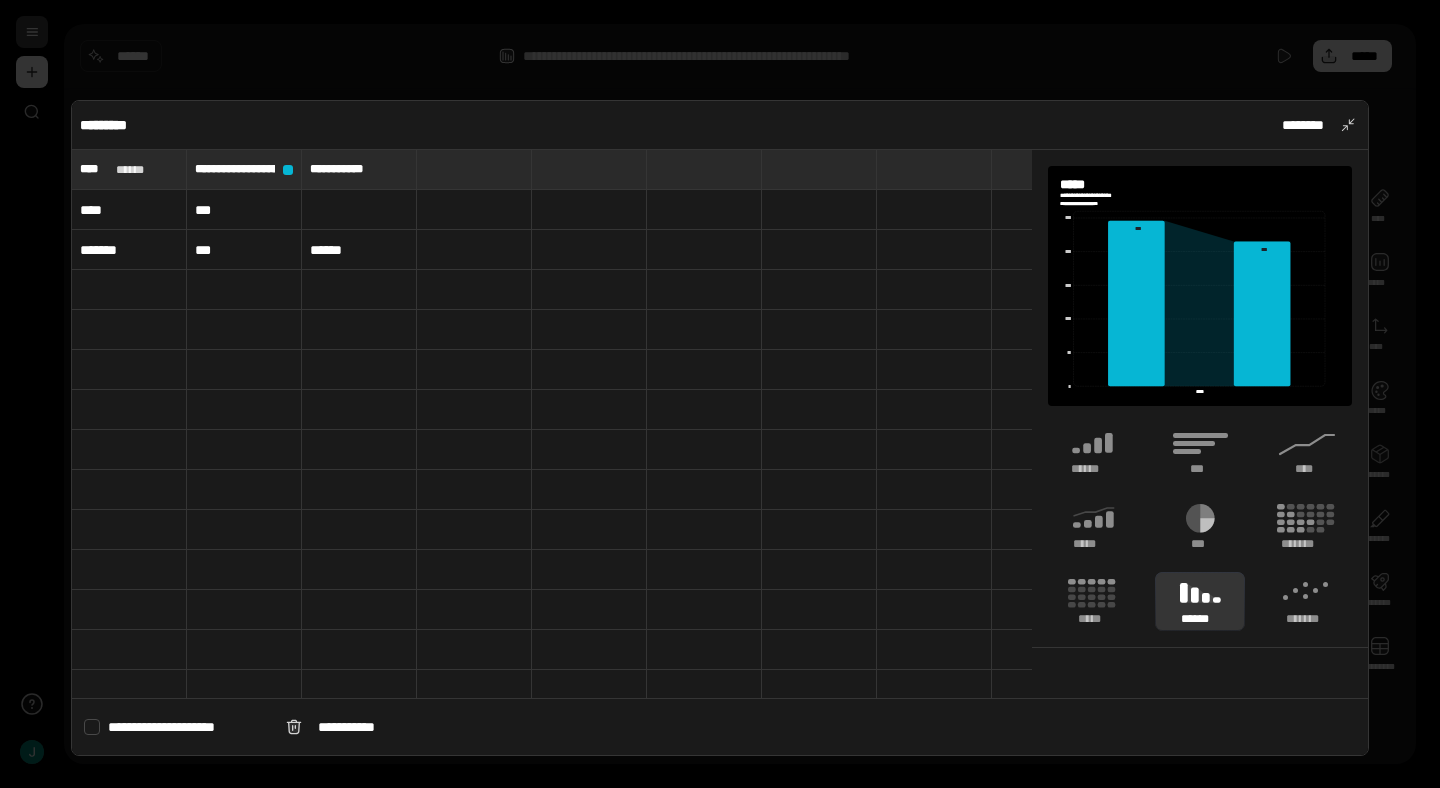 click at bounding box center (92, 727) 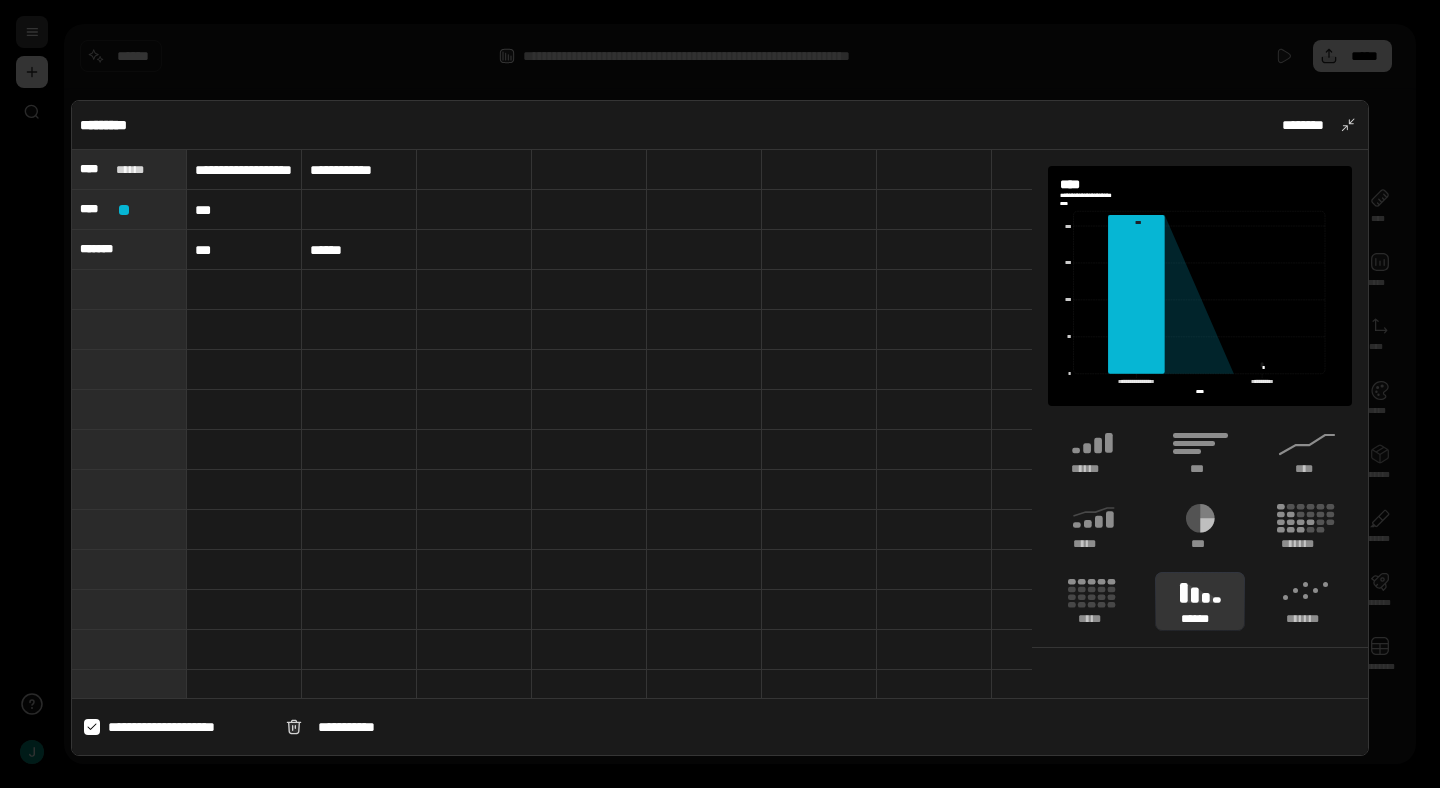 click at bounding box center (92, 727) 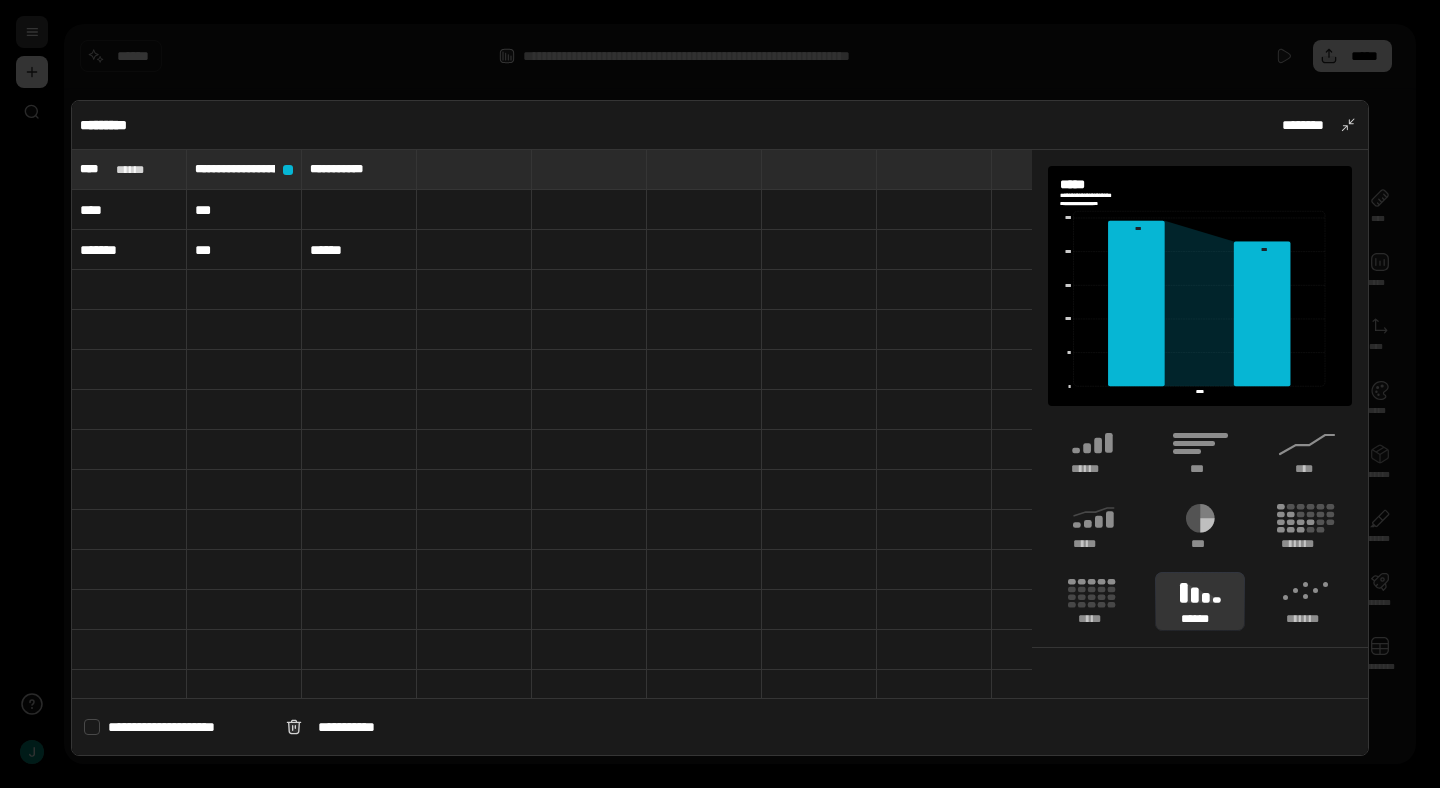 click at bounding box center [92, 727] 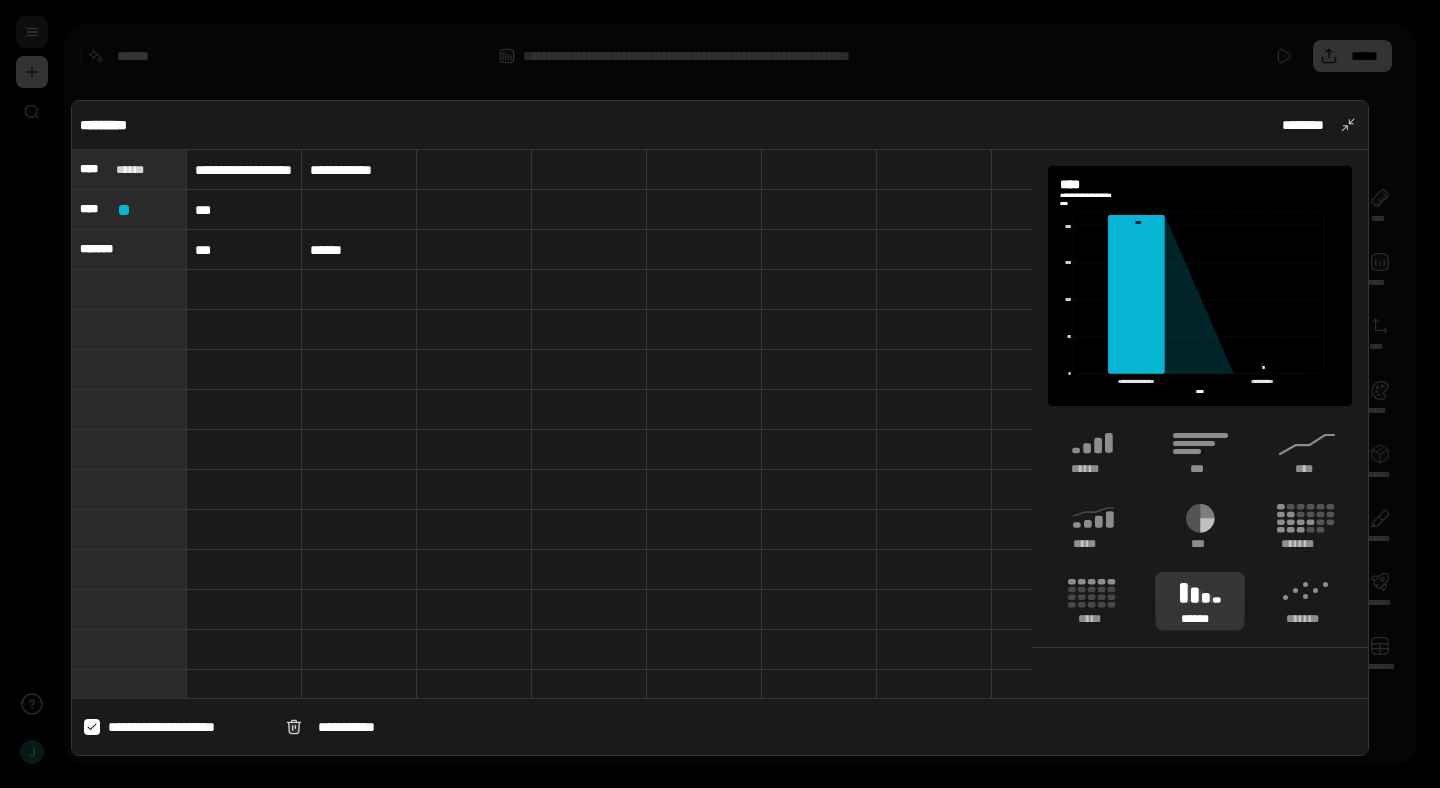 click at bounding box center [92, 727] 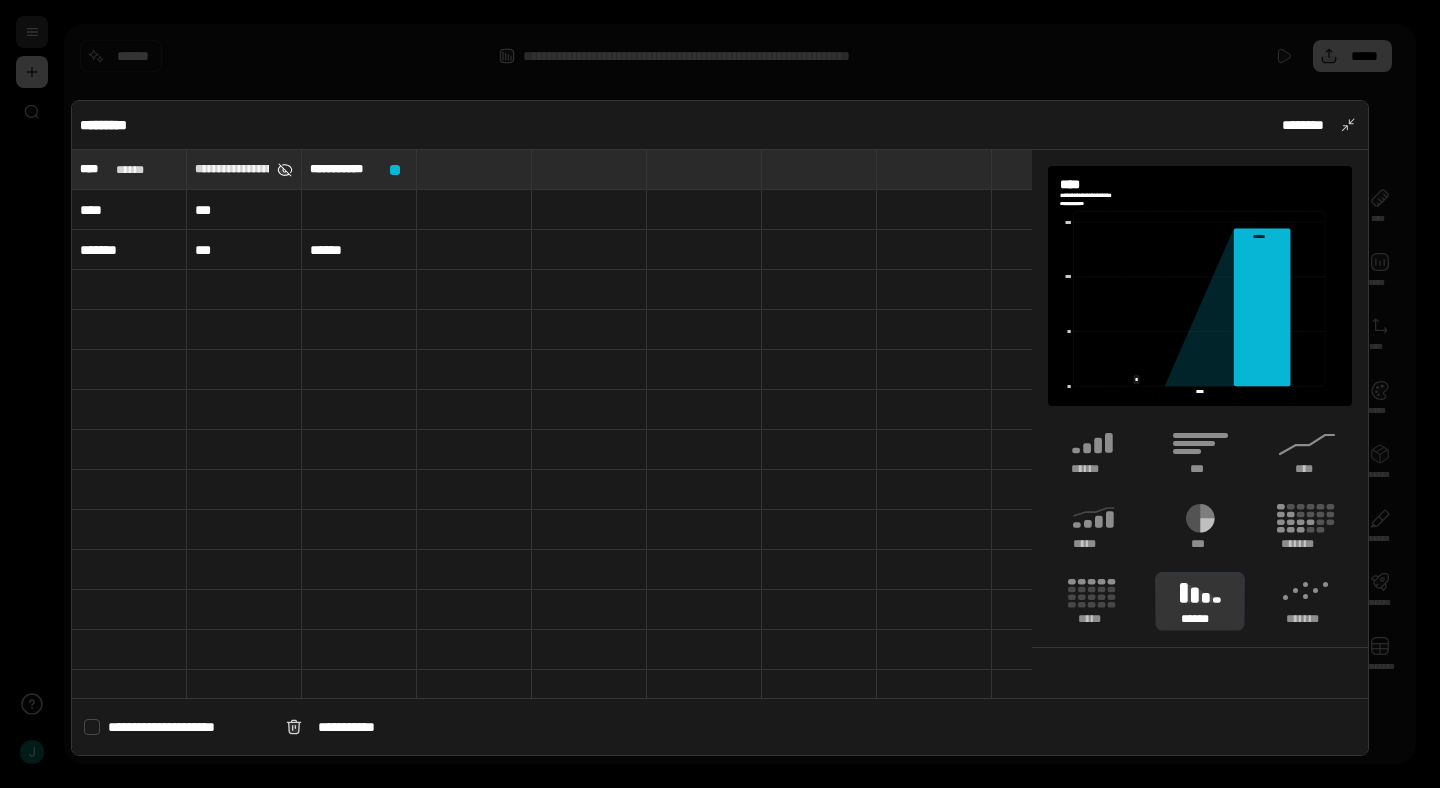 click at bounding box center [285, 170] 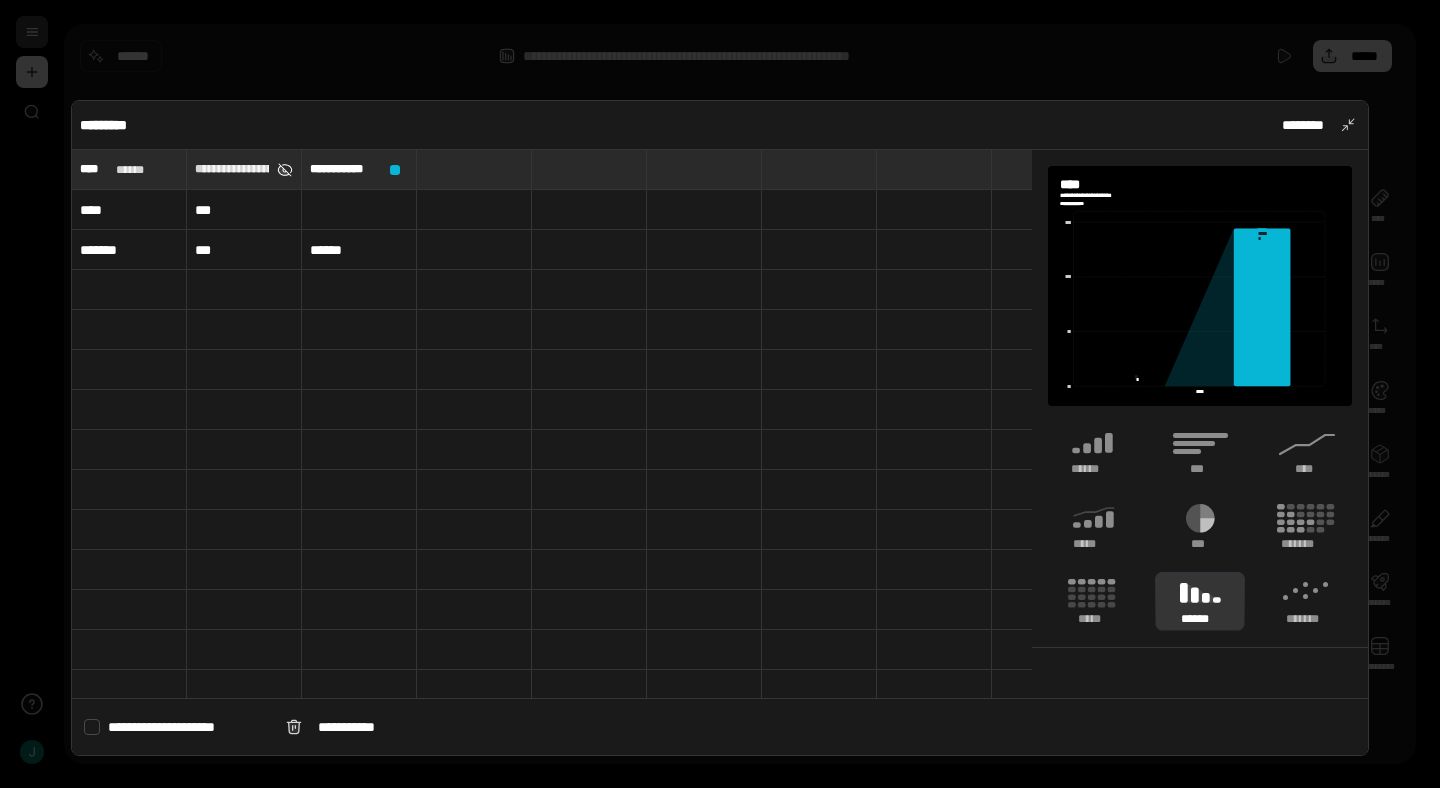 type on "**********" 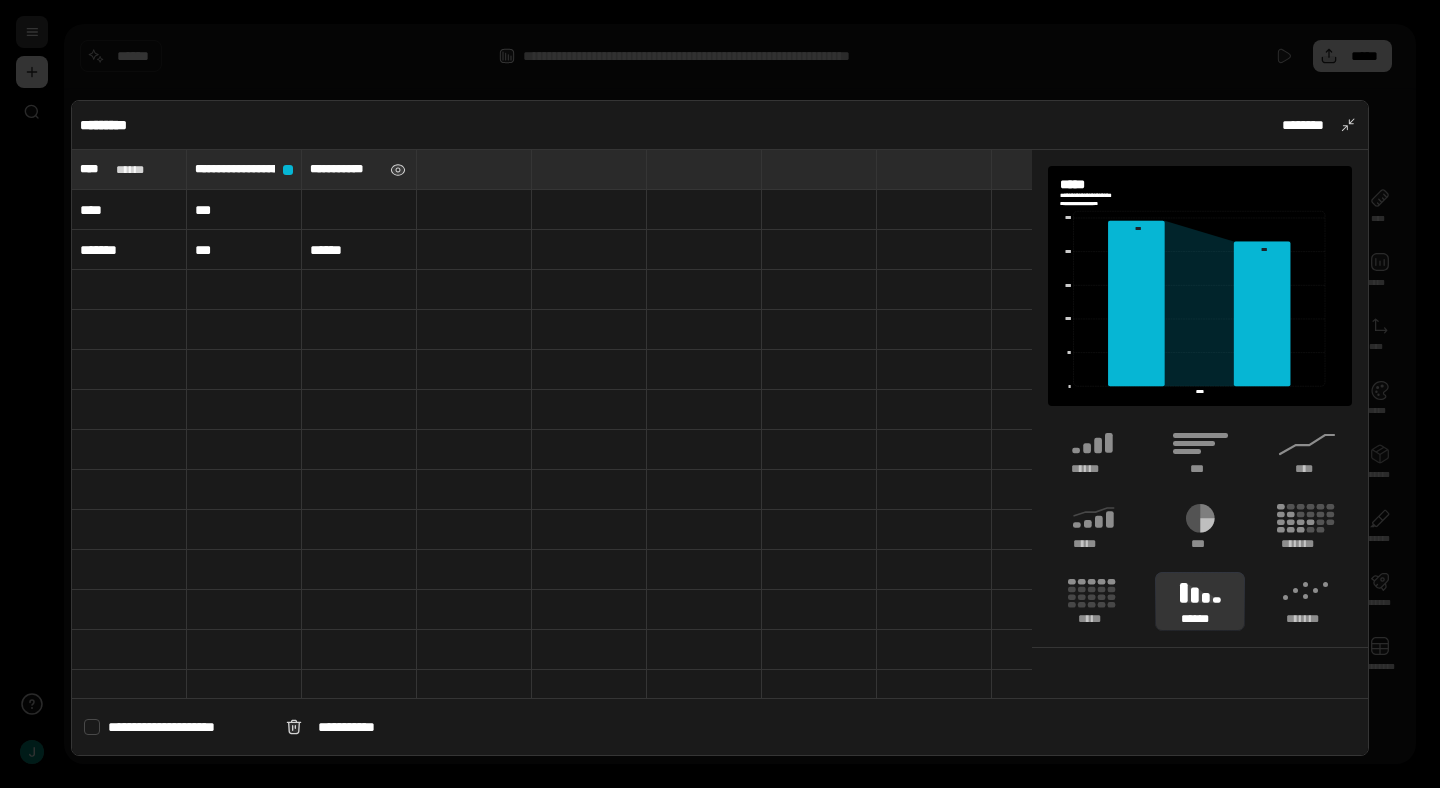 click on "**********" at bounding box center [346, 169] 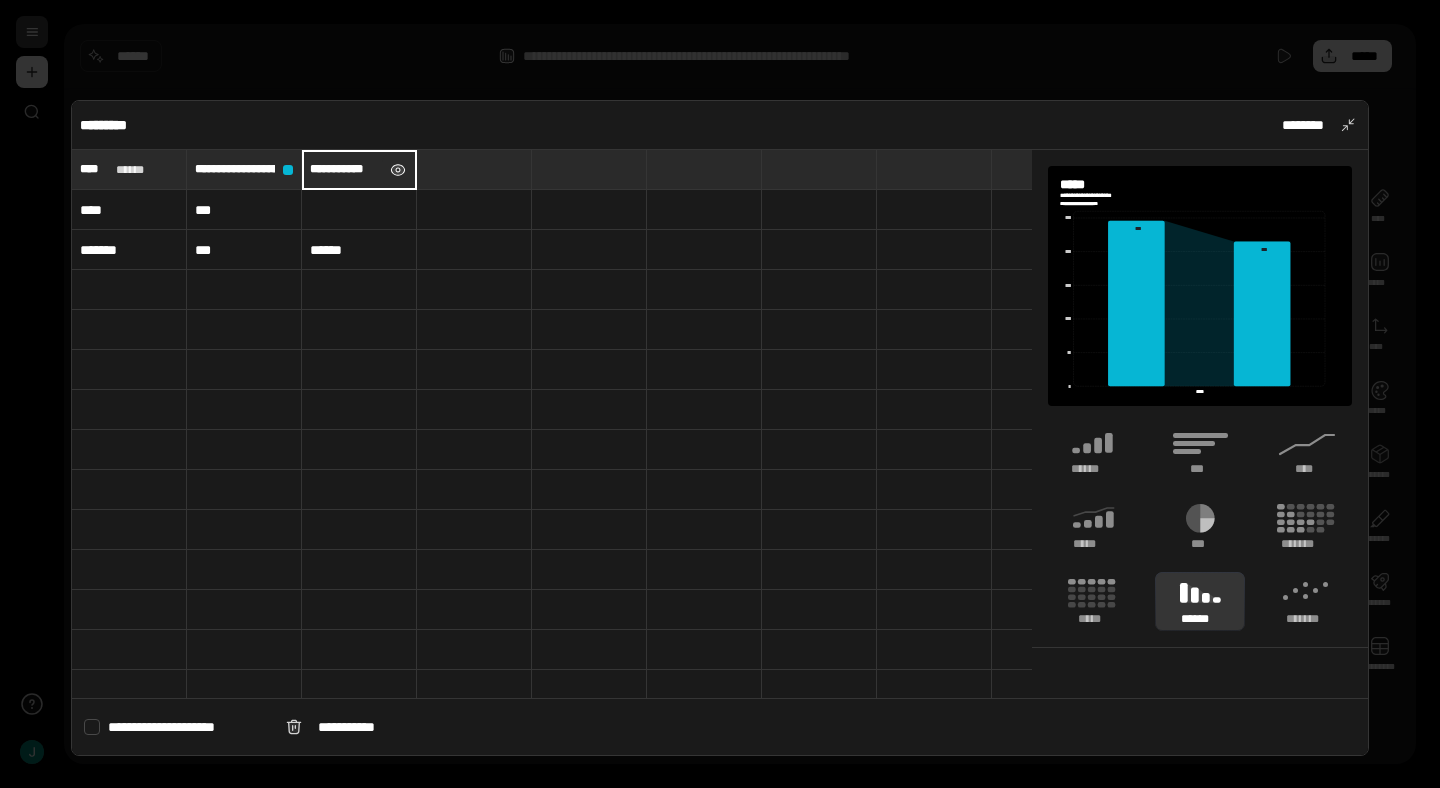click at bounding box center [398, 170] 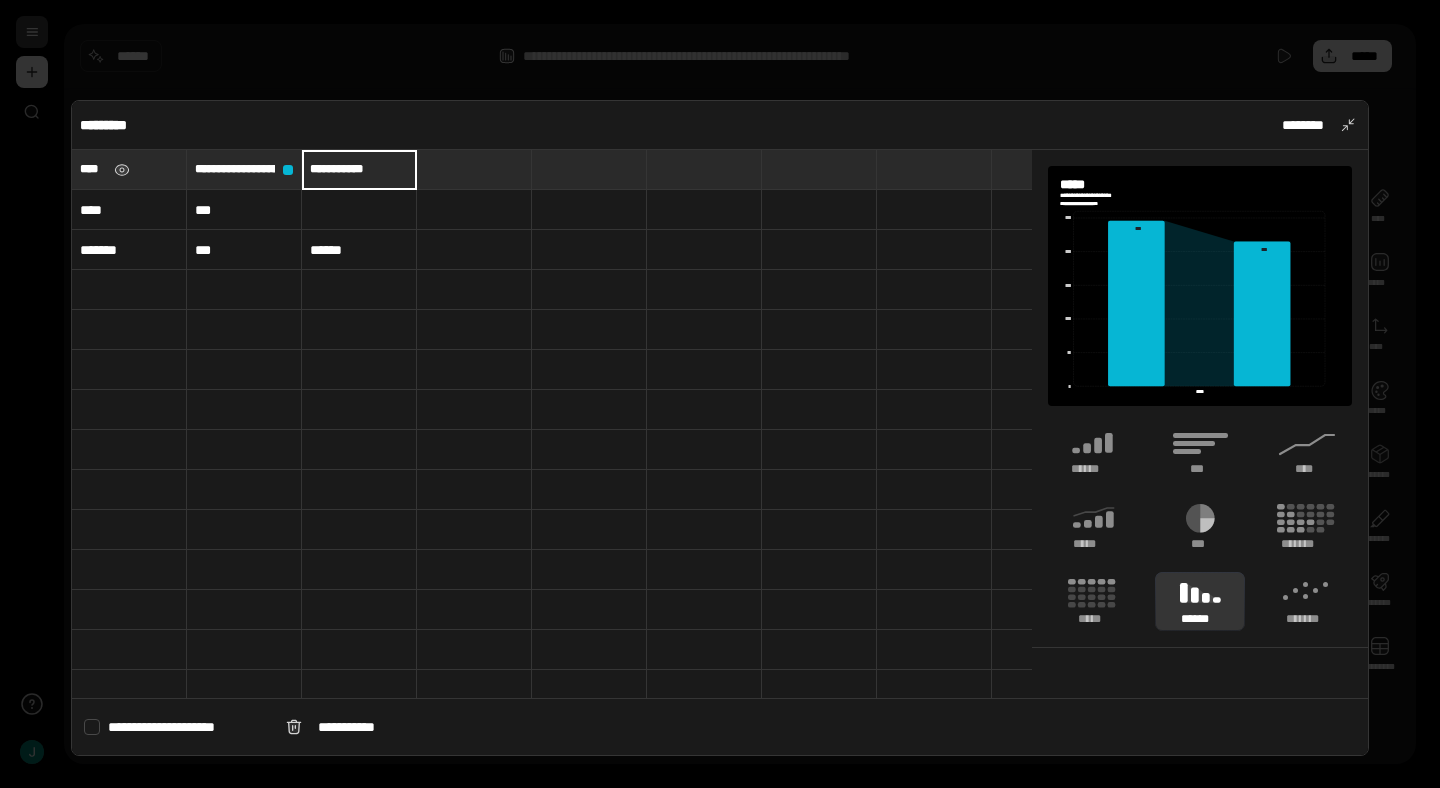 click on "****" at bounding box center [129, 169] 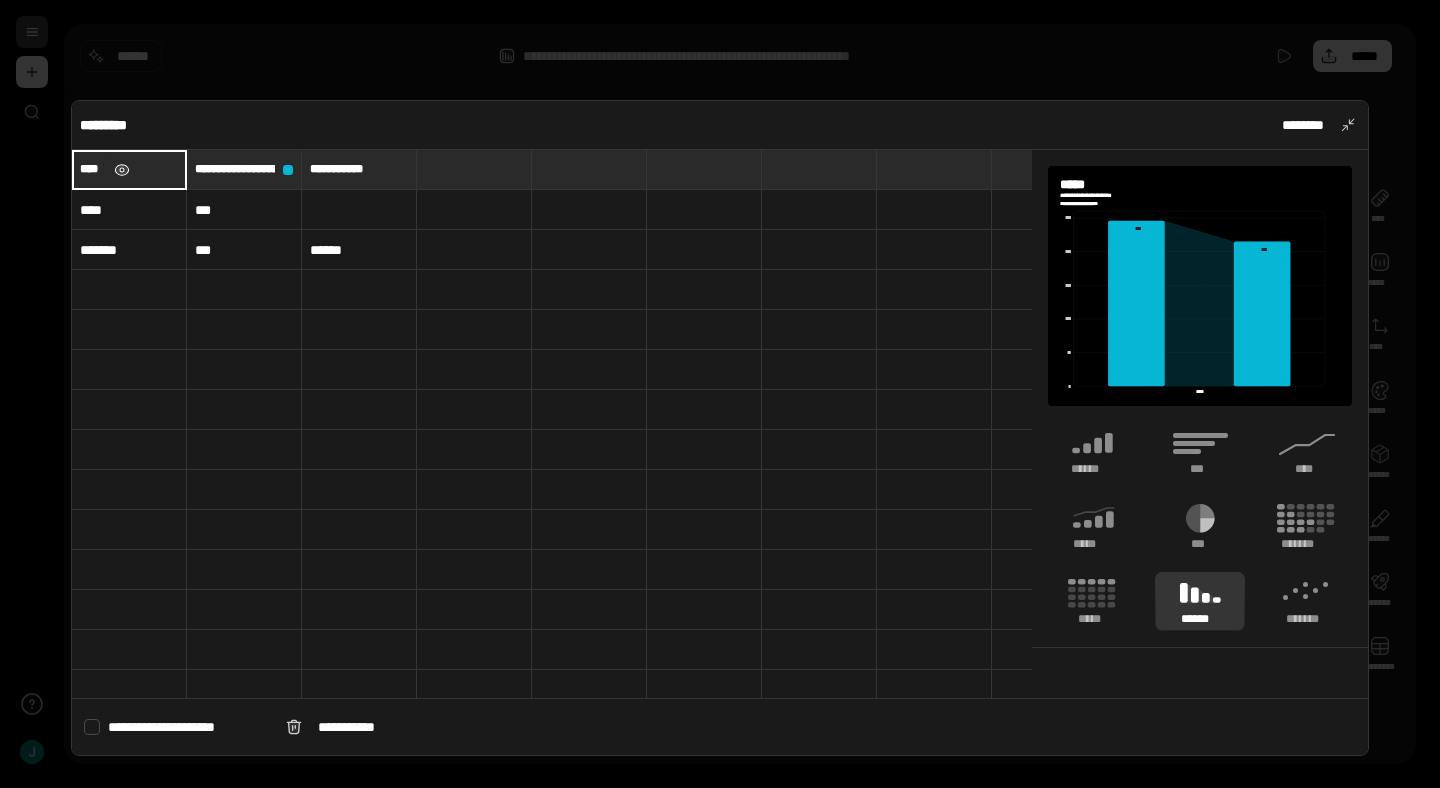 type on "**********" 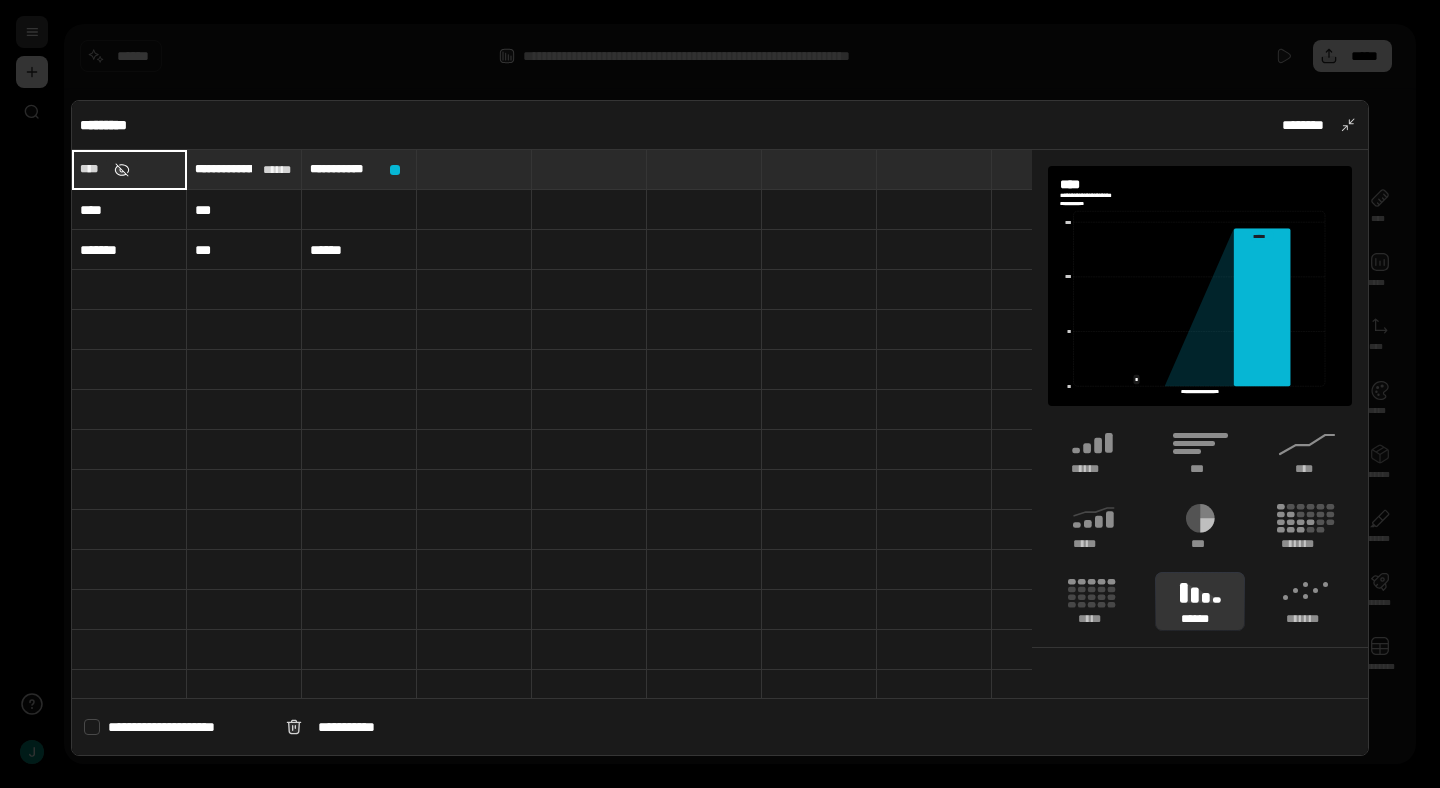 type on "****" 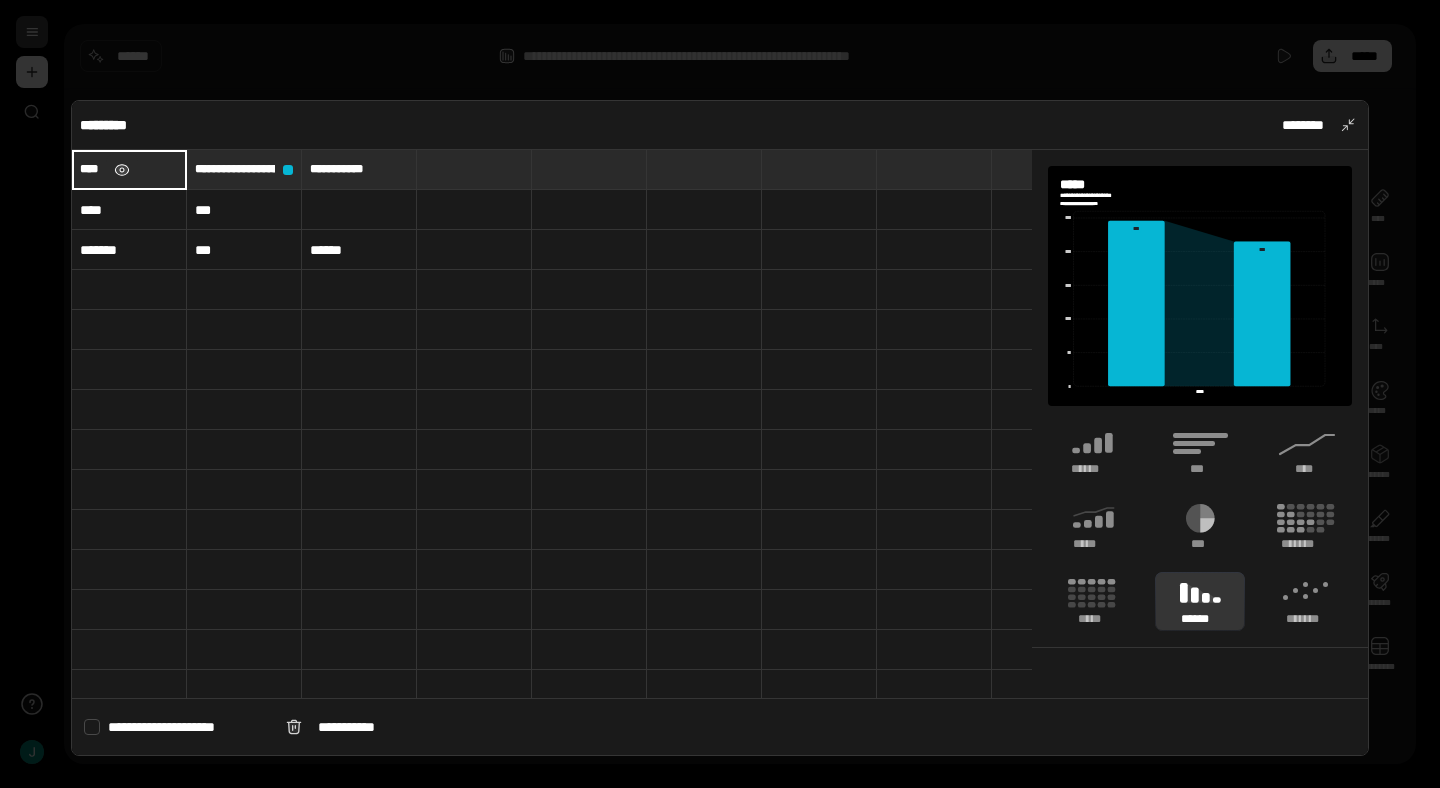 click at bounding box center (122, 170) 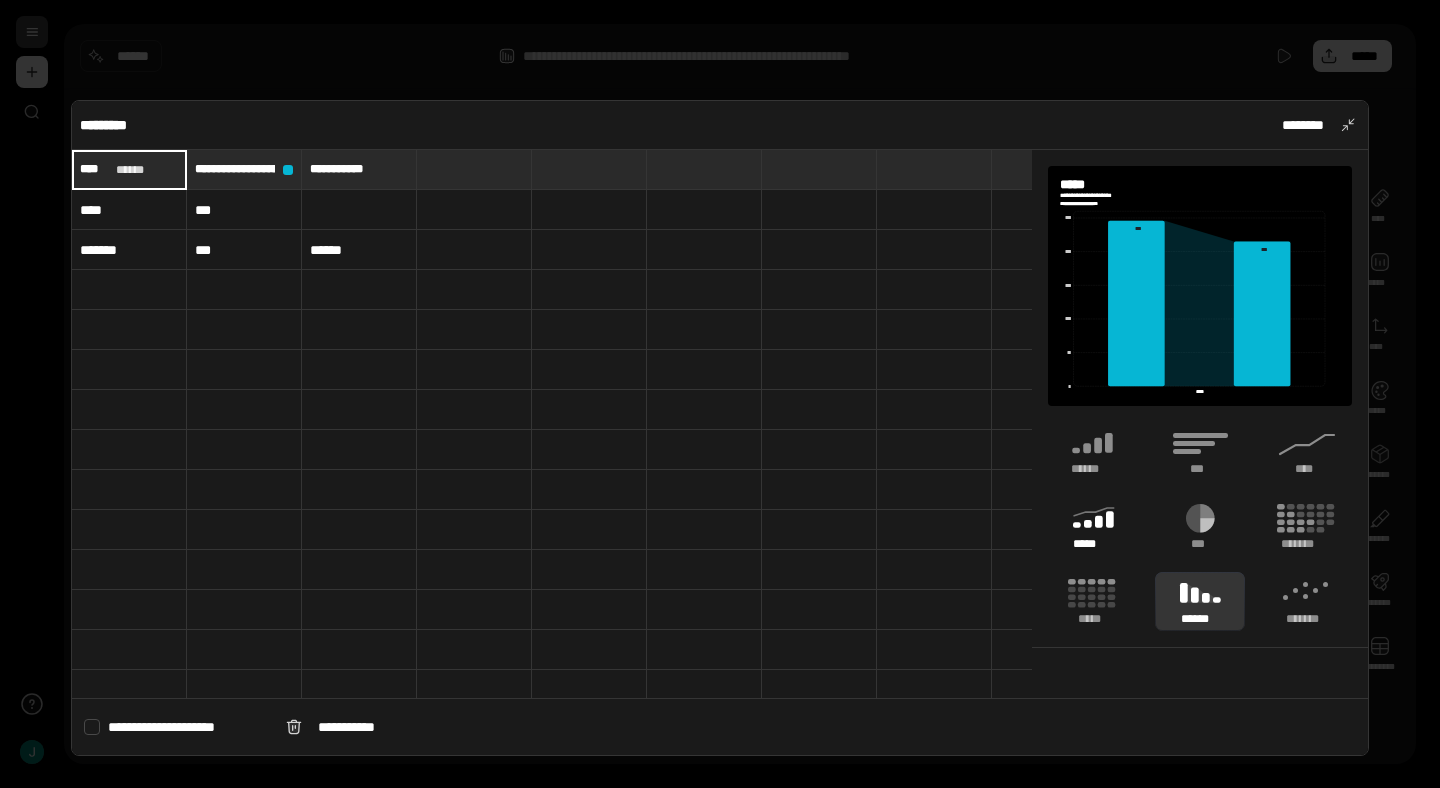 click 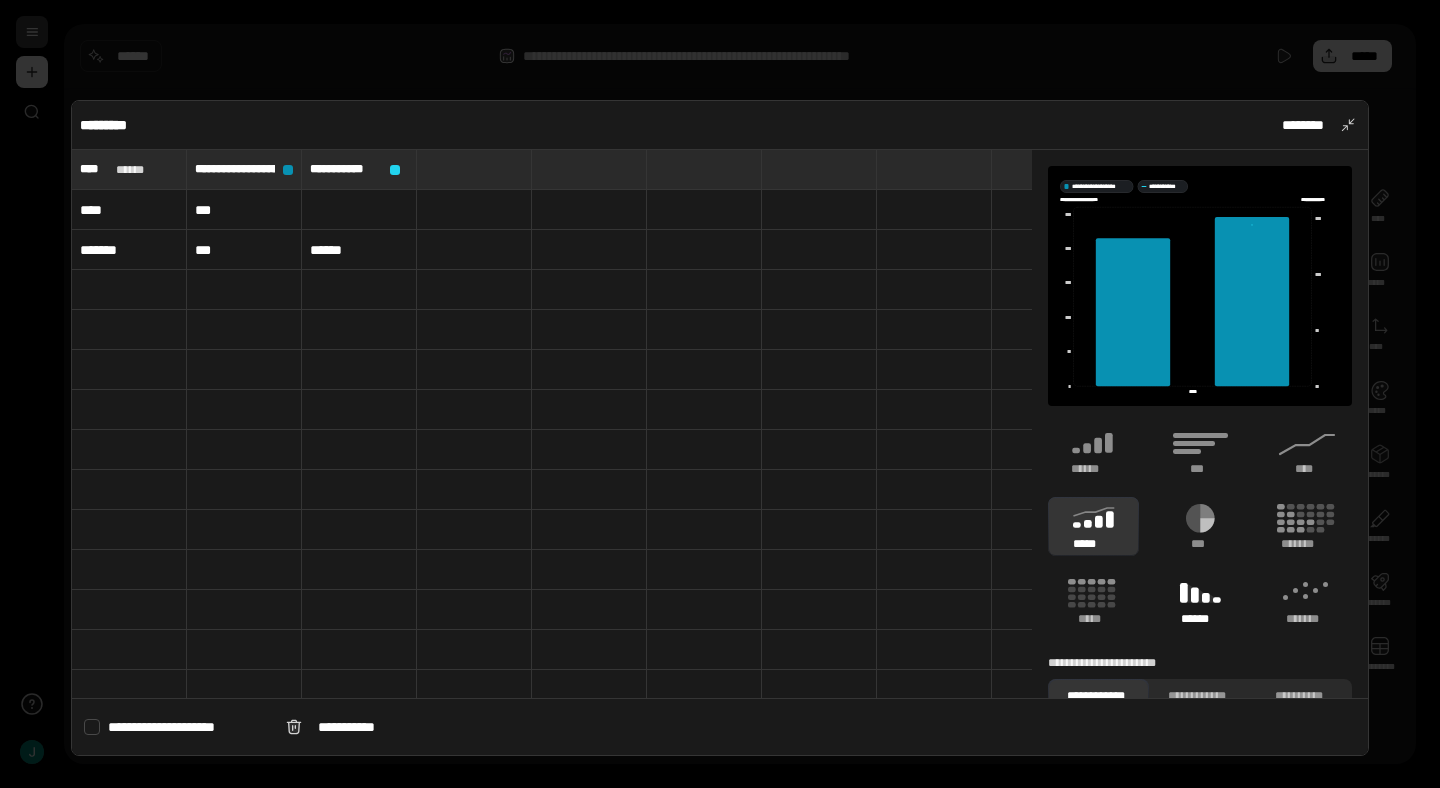 click 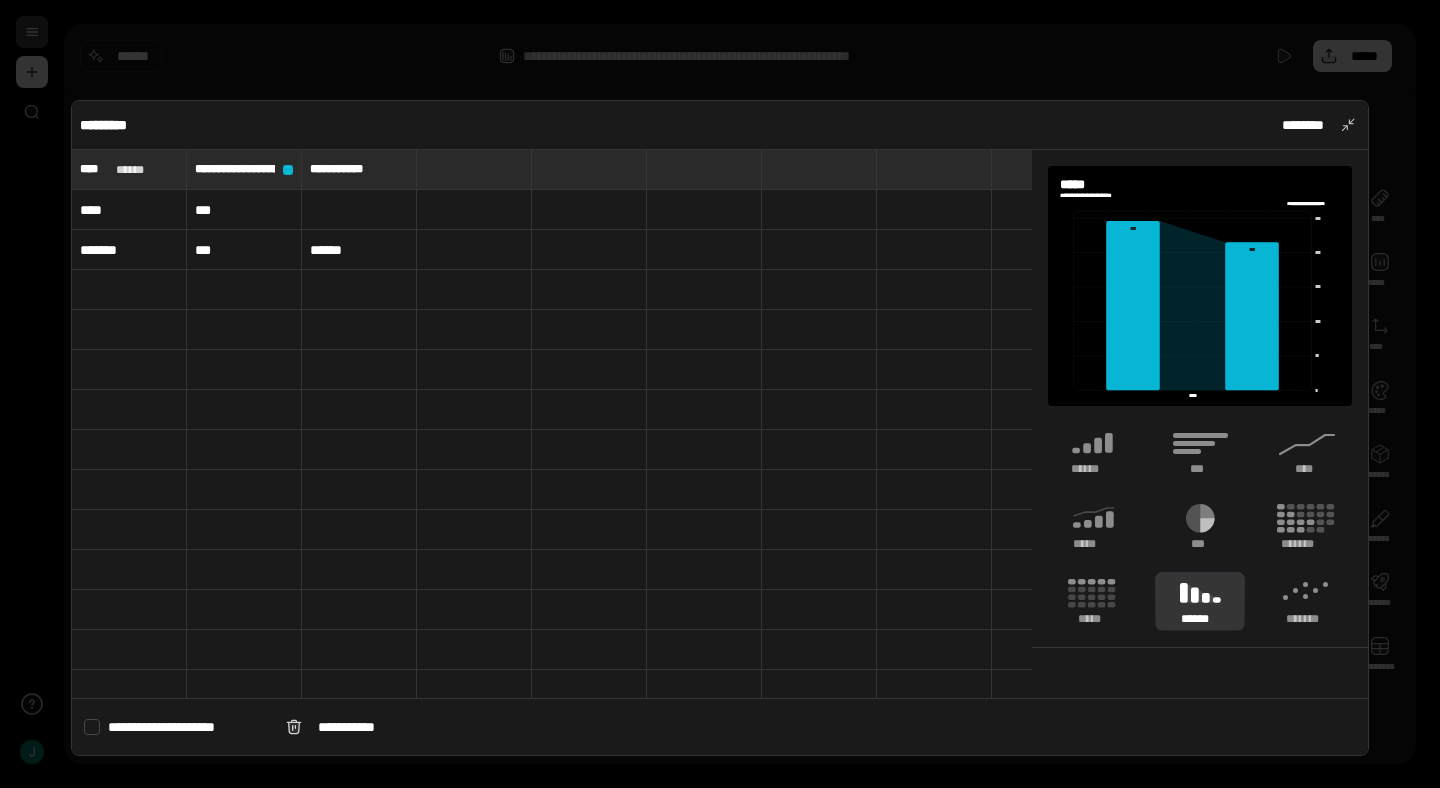 type on "**********" 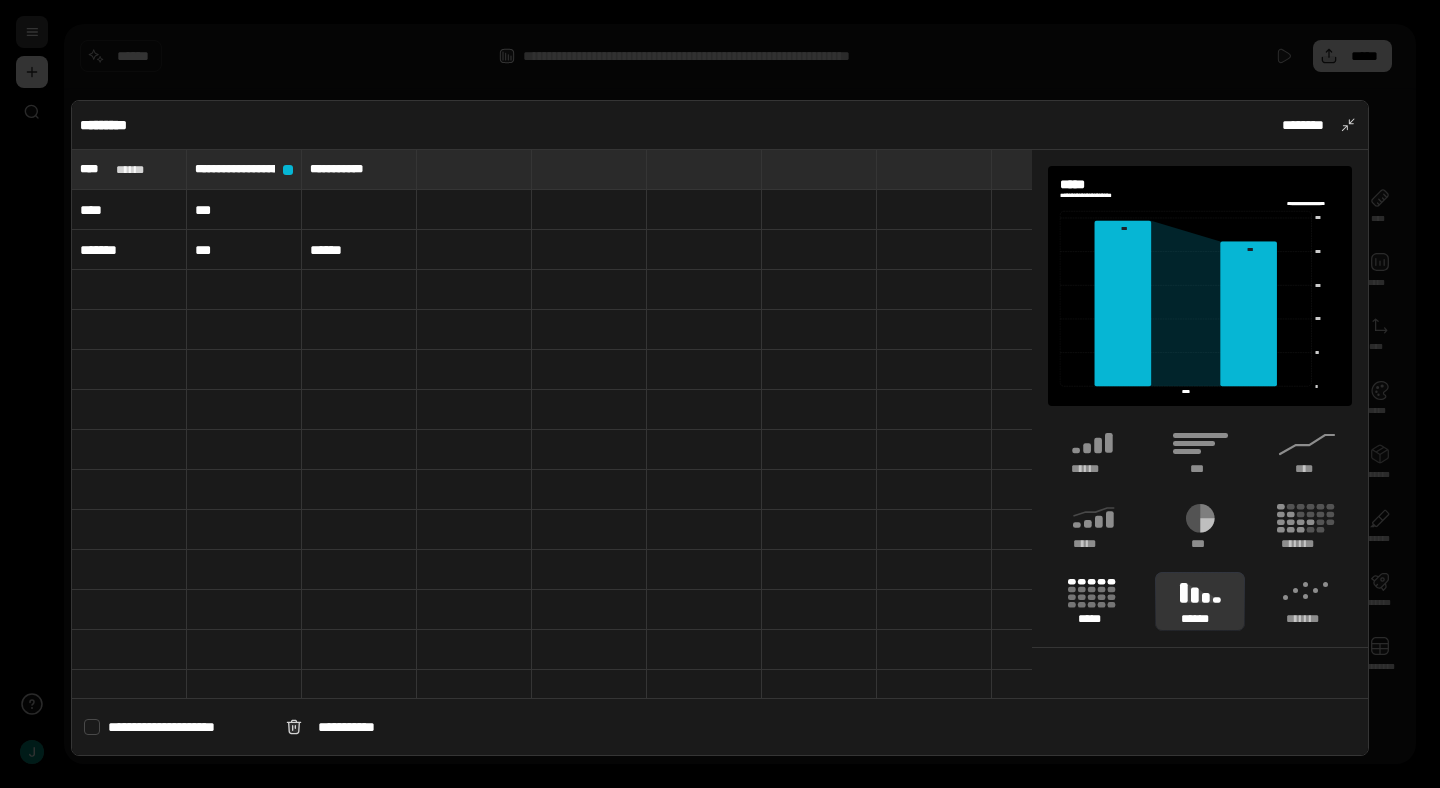 click 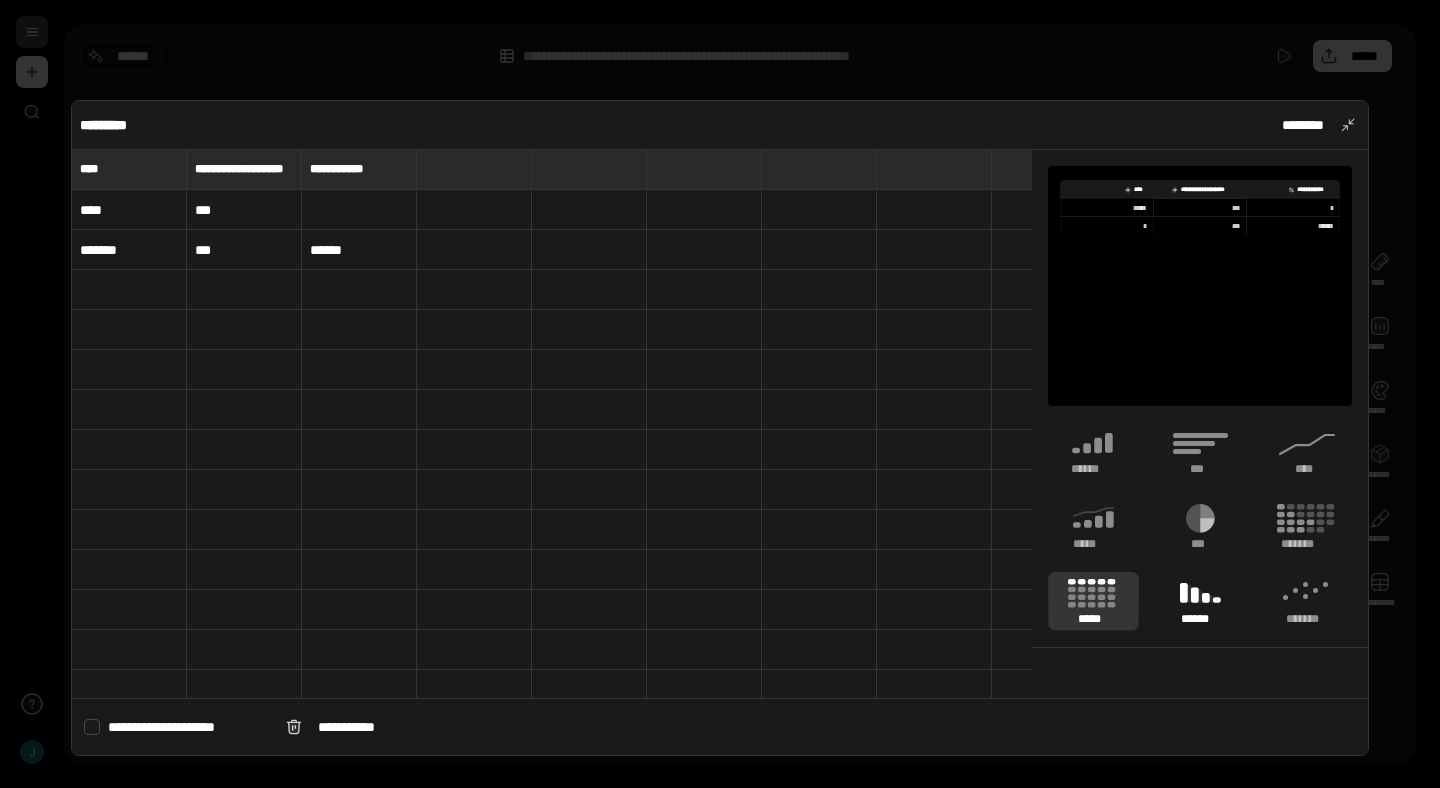 click 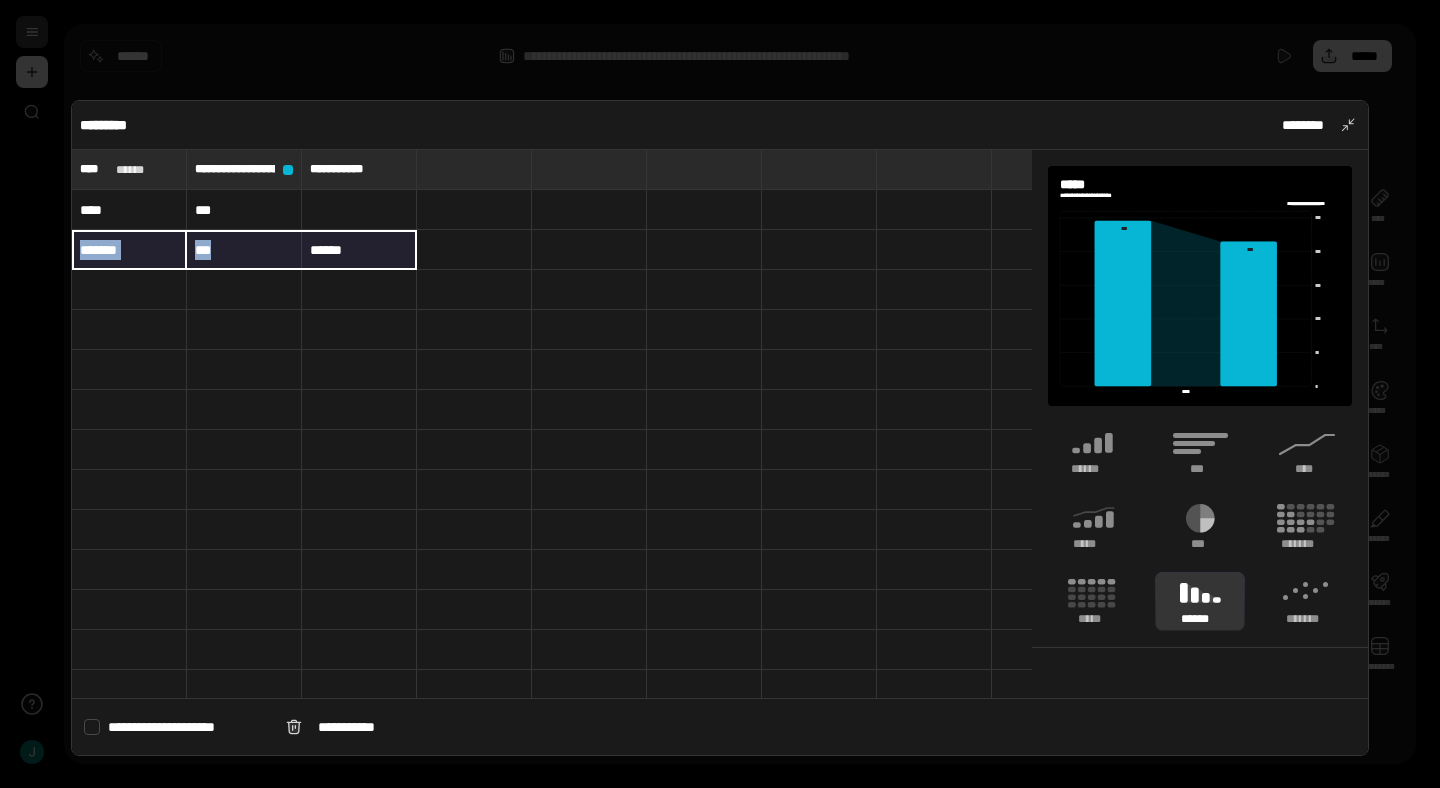 drag, startPoint x: 126, startPoint y: 256, endPoint x: 351, endPoint y: 255, distance: 225.00223 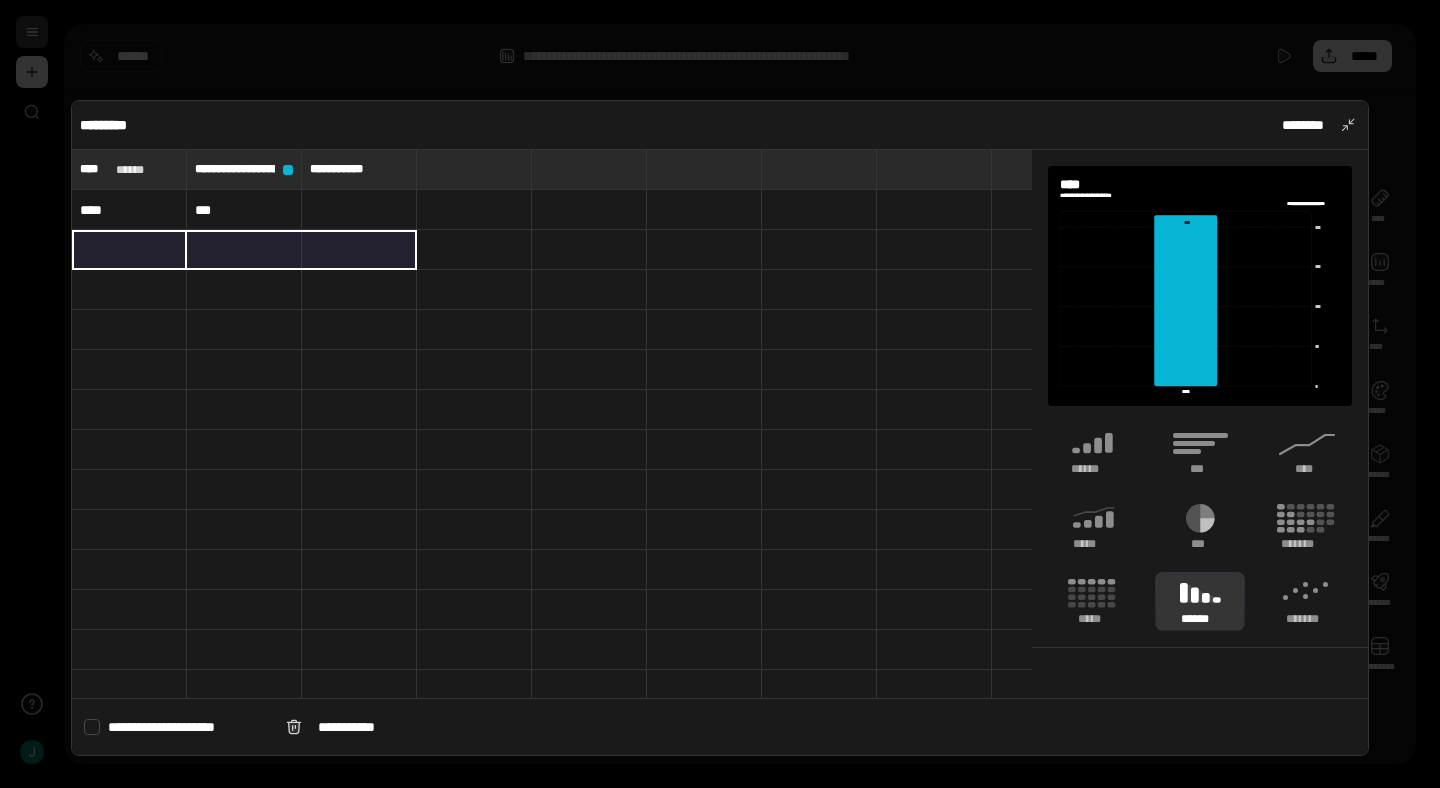 type 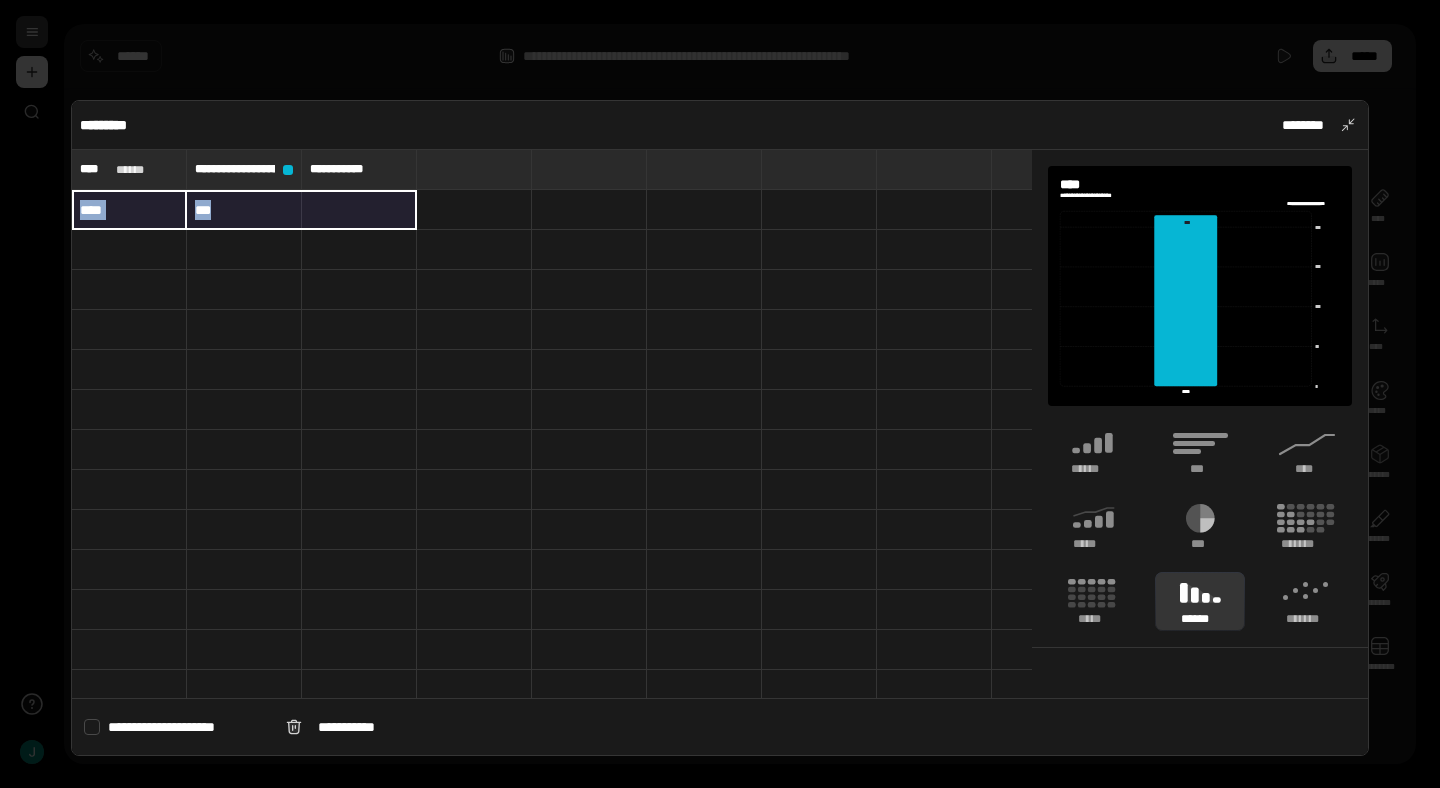drag, startPoint x: 151, startPoint y: 214, endPoint x: 348, endPoint y: 214, distance: 197 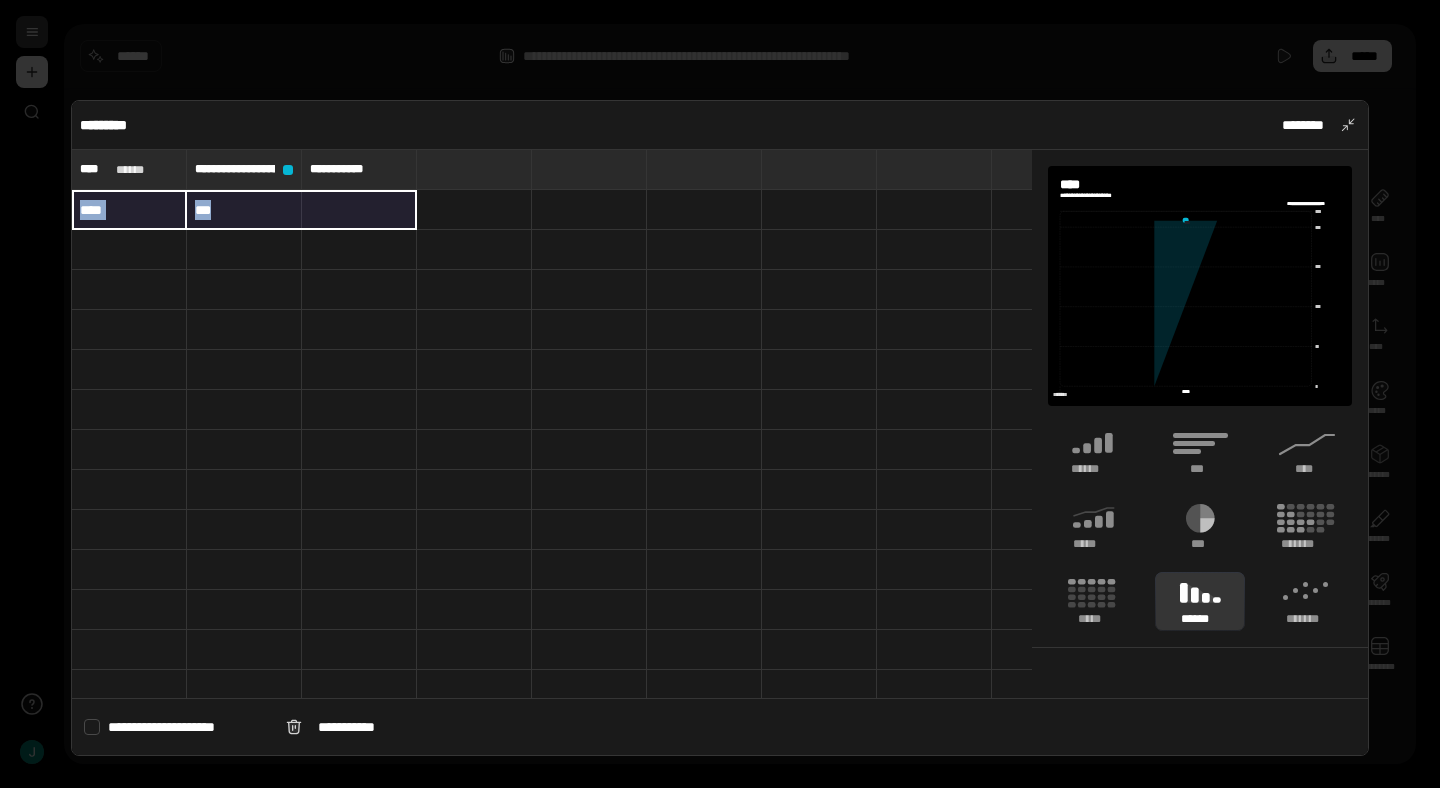 type on "***" 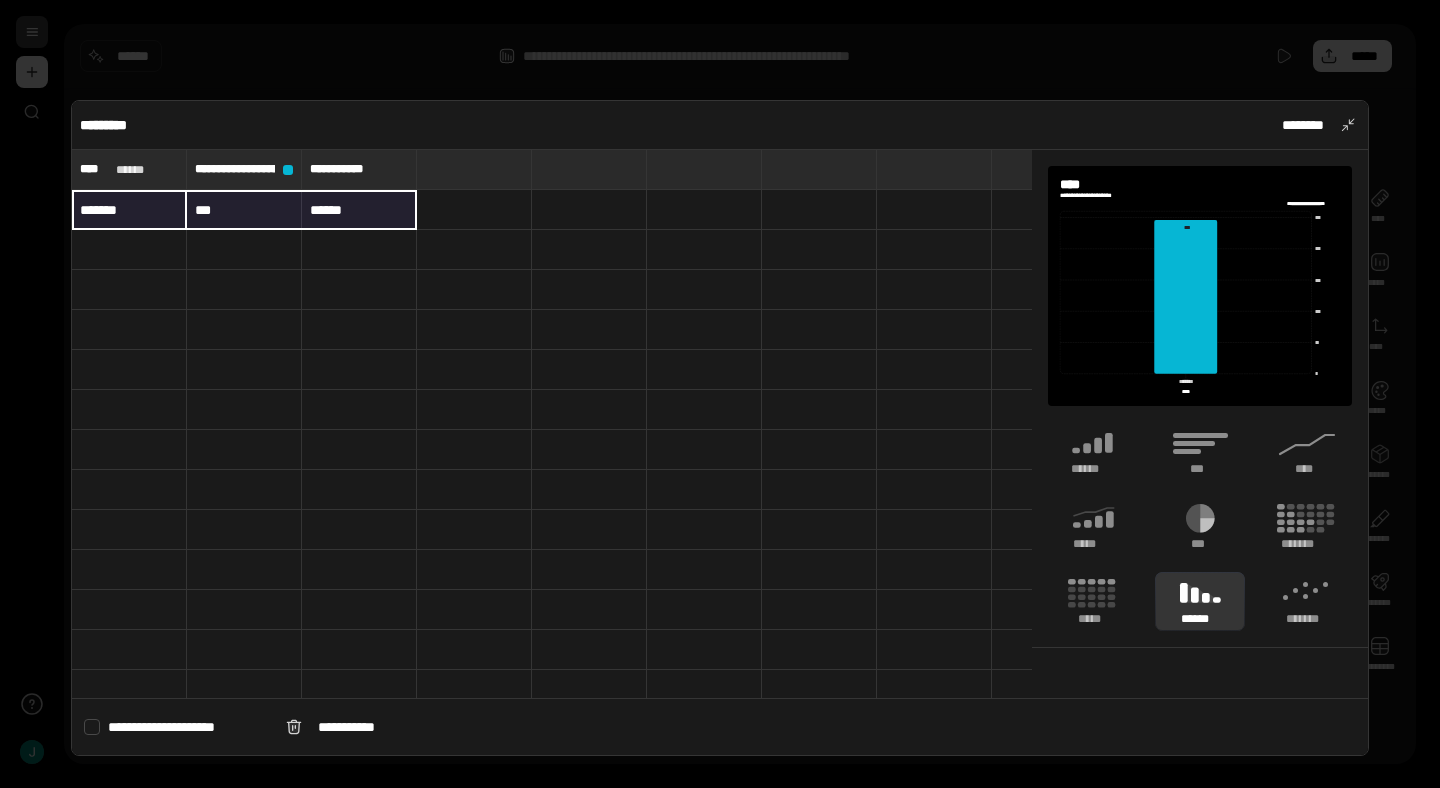 click at bounding box center (129, 250) 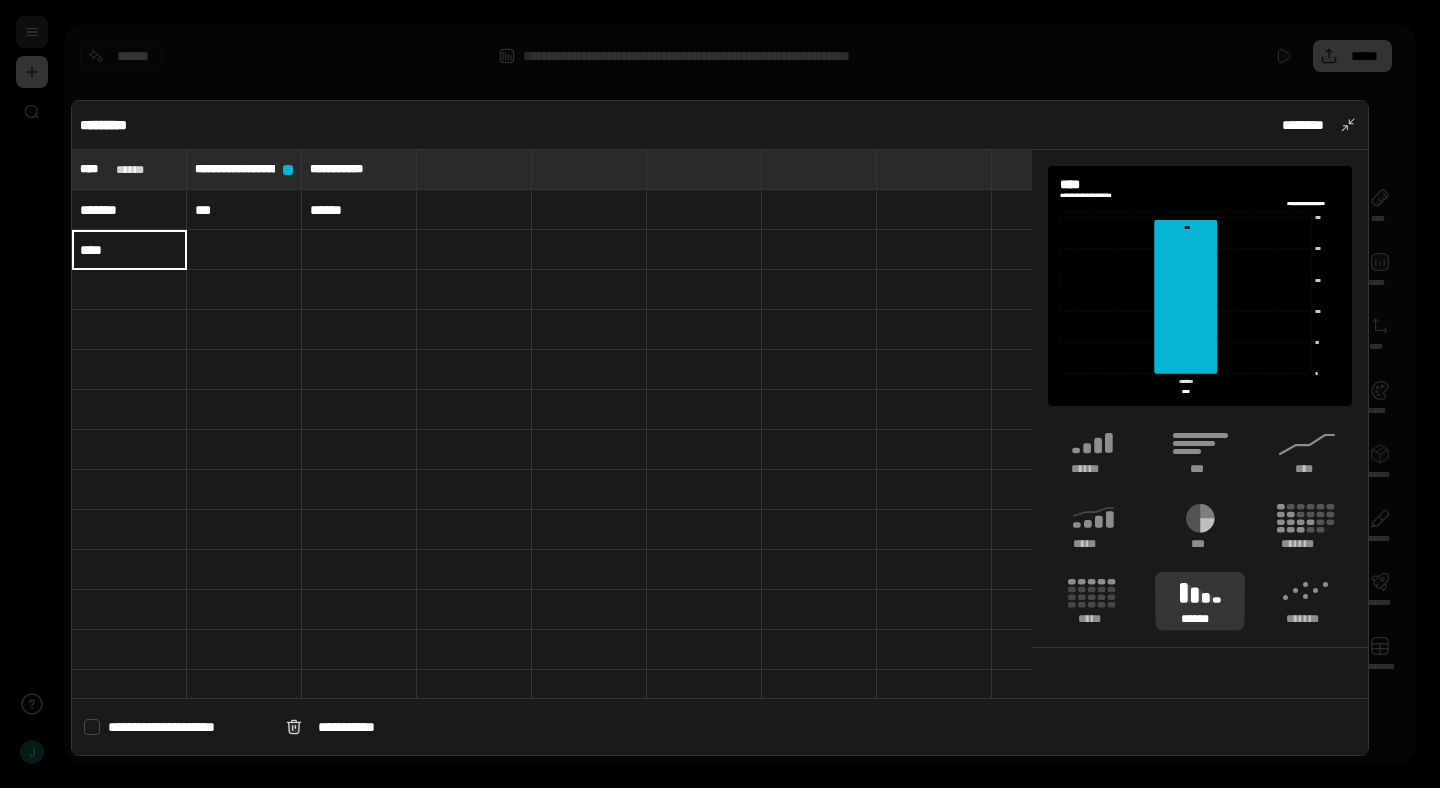 type on "****" 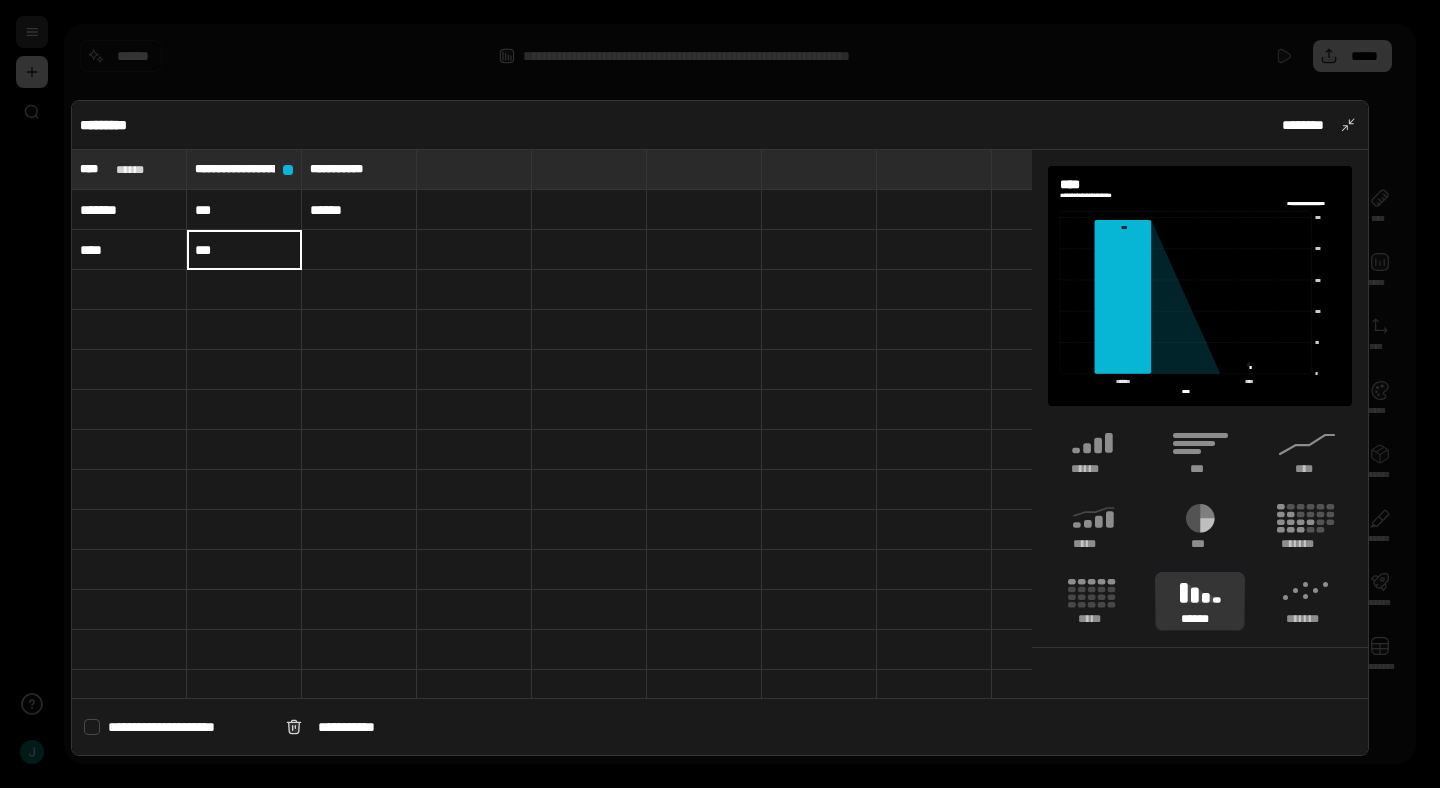 type on "***" 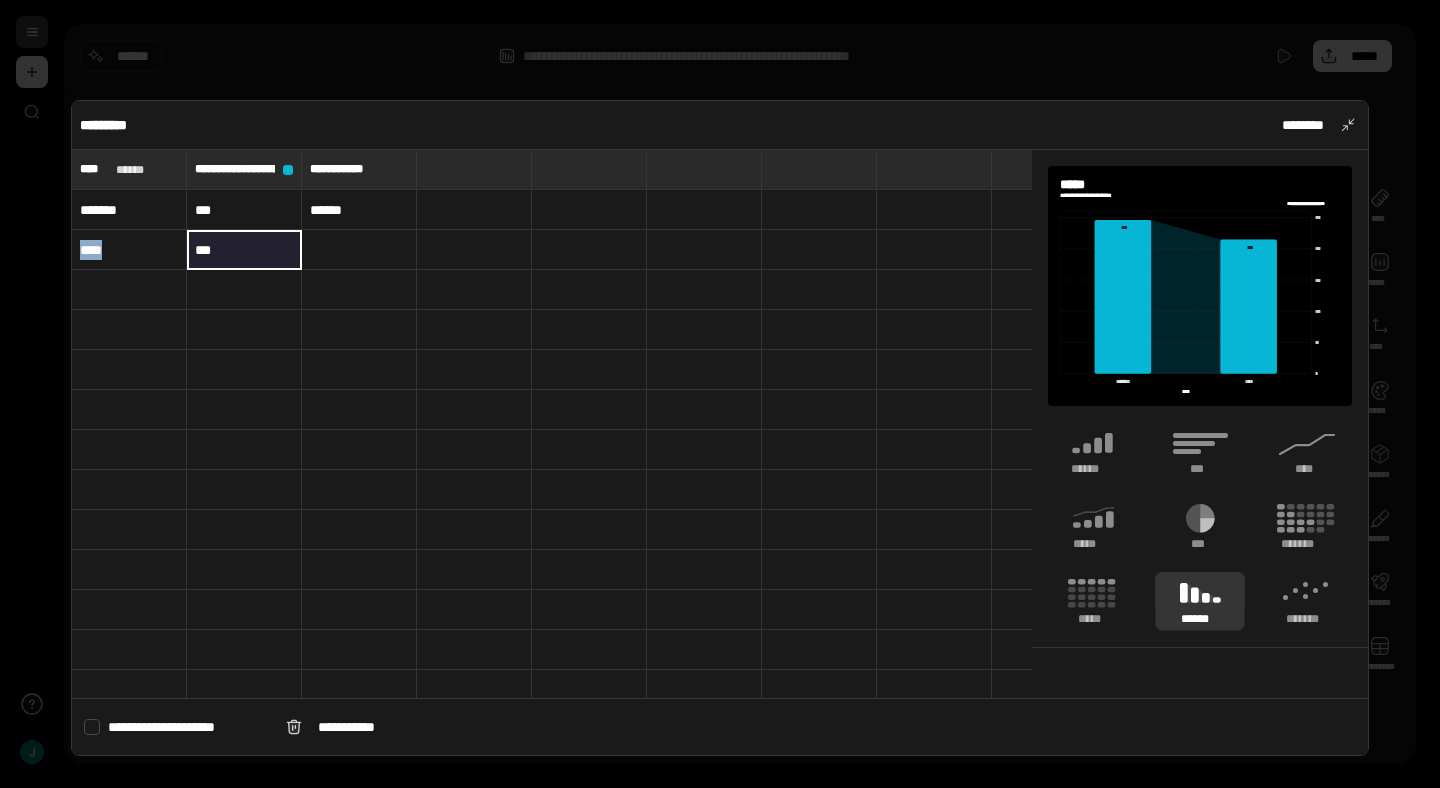 drag, startPoint x: 218, startPoint y: 247, endPoint x: 91, endPoint y: 247, distance: 127 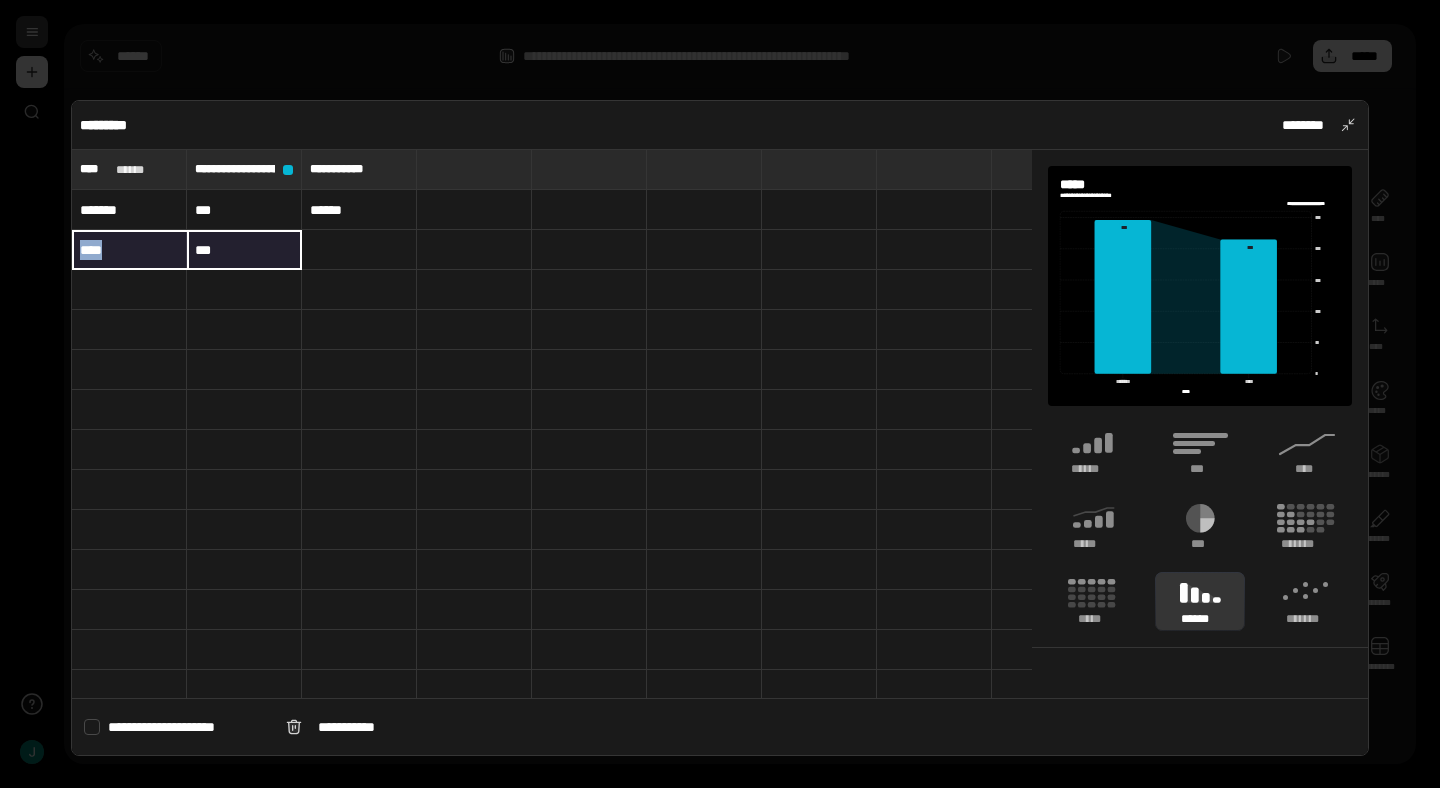 type 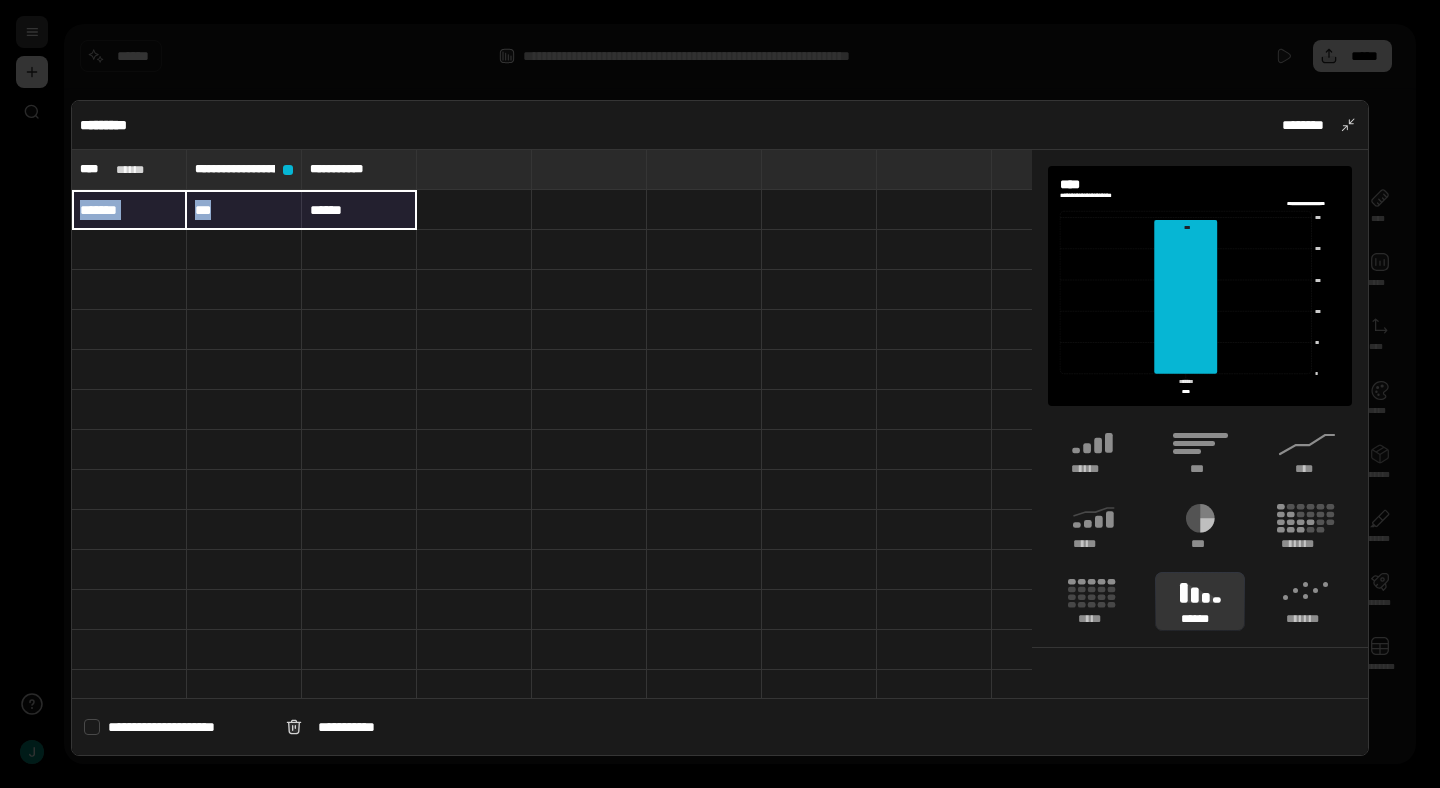drag, startPoint x: 123, startPoint y: 210, endPoint x: 371, endPoint y: 211, distance: 248.00201 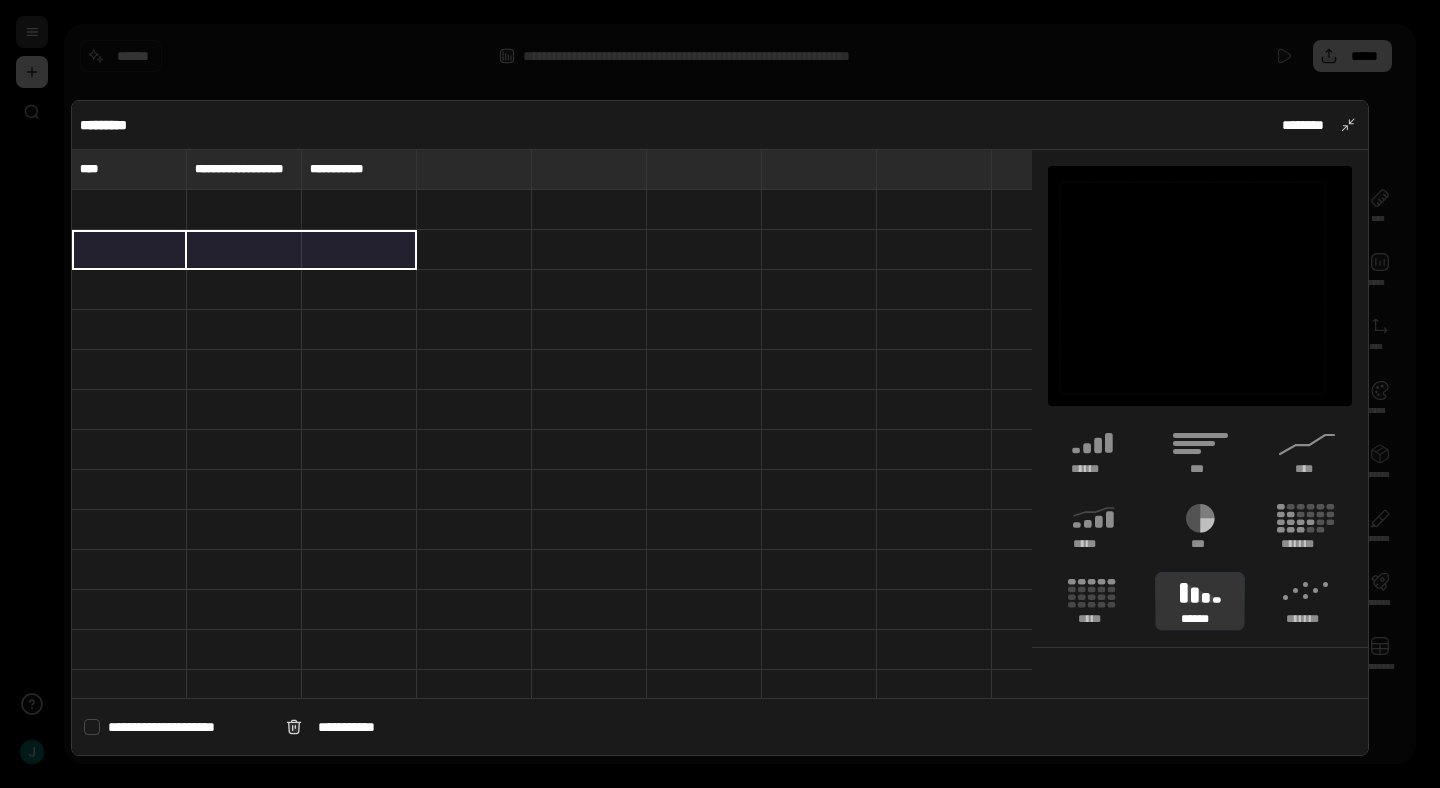 drag, startPoint x: 123, startPoint y: 243, endPoint x: 395, endPoint y: 243, distance: 272 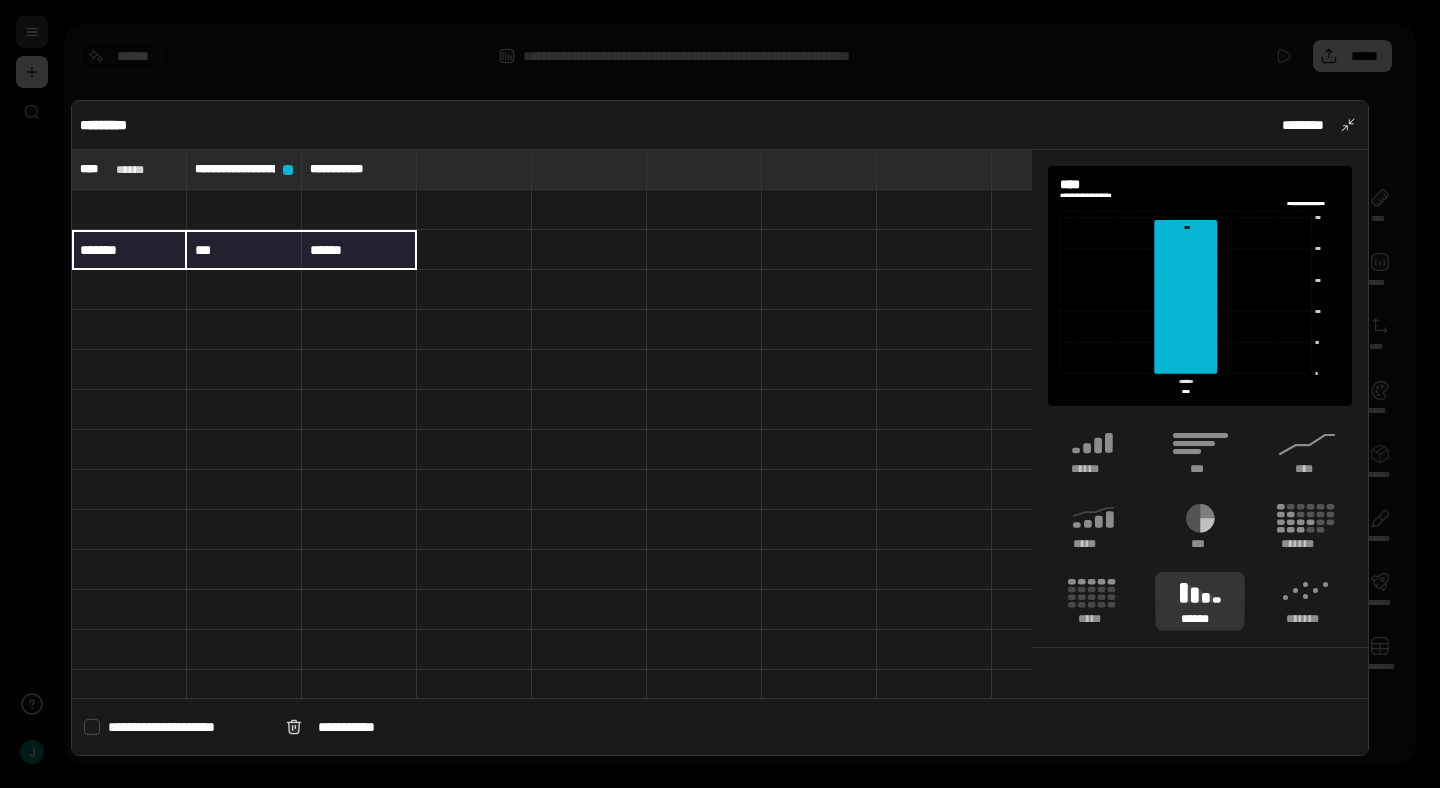 click at bounding box center (129, 210) 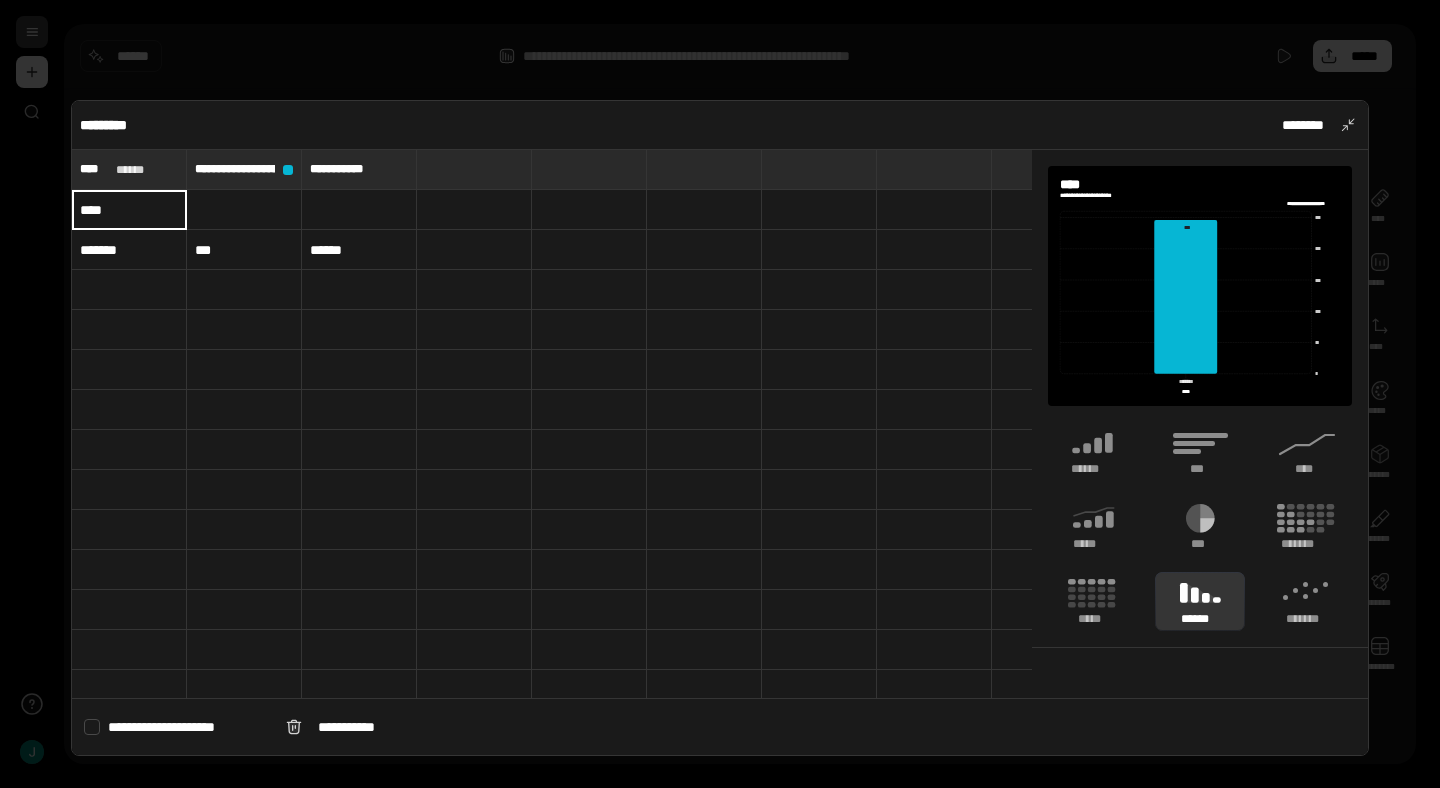 type on "****" 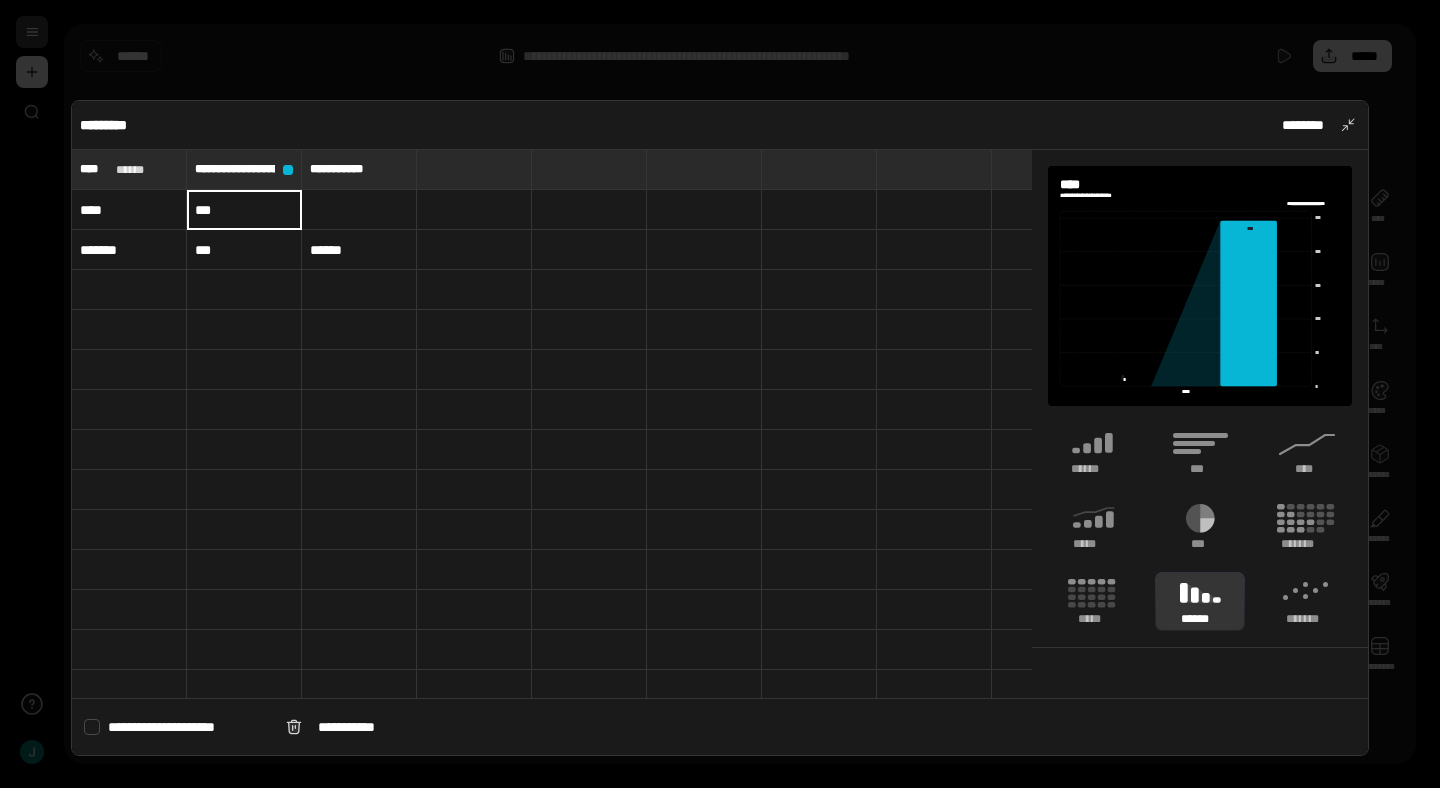 type on "***" 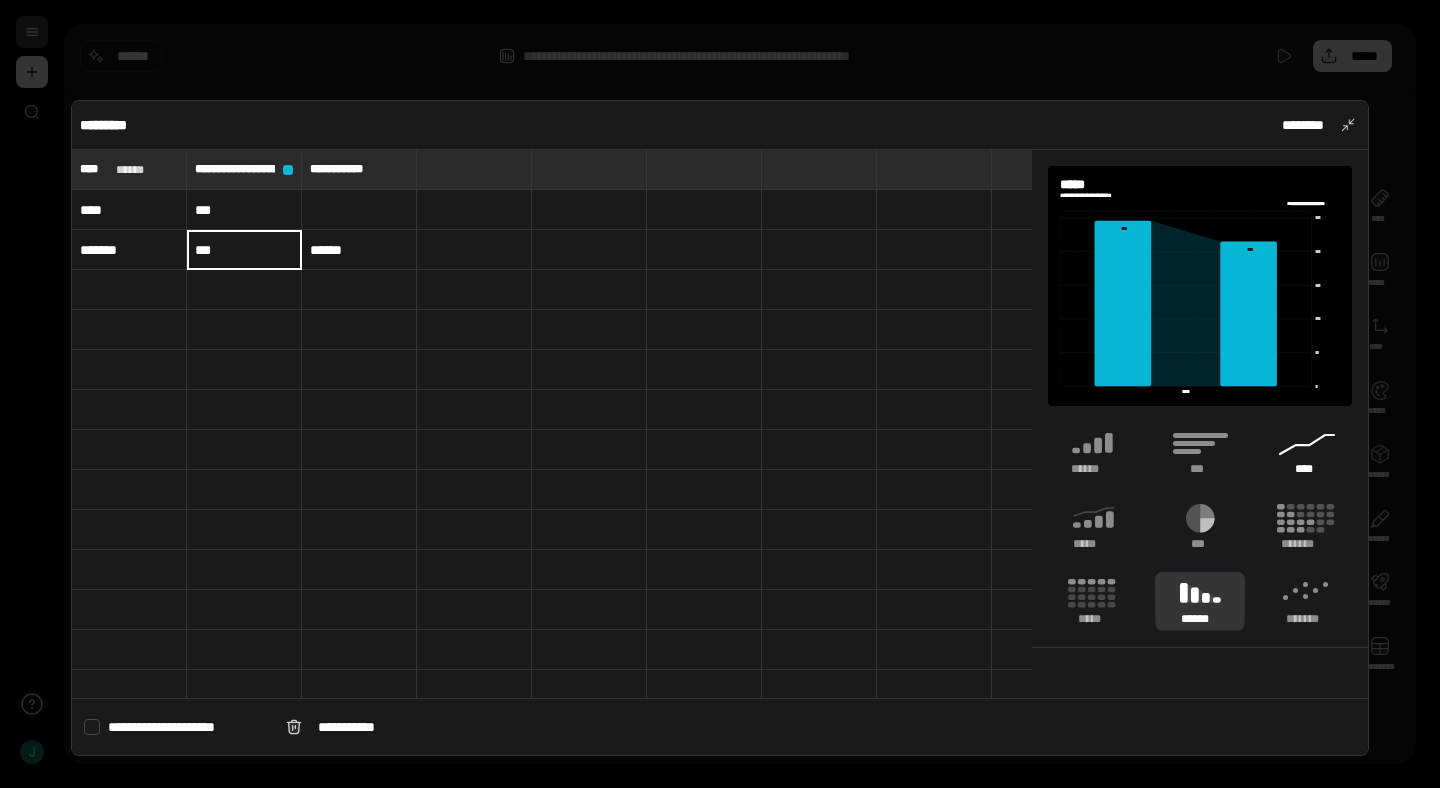 click on "****" at bounding box center [1307, 469] 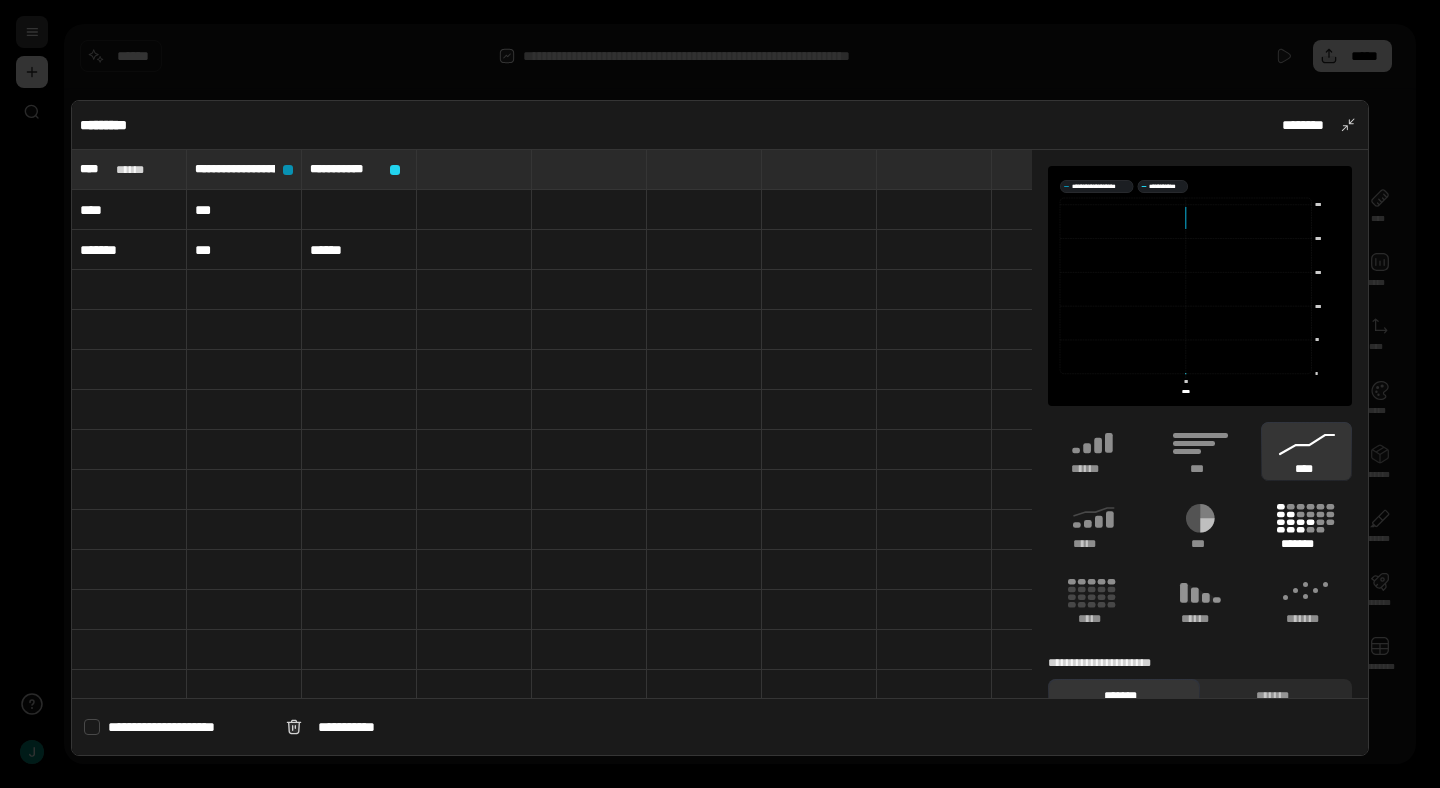 click on "*******" at bounding box center (1307, 544) 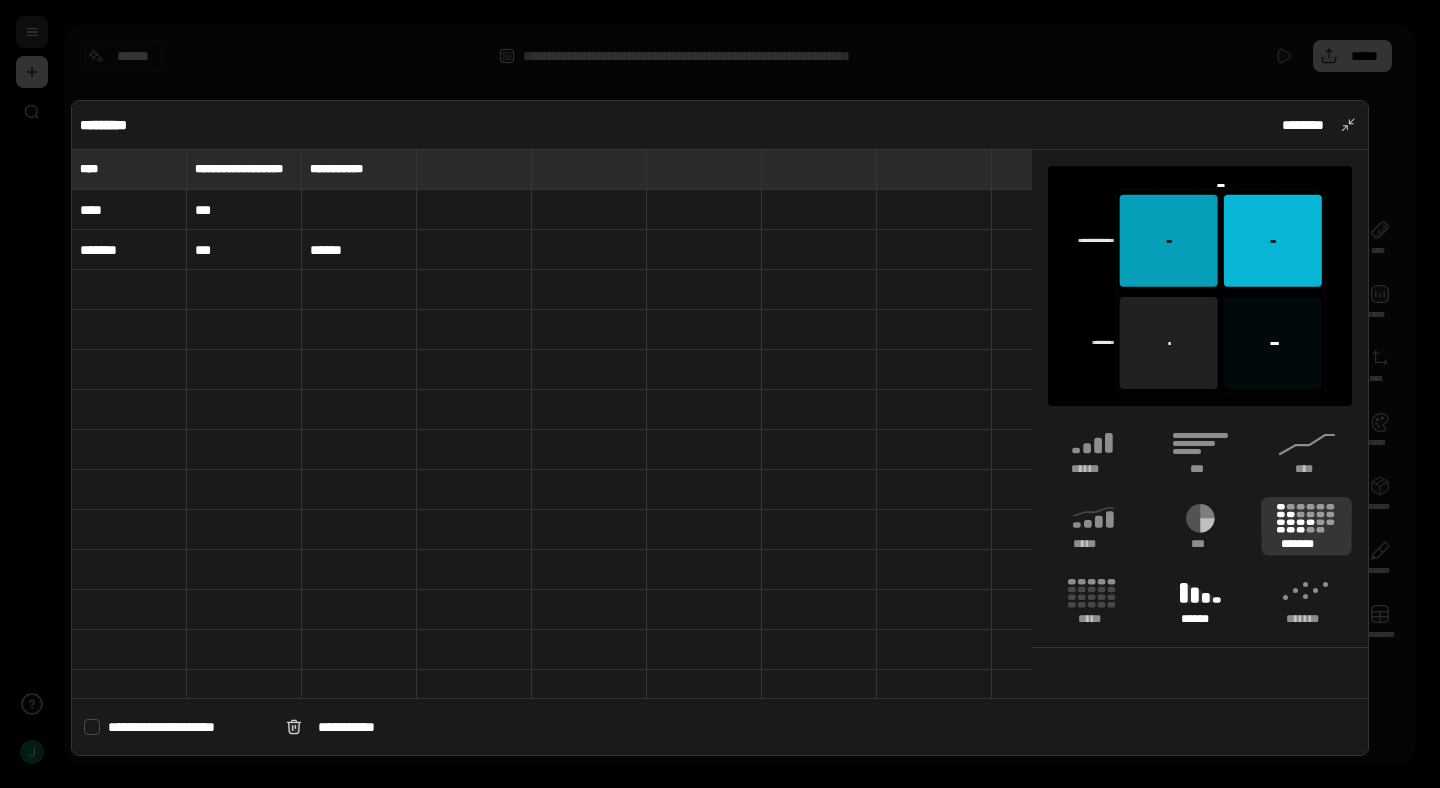 click 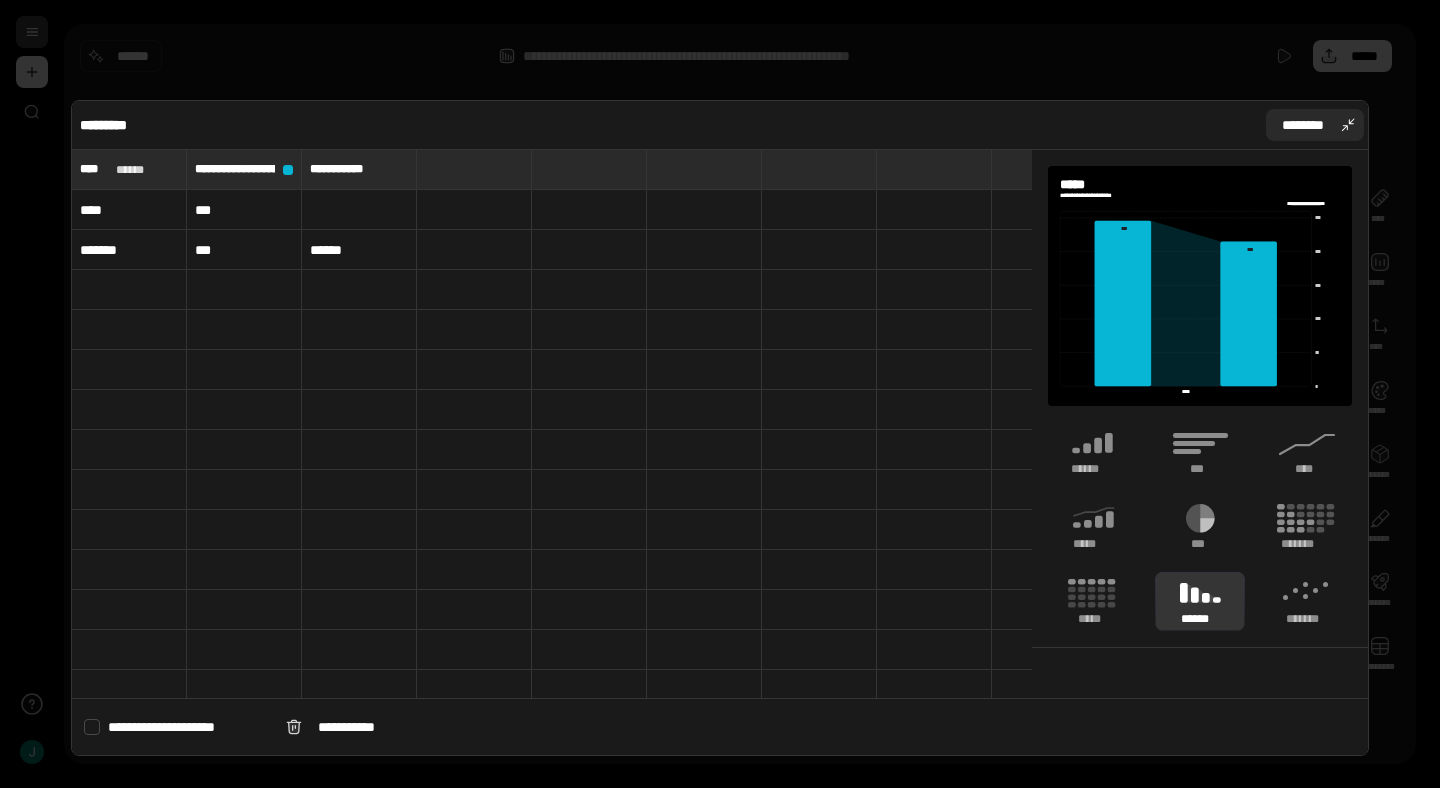 click on "********" at bounding box center (1303, 125) 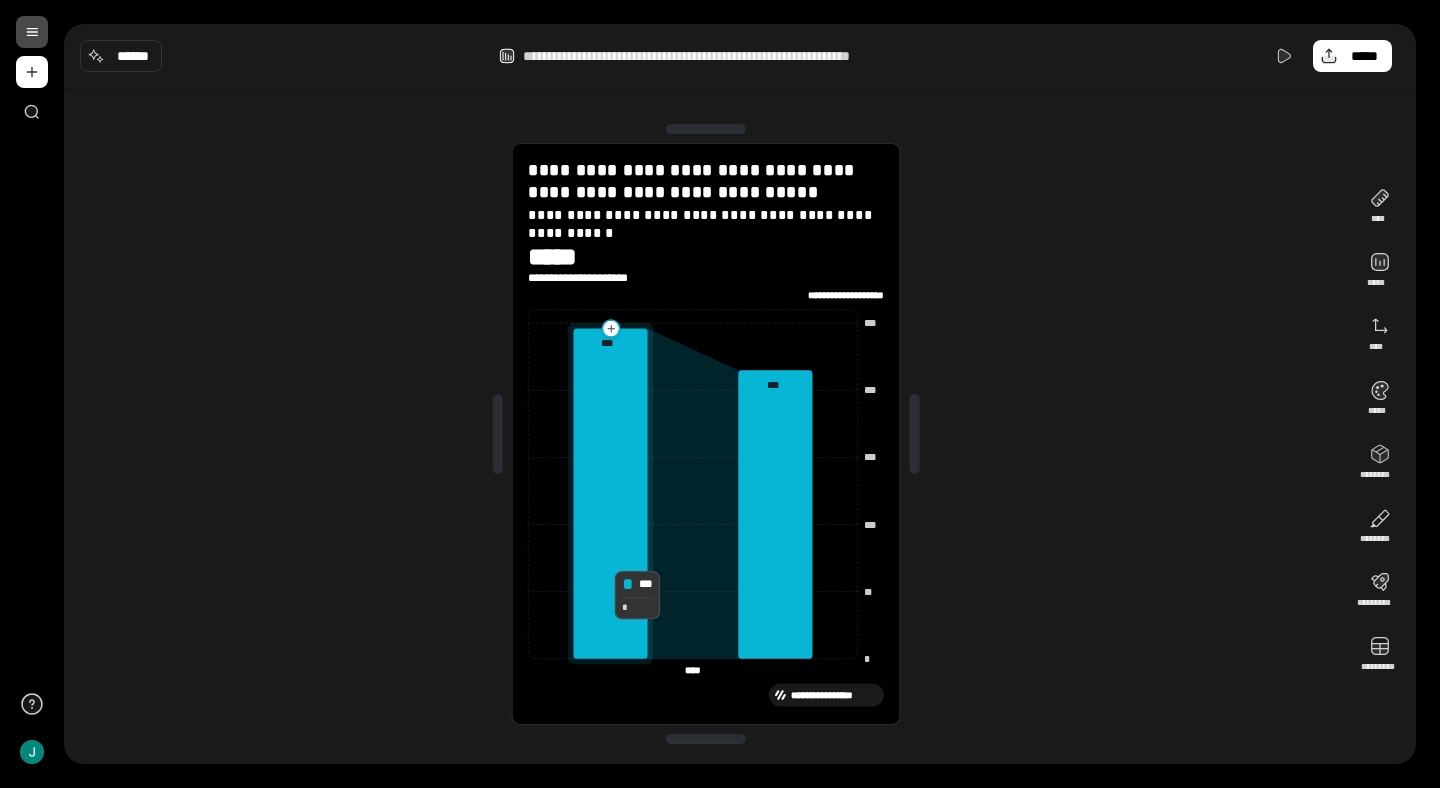 drag, startPoint x: 766, startPoint y: 633, endPoint x: 607, endPoint y: 593, distance: 163.95427 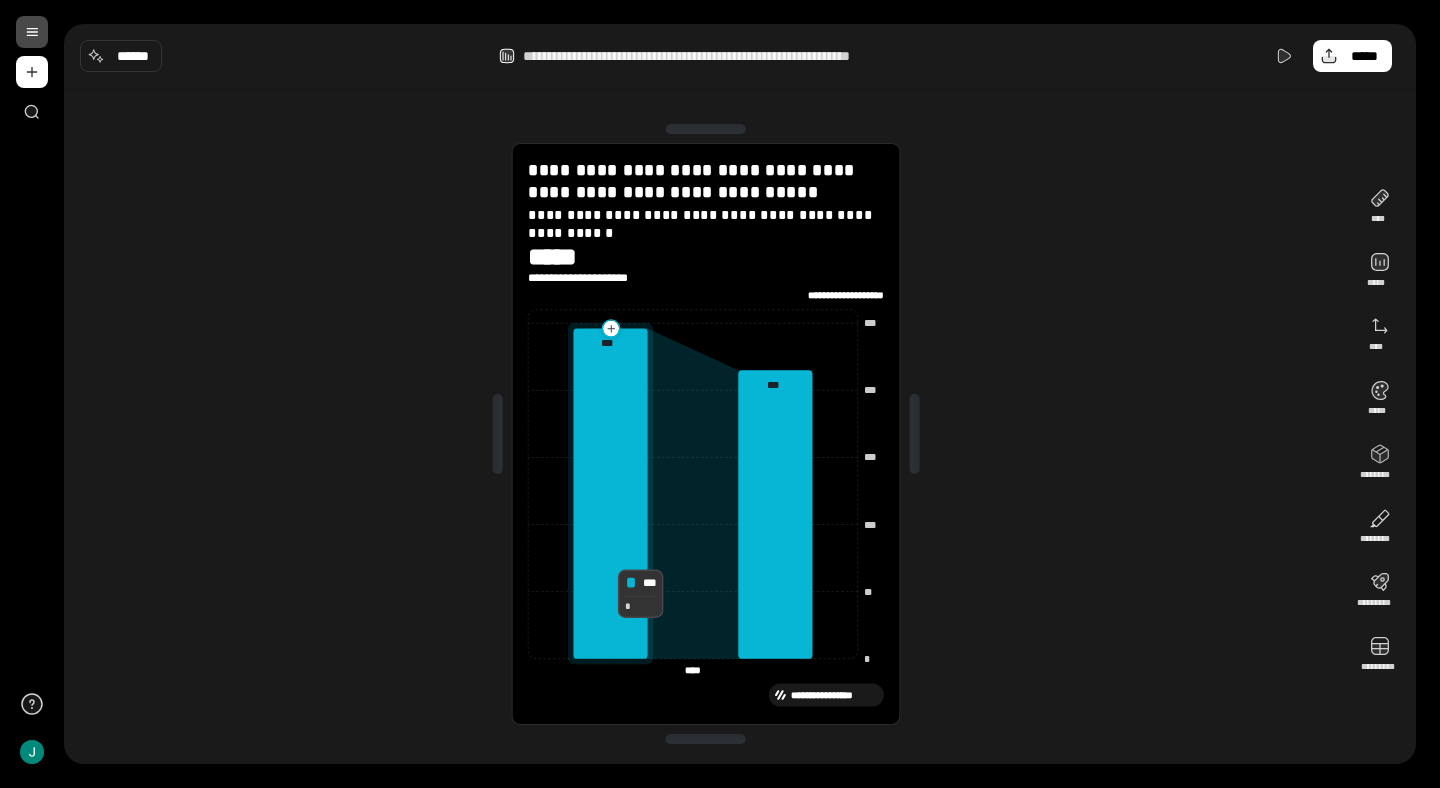 click 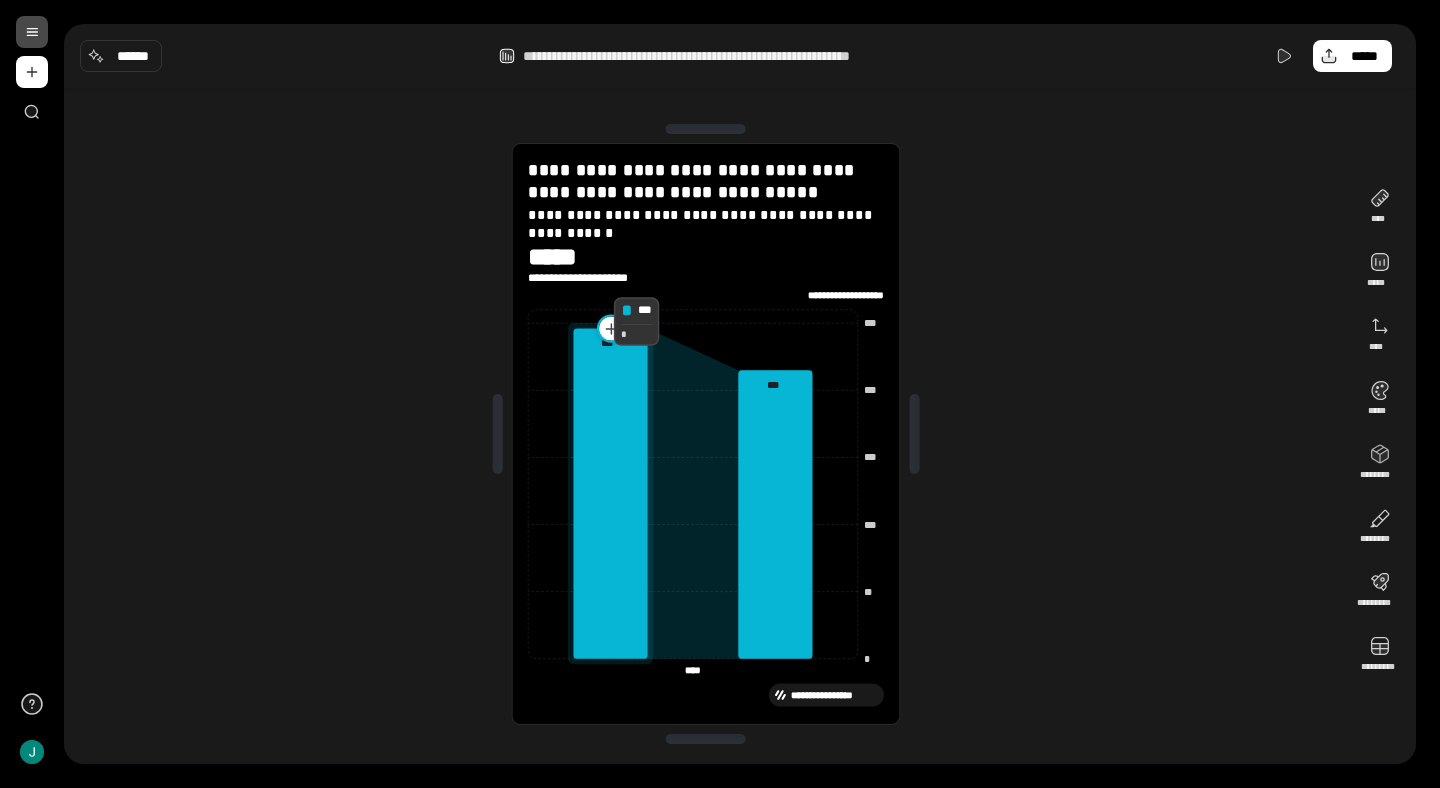 click 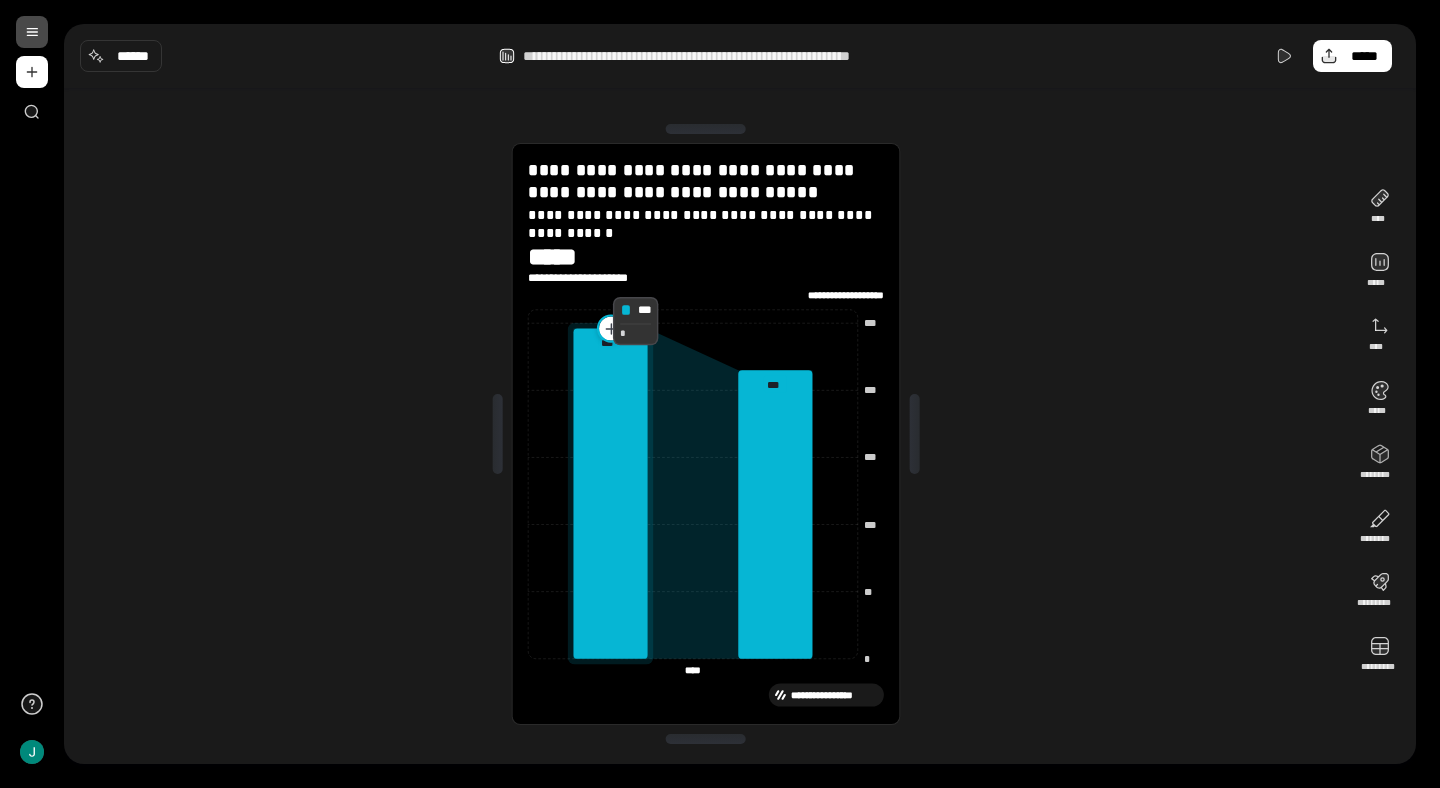 click 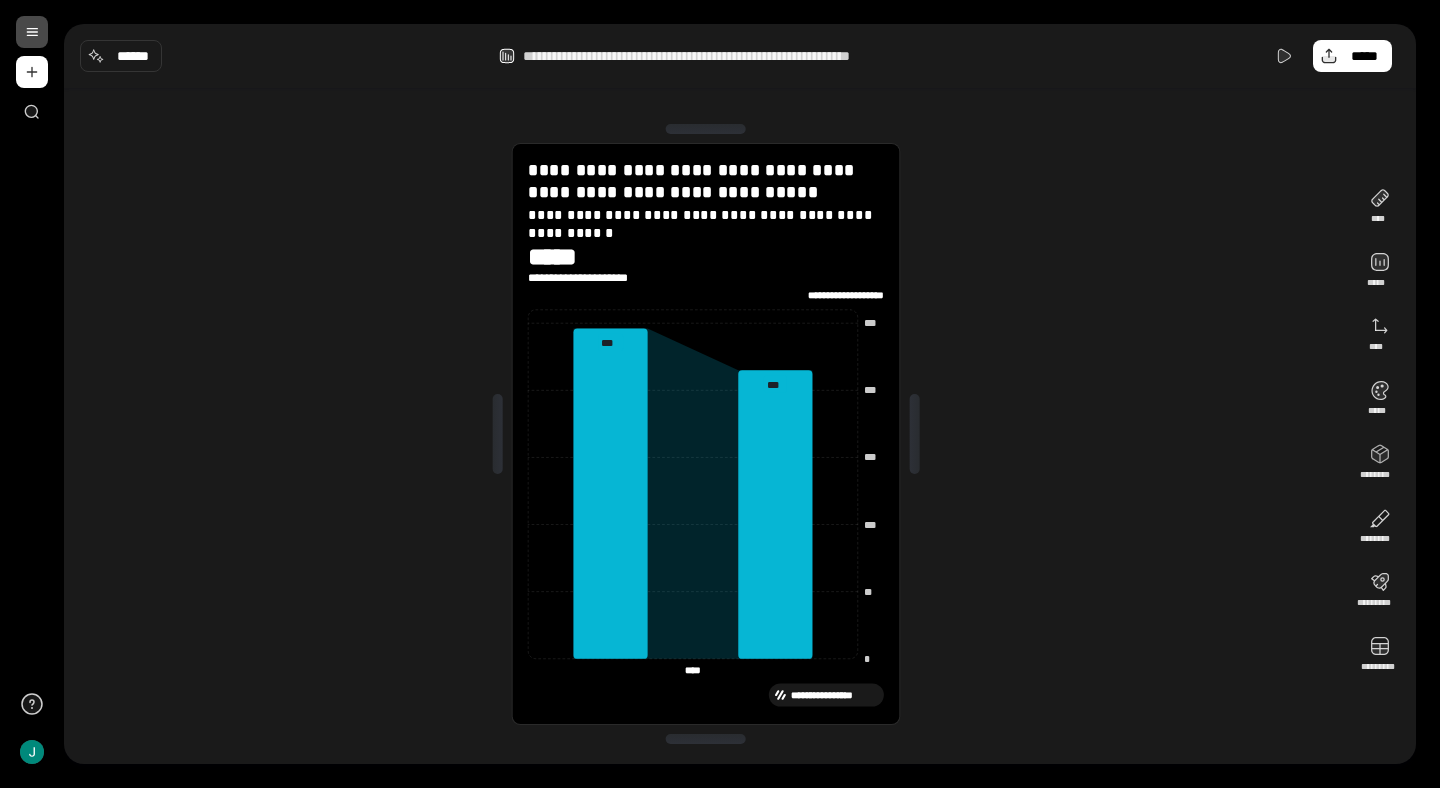 drag, startPoint x: 603, startPoint y: 282, endPoint x: 937, endPoint y: 383, distance: 348.93695 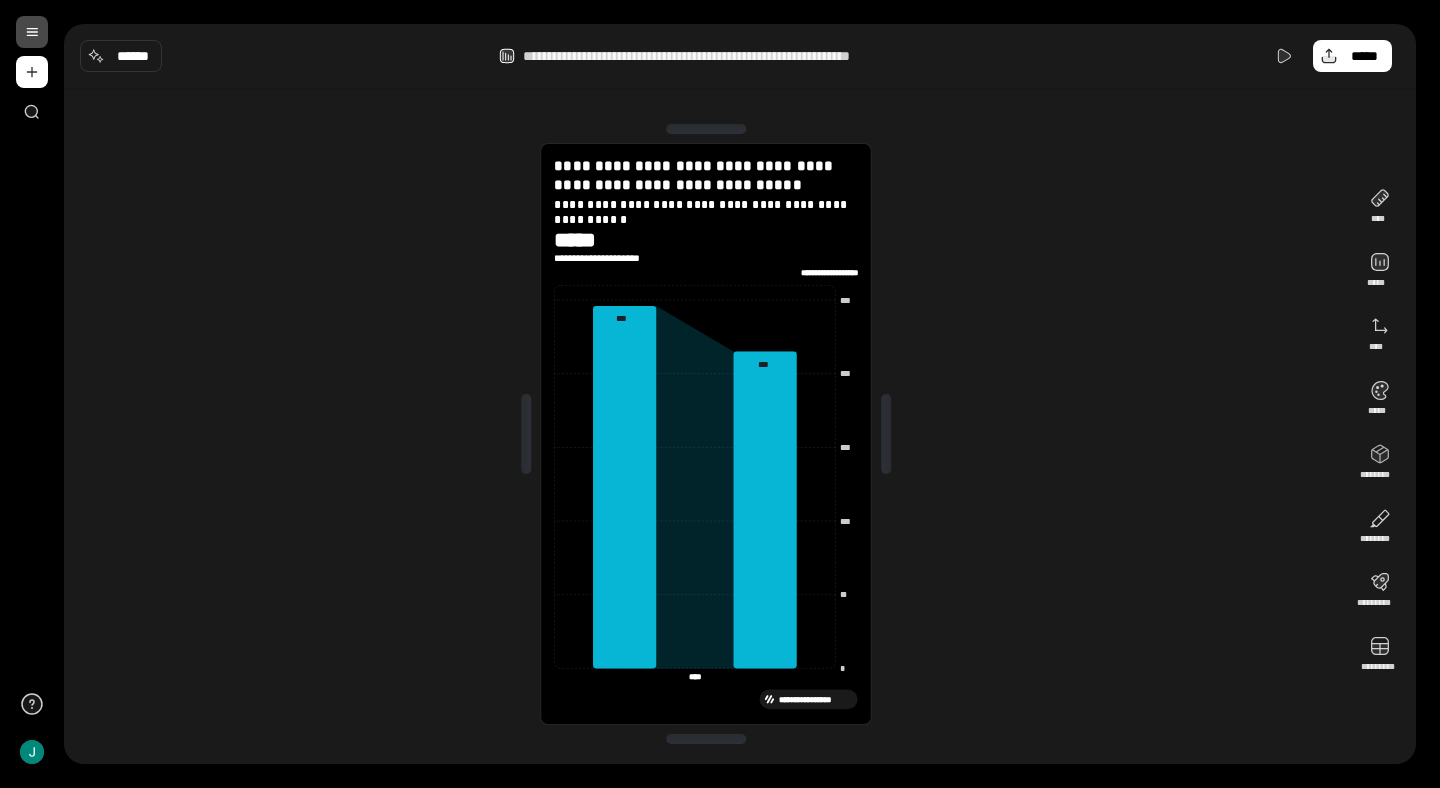 click on "**********" at bounding box center (752, 394) 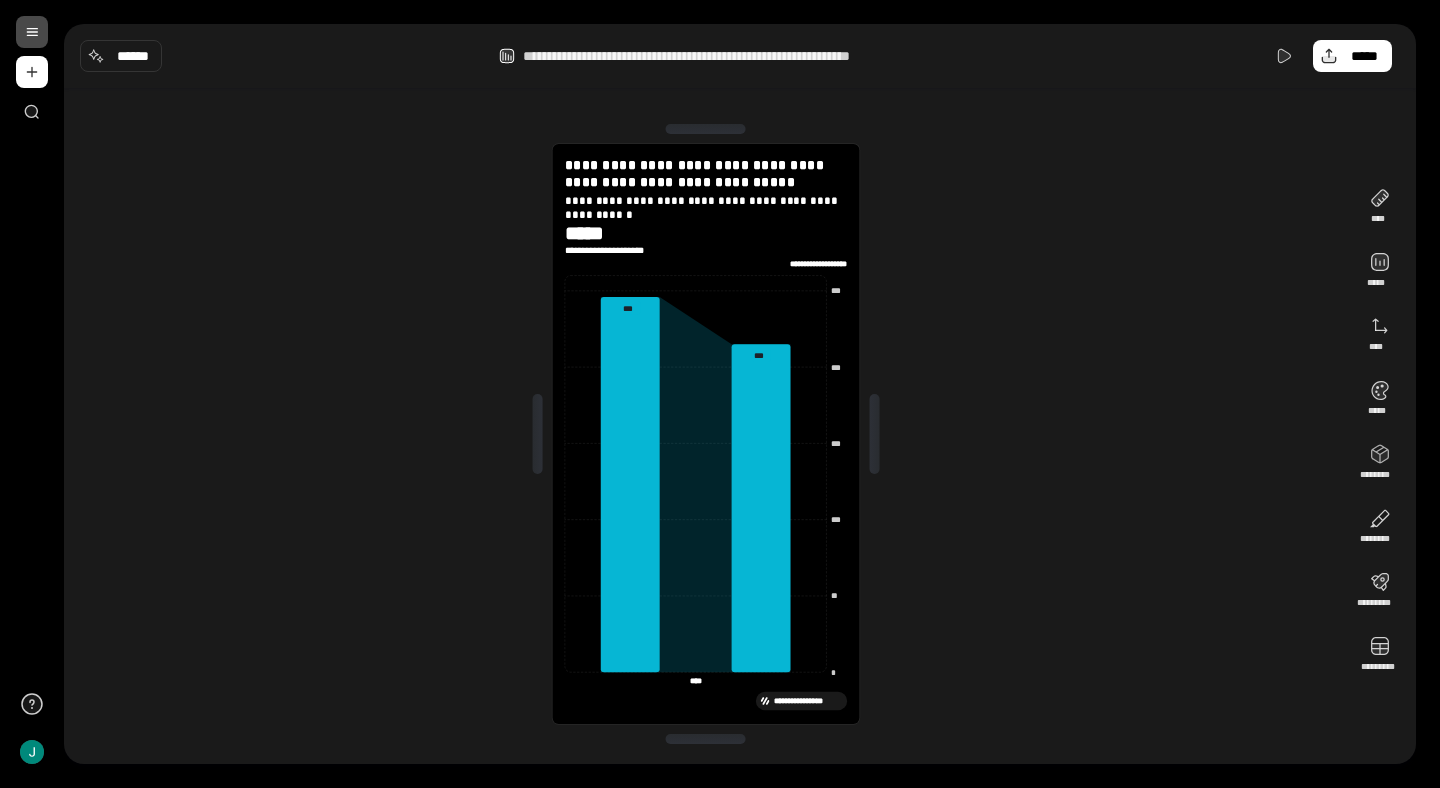 click at bounding box center [706, 129] 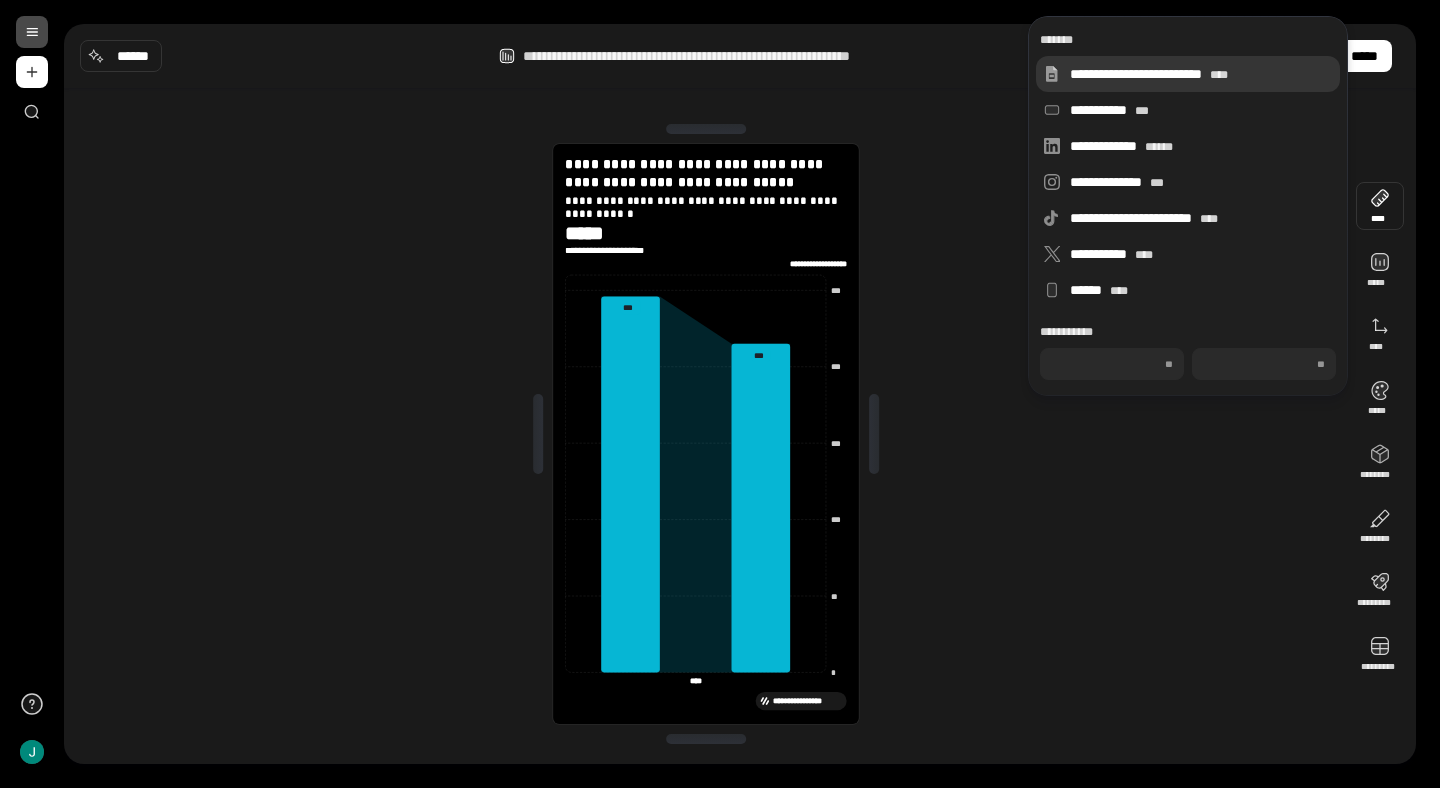 click on "**********" at bounding box center [1201, 74] 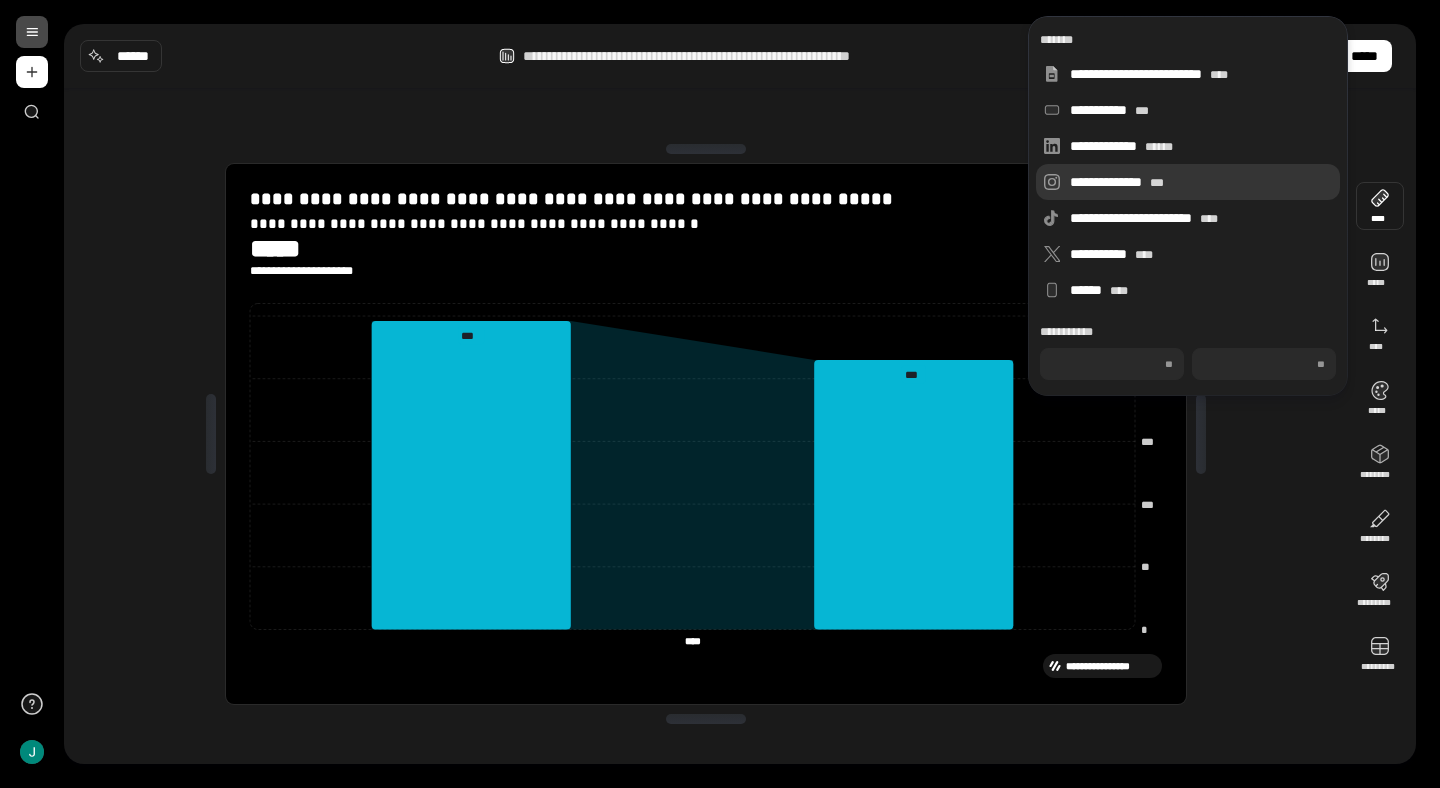click on "**********" at bounding box center (1201, 182) 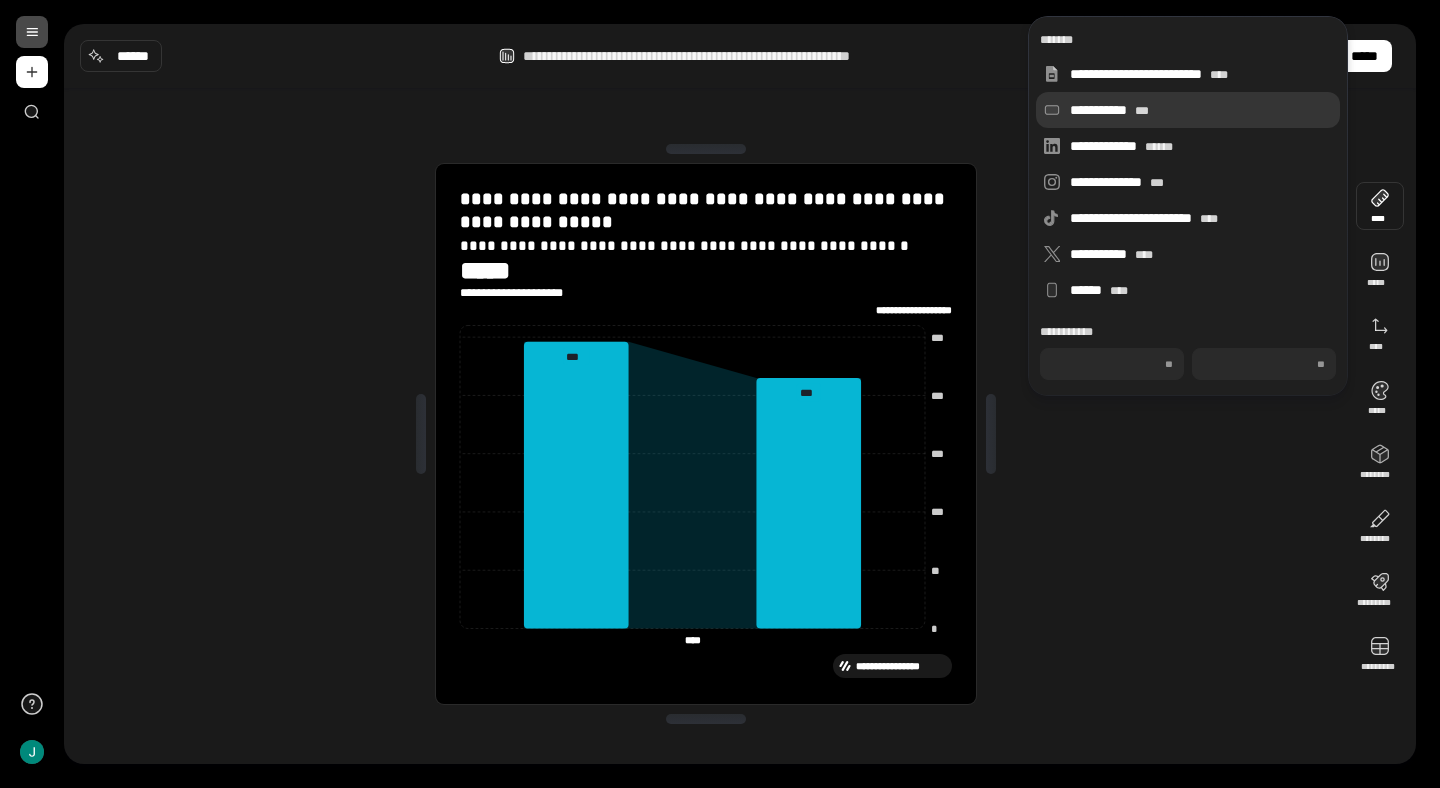click on "***" at bounding box center (1142, 111) 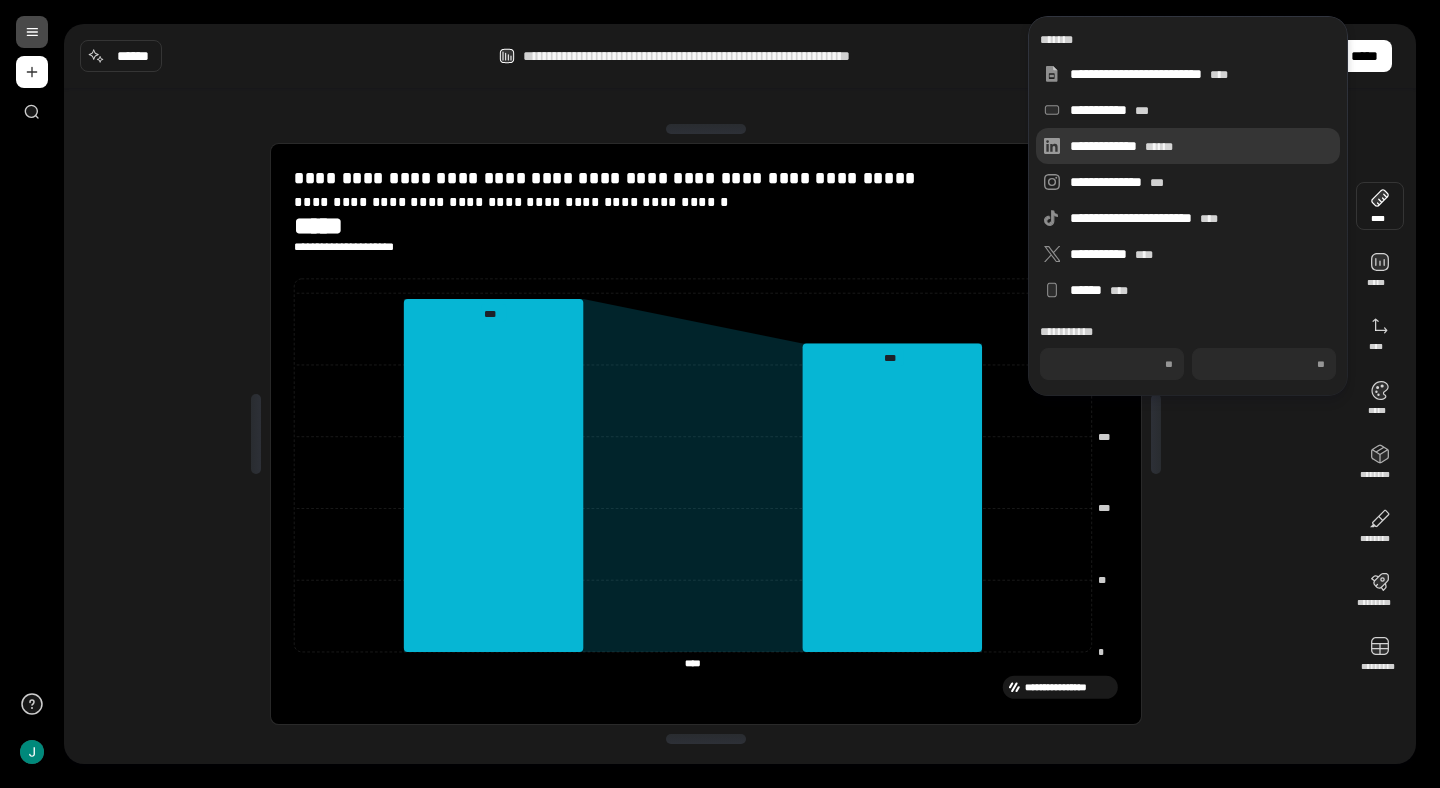 click on "**********" at bounding box center (1201, 146) 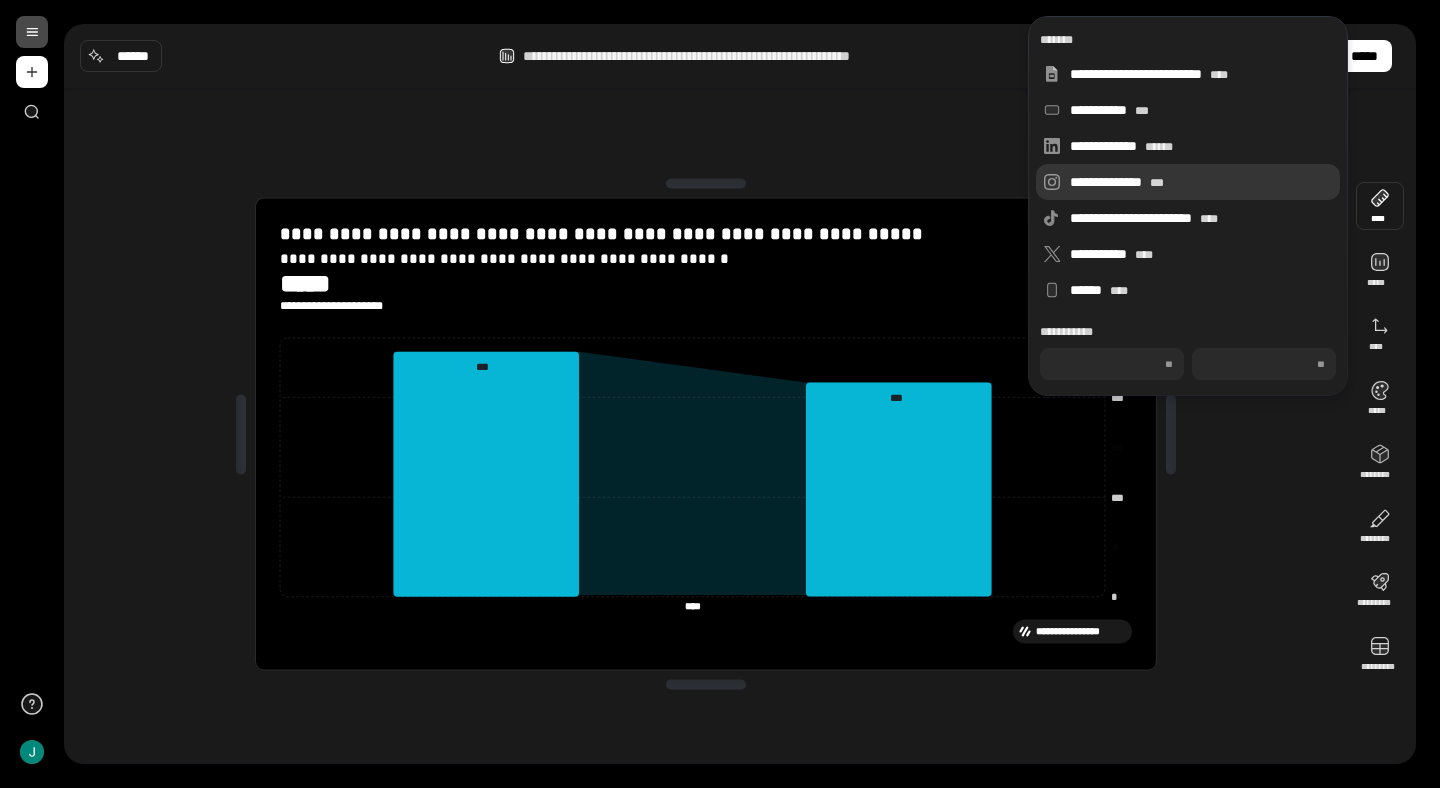 click on "**********" at bounding box center [1201, 182] 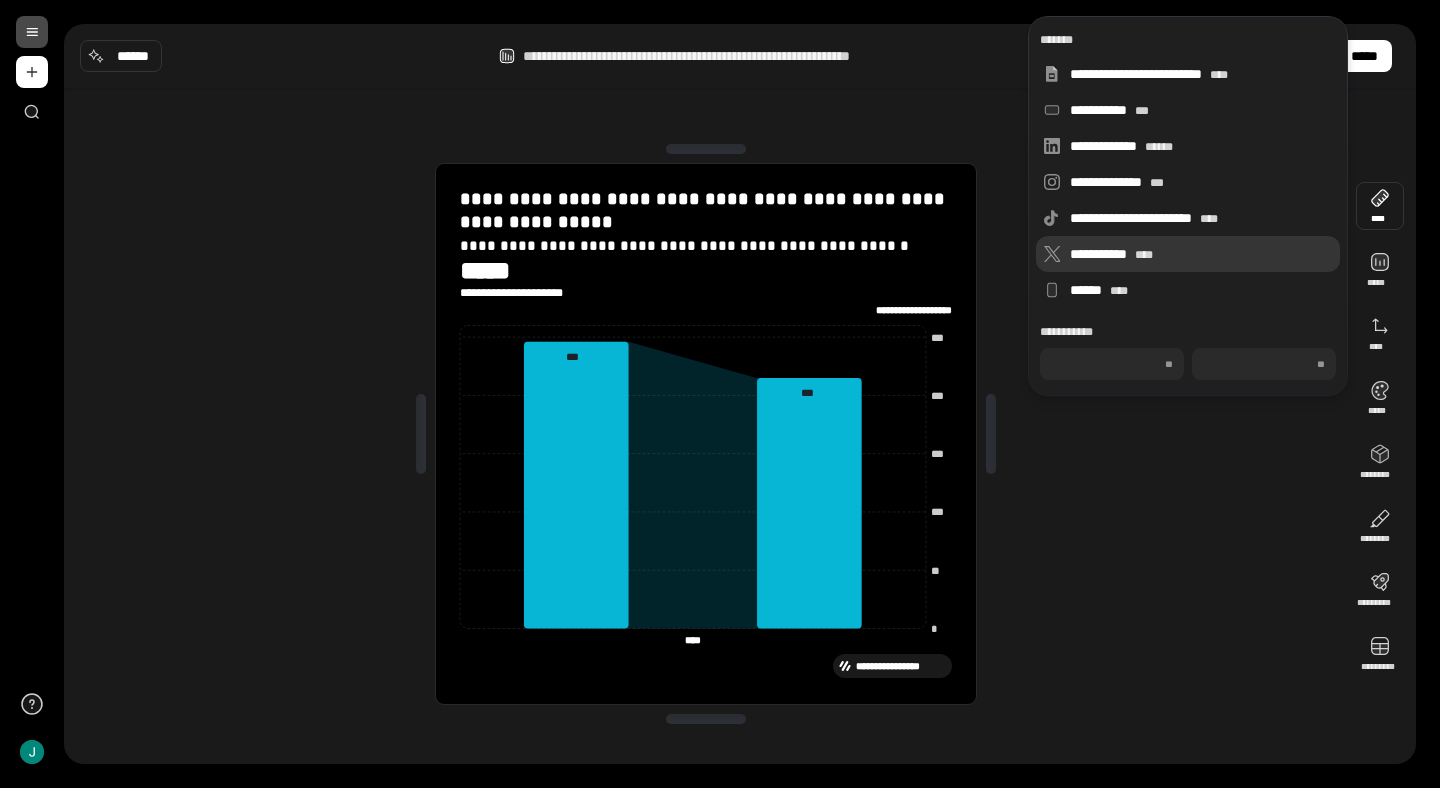 click on "**********" at bounding box center [1188, 254] 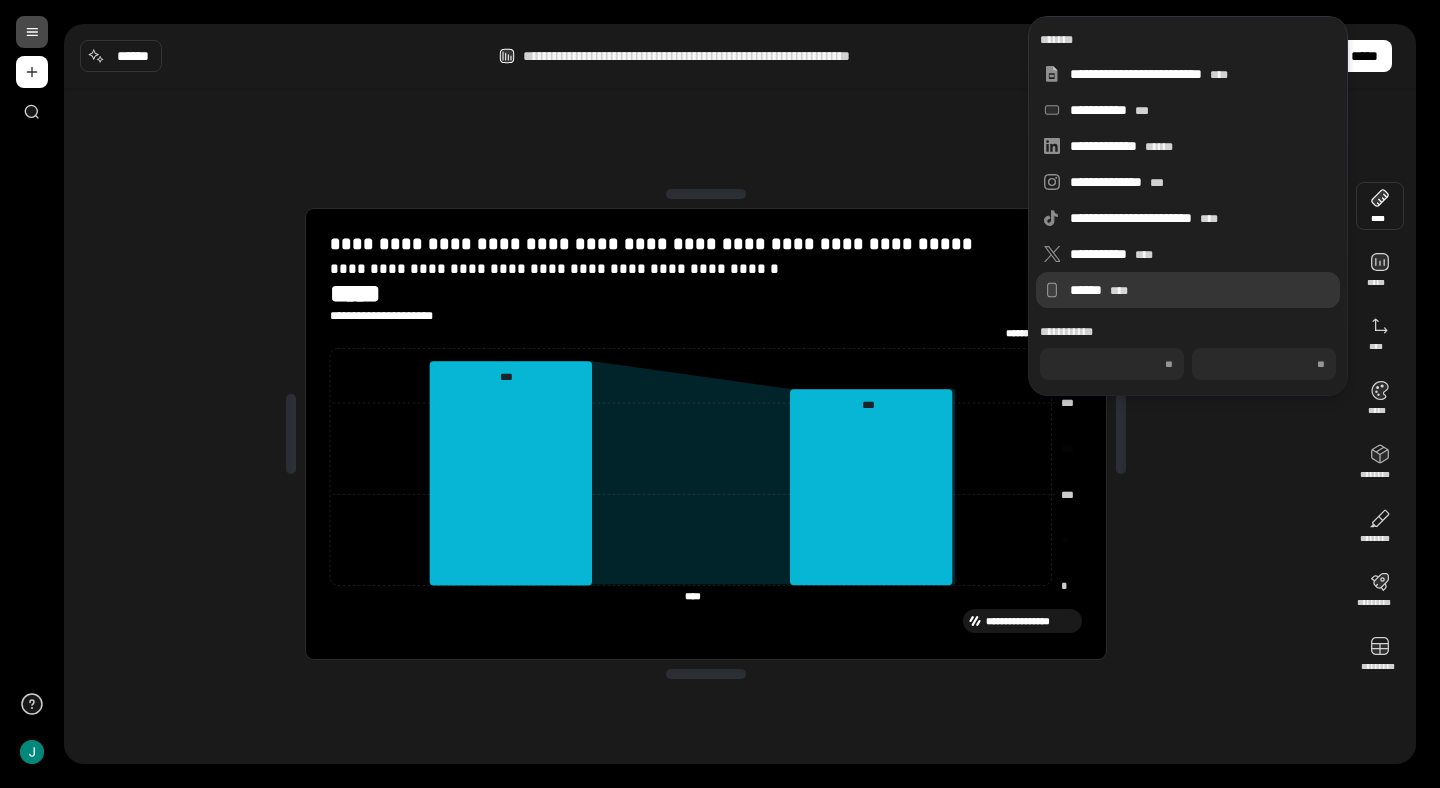 click on "****** ****" at bounding box center [1201, 290] 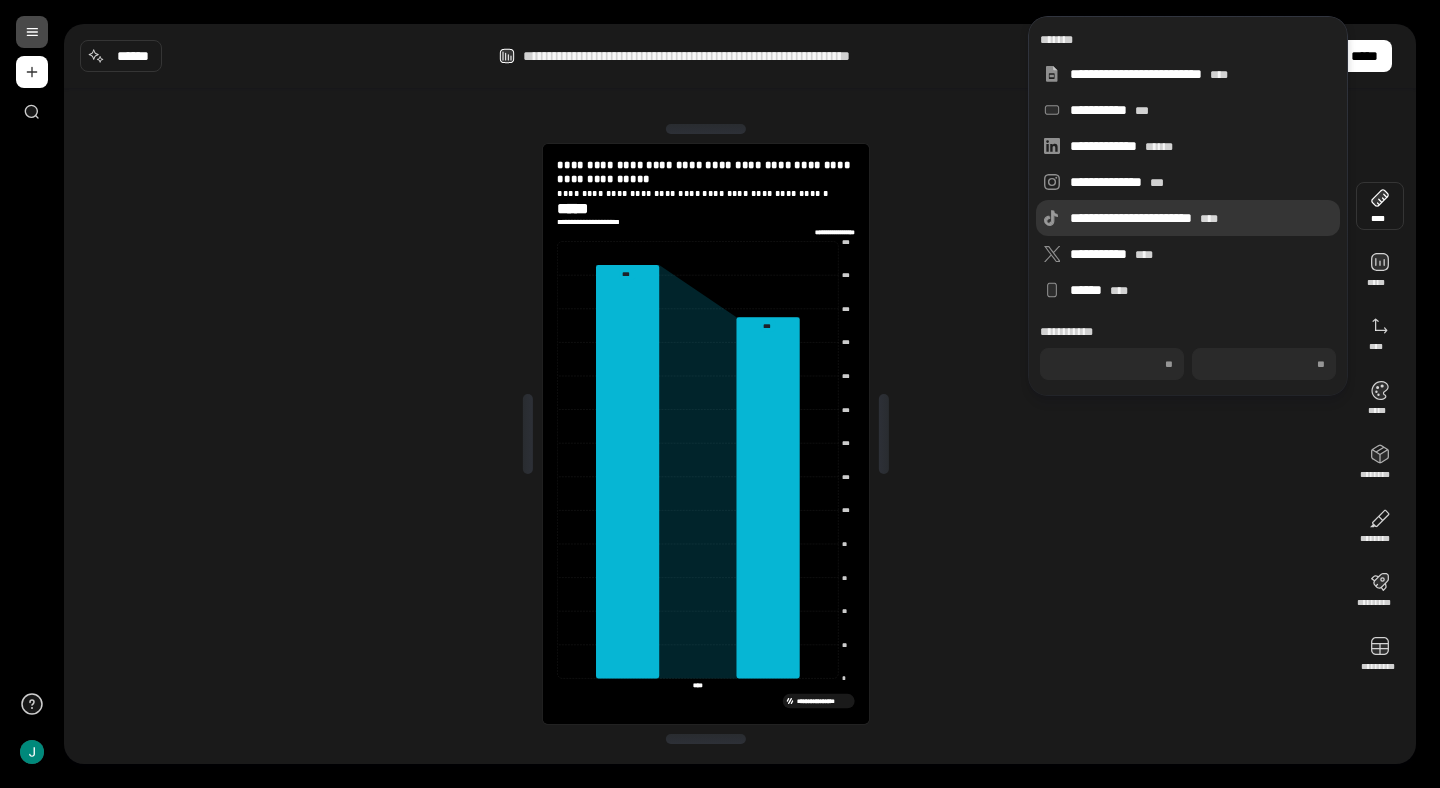 click on "**********" at bounding box center [1188, 218] 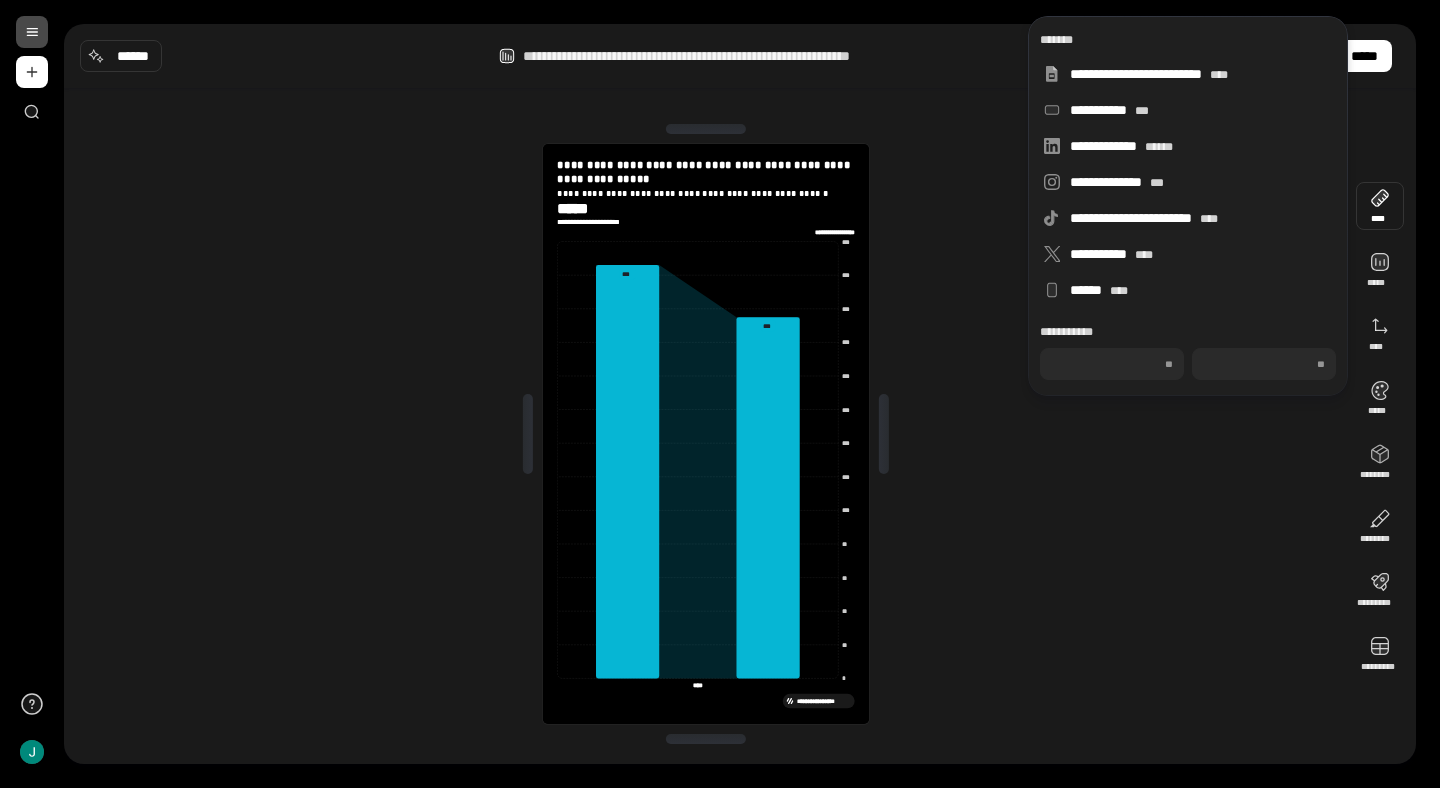 click on "**********" at bounding box center [706, 434] 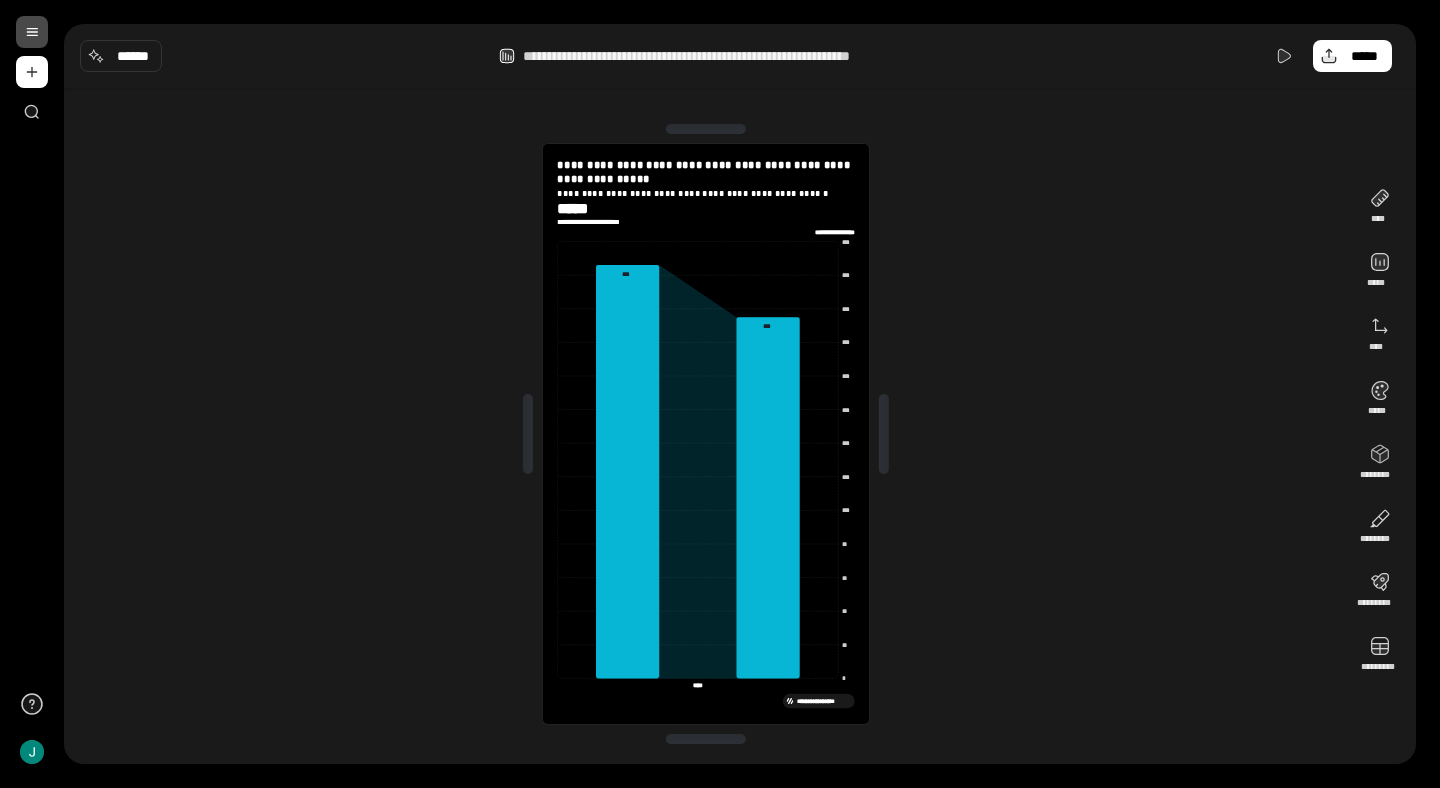 click at bounding box center [32, 32] 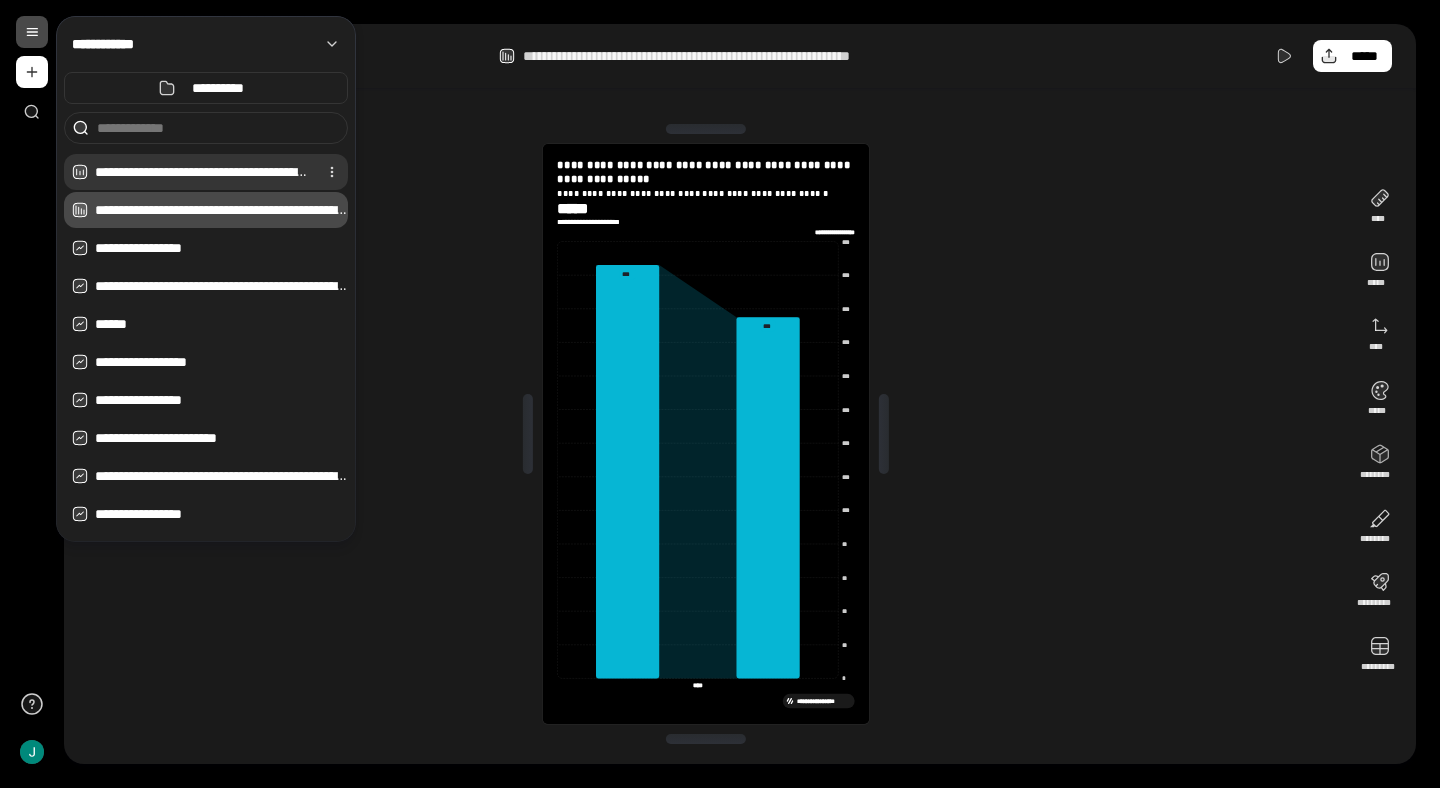 click on "**********" at bounding box center (202, 172) 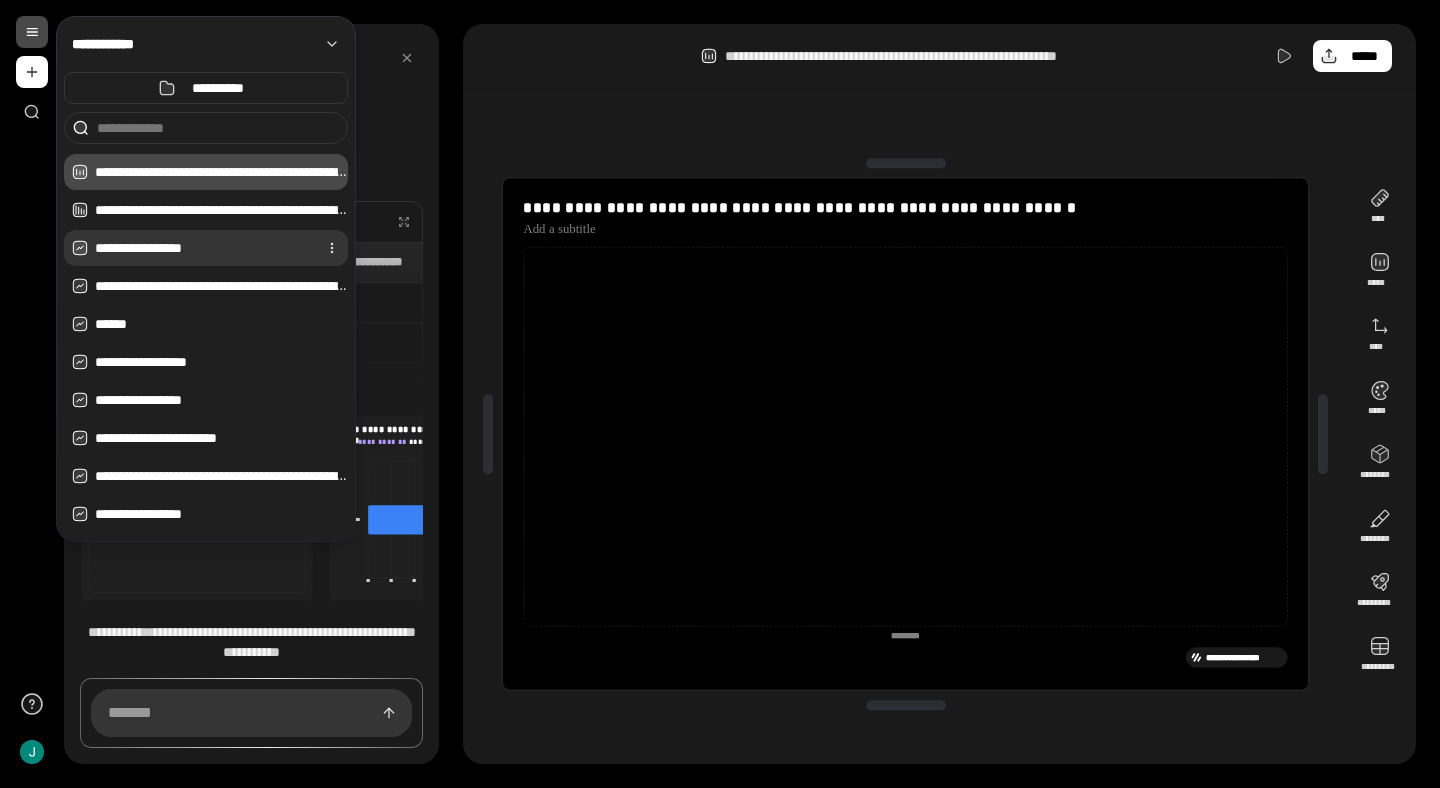 click on "**********" at bounding box center [202, 248] 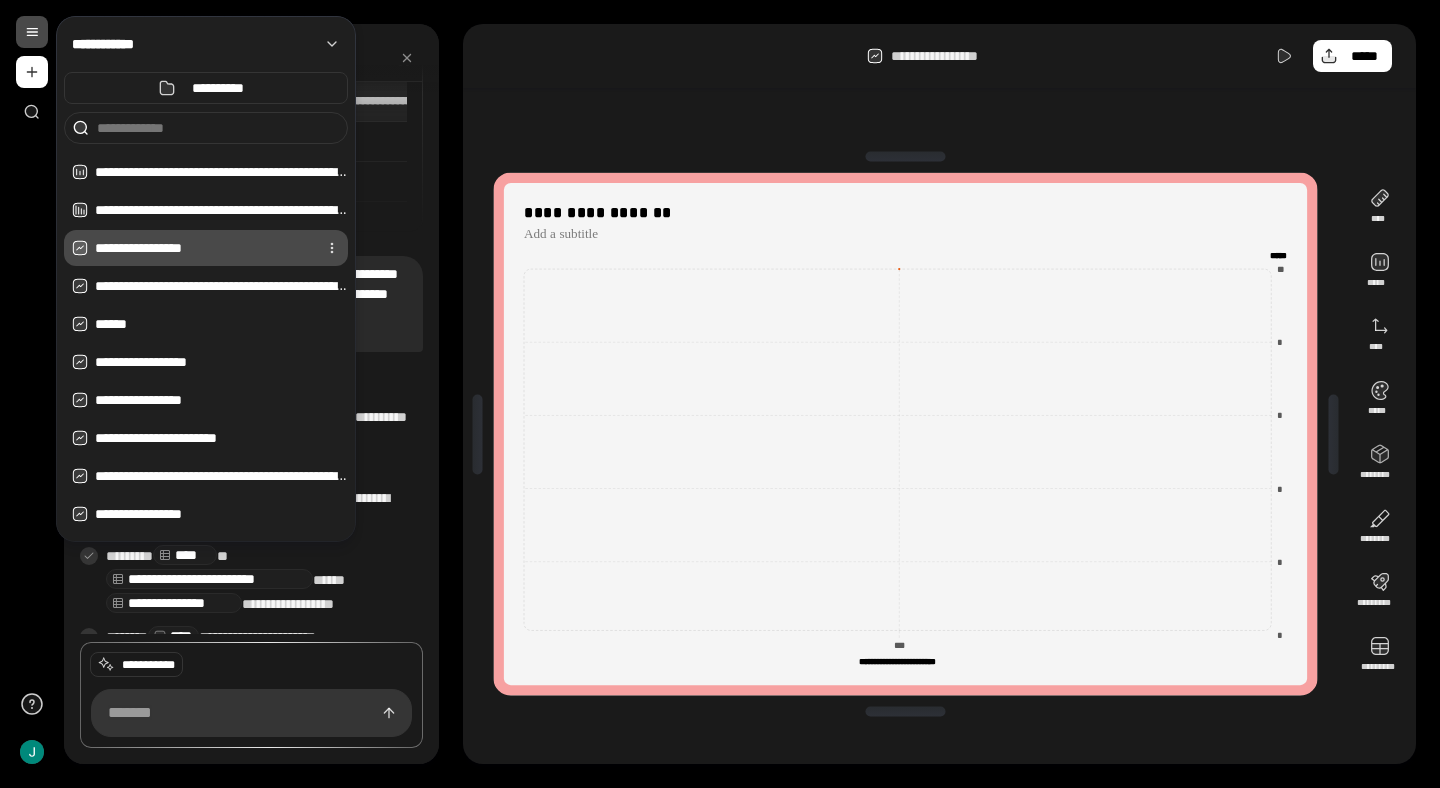 scroll, scrollTop: 102, scrollLeft: 0, axis: vertical 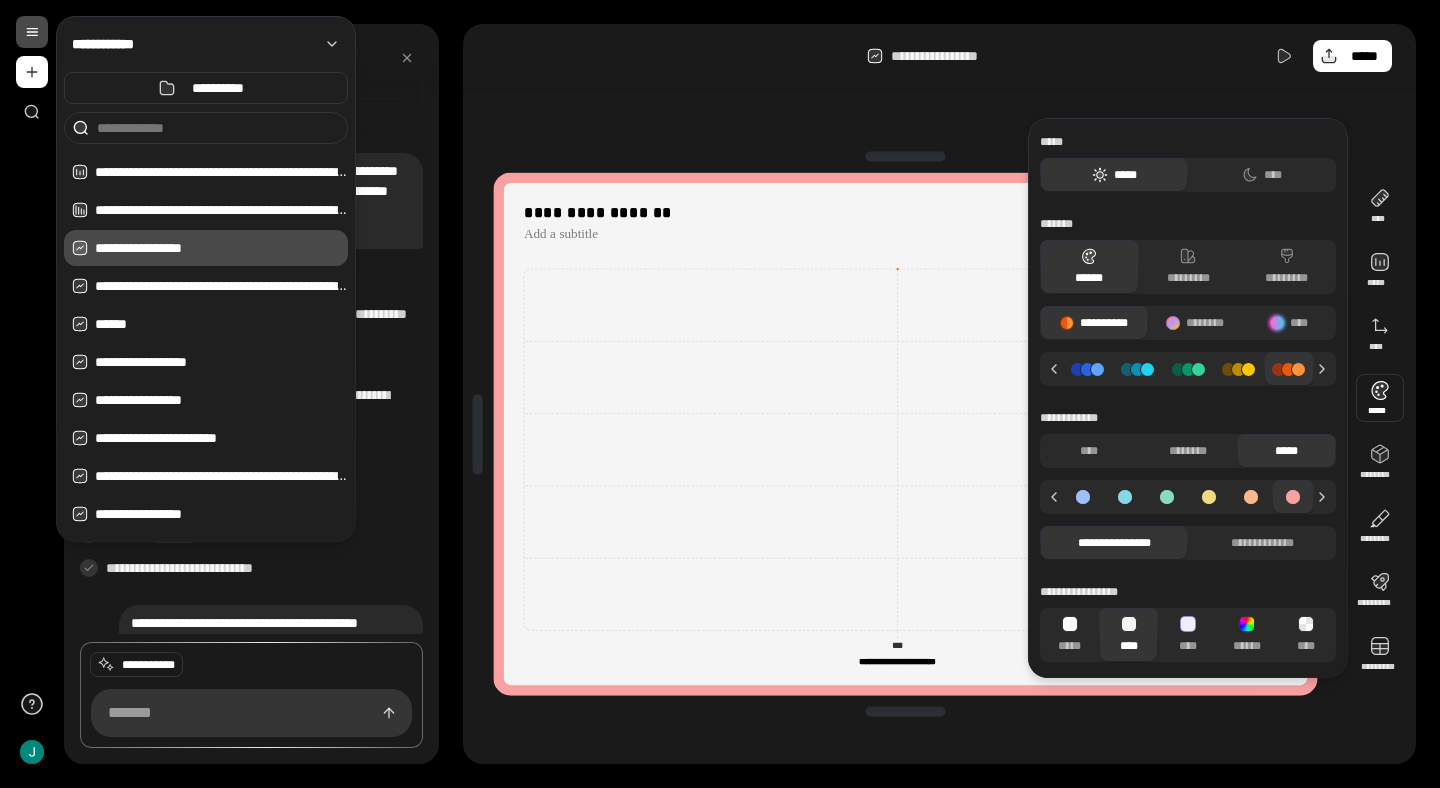click at bounding box center [1380, 398] 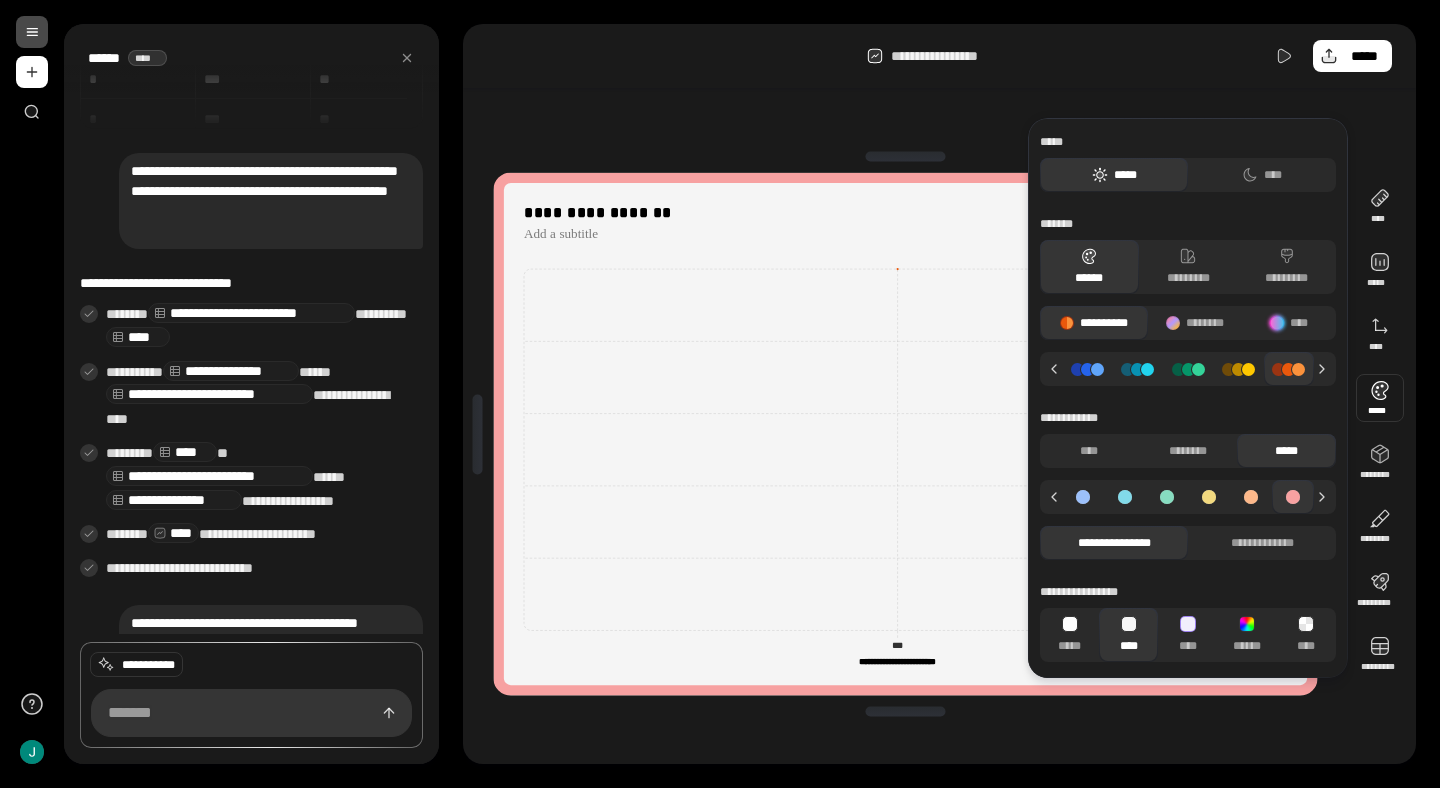 click at bounding box center (1209, 497) 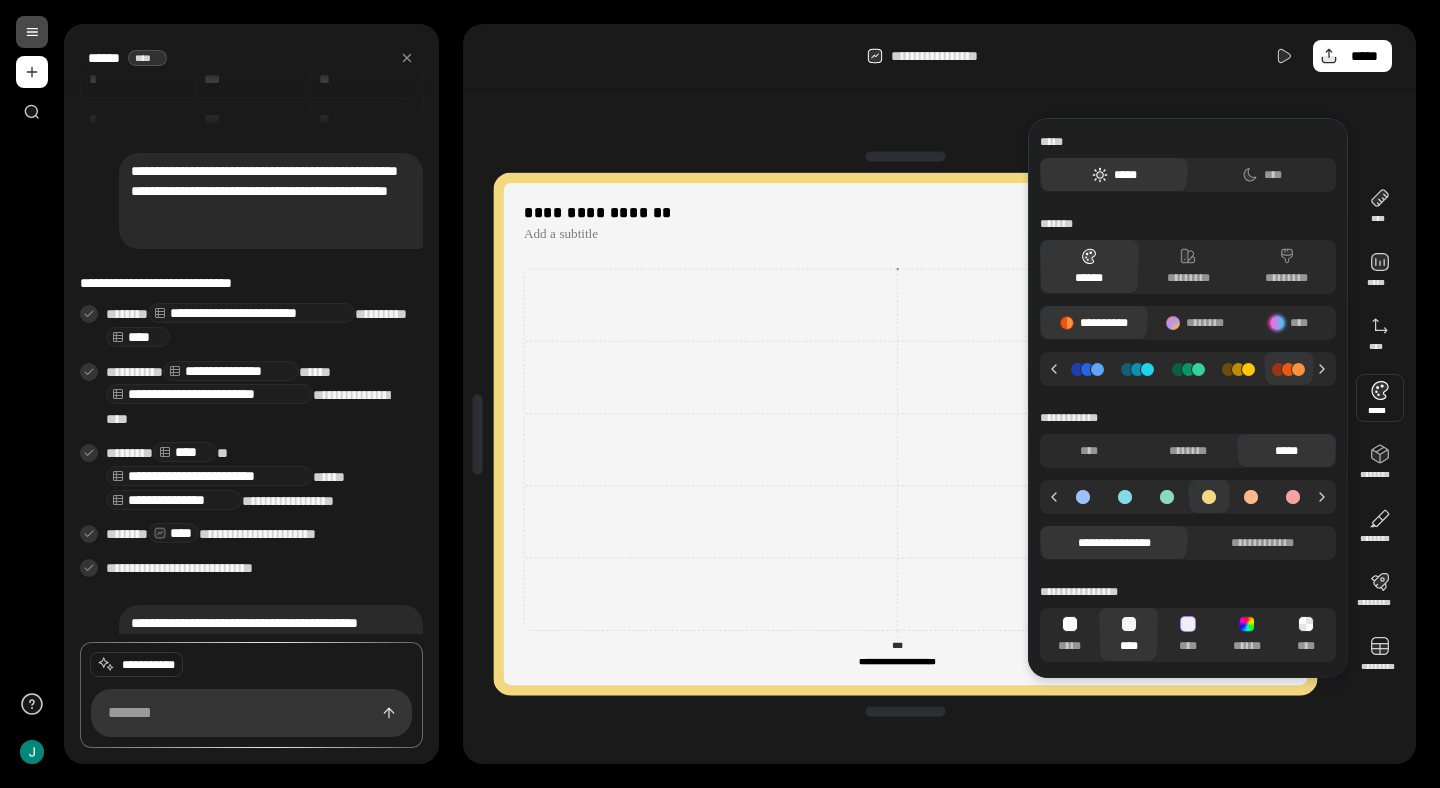 click at bounding box center (1167, 497) 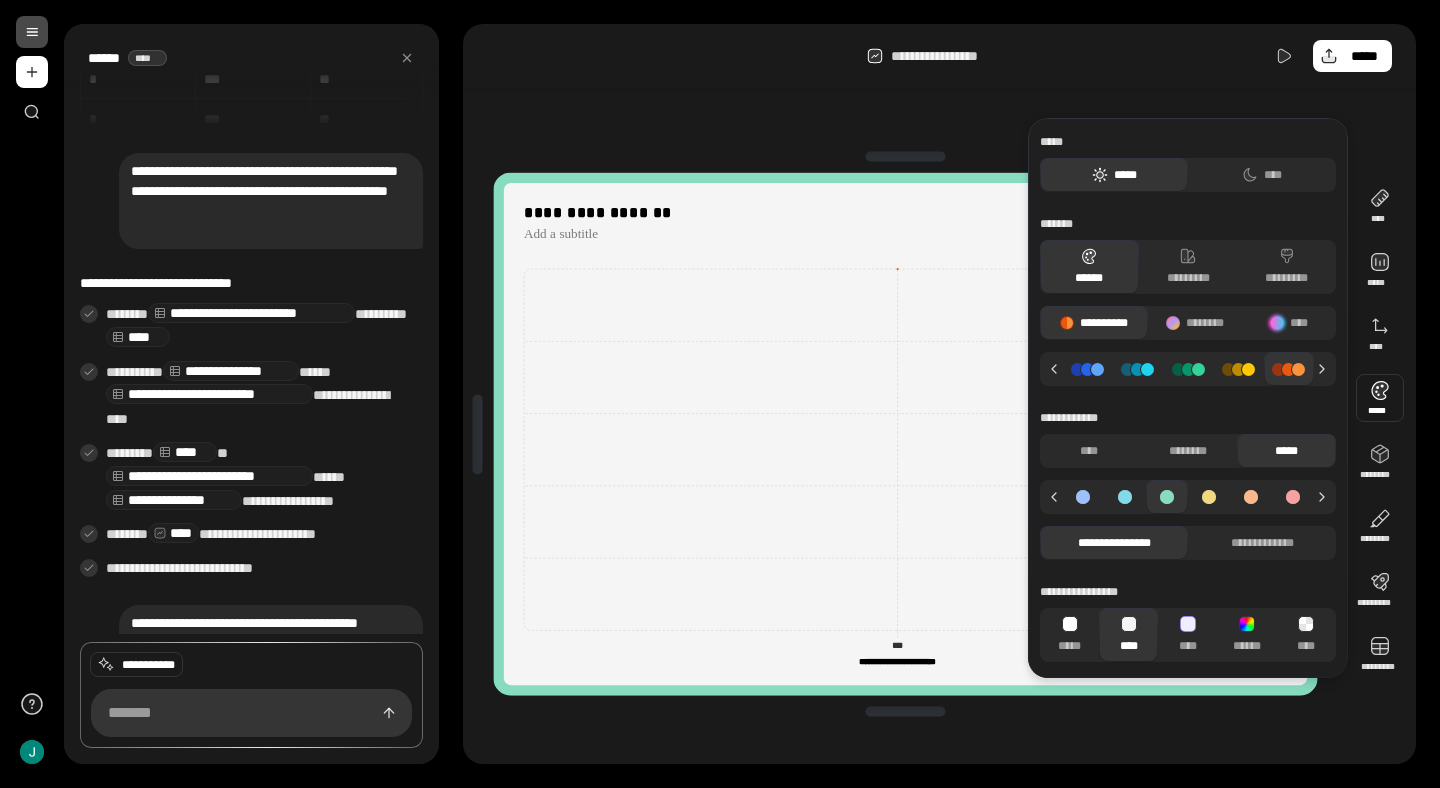 click at bounding box center (1209, 497) 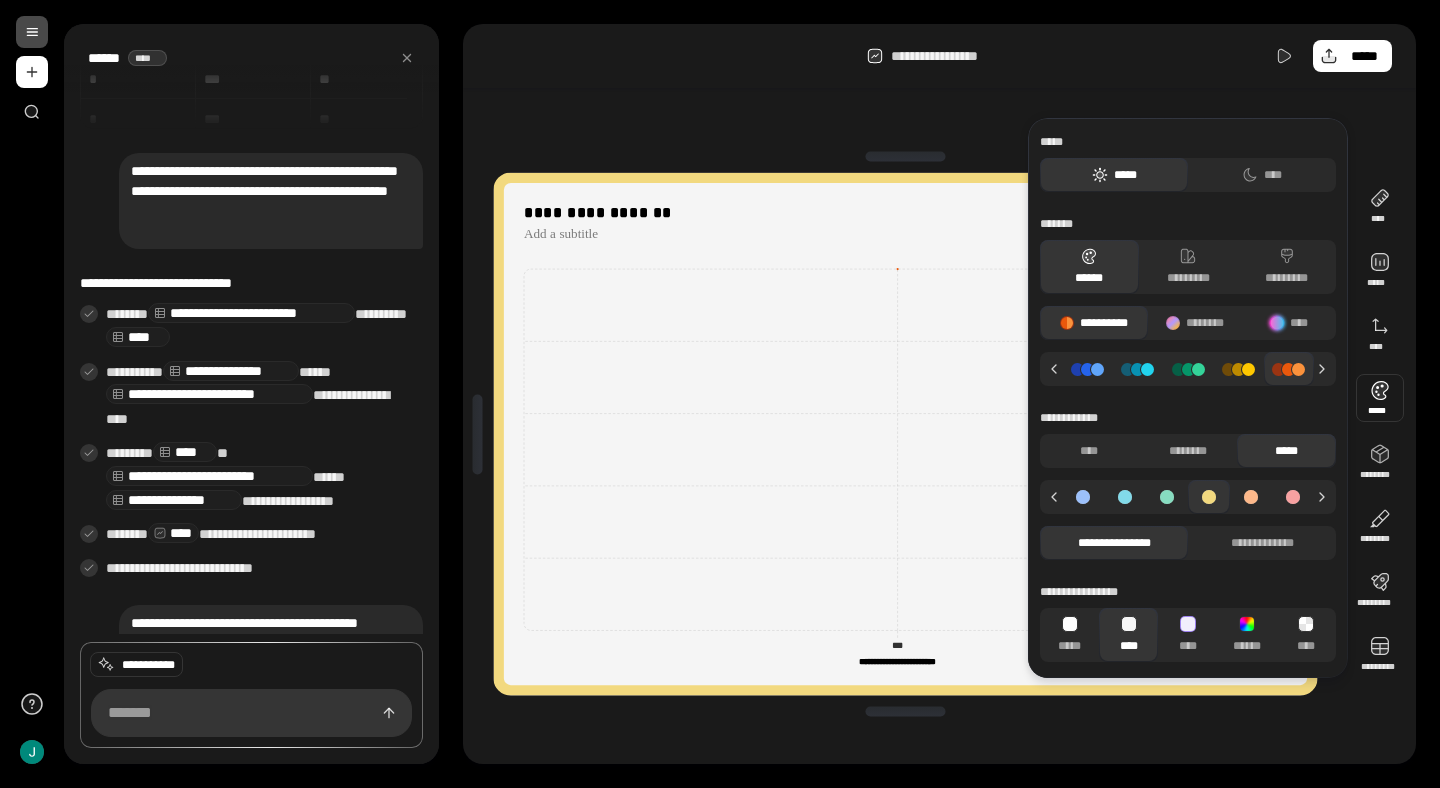 click at bounding box center [1083, 497] 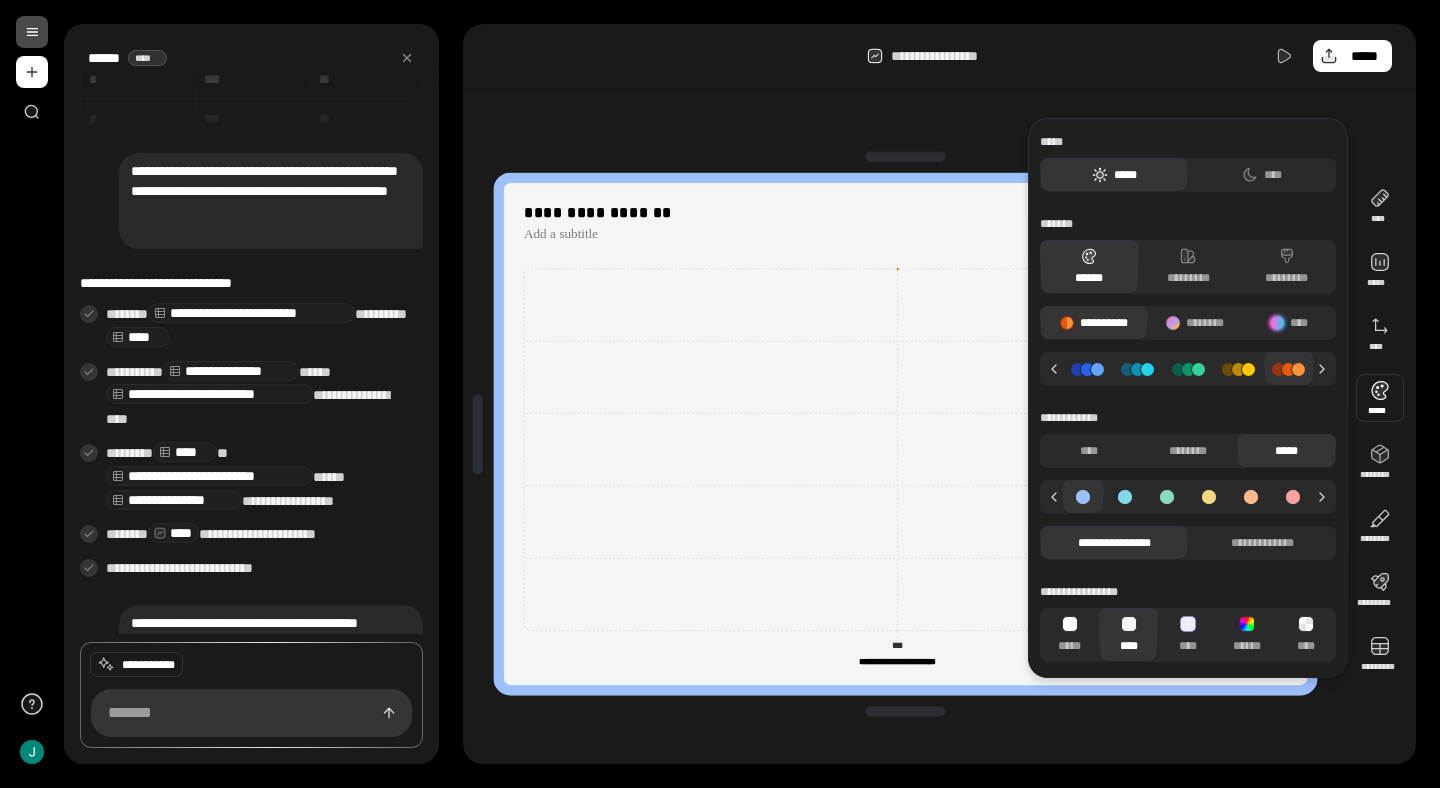 click at bounding box center (1083, 497) 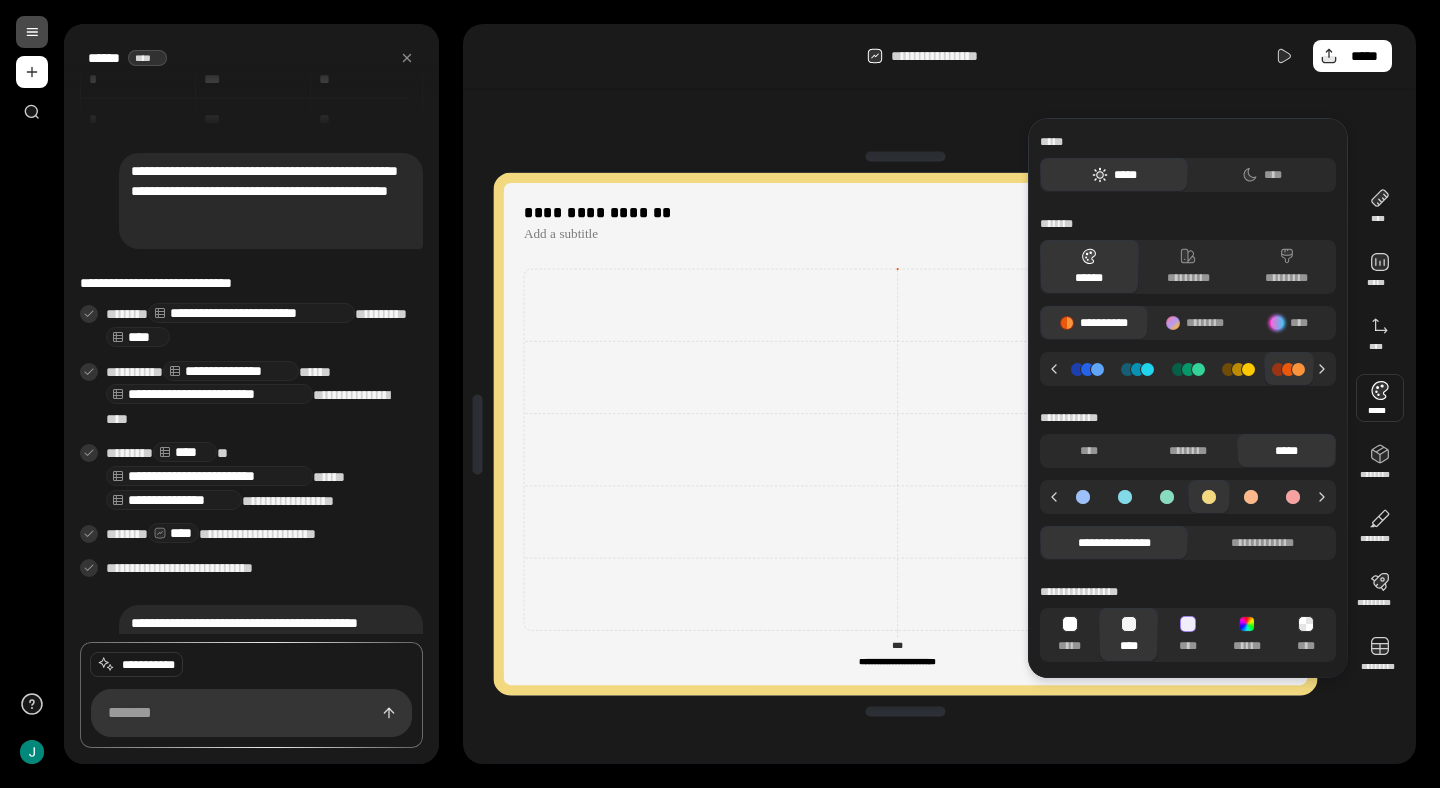 click at bounding box center [1125, 497] 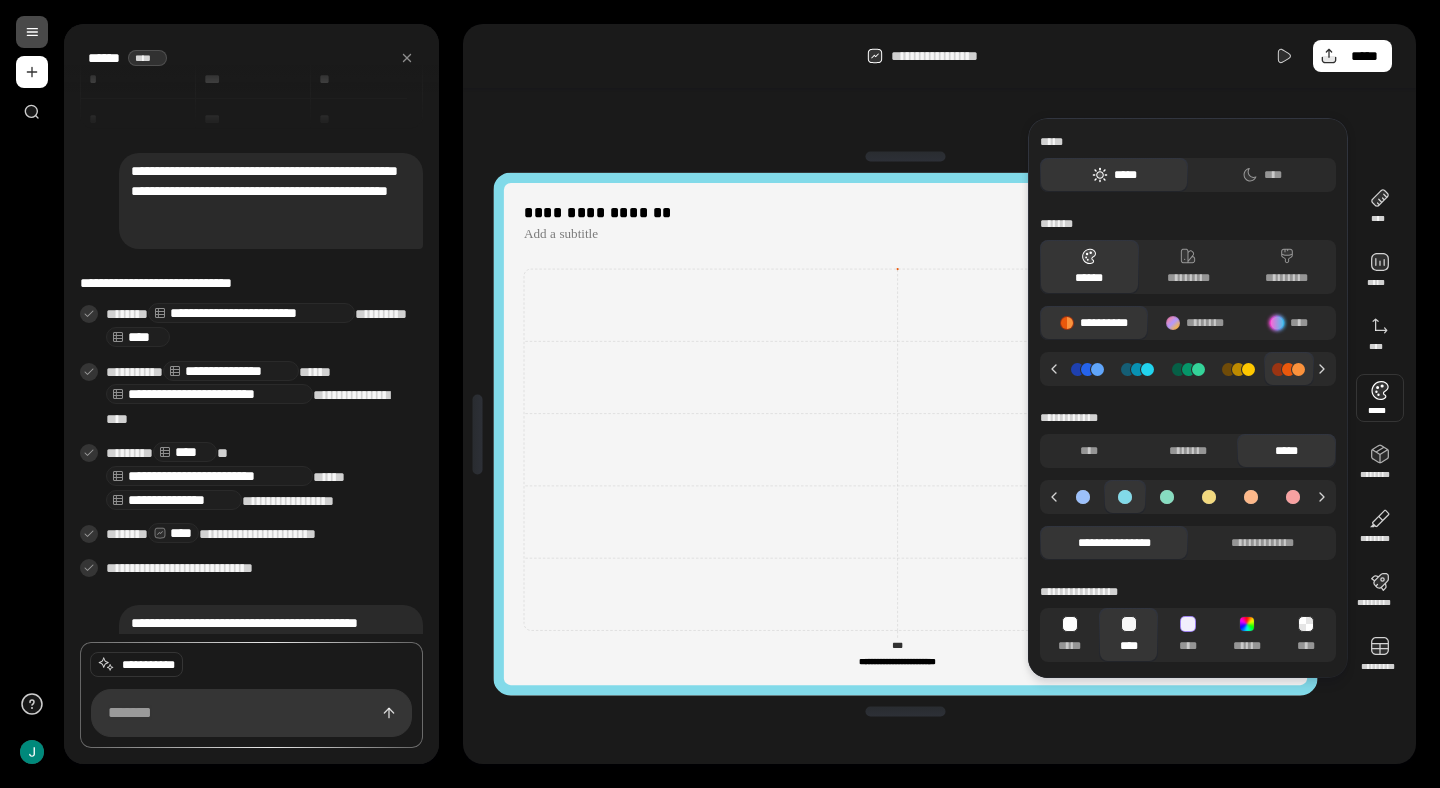 click at bounding box center (1167, 497) 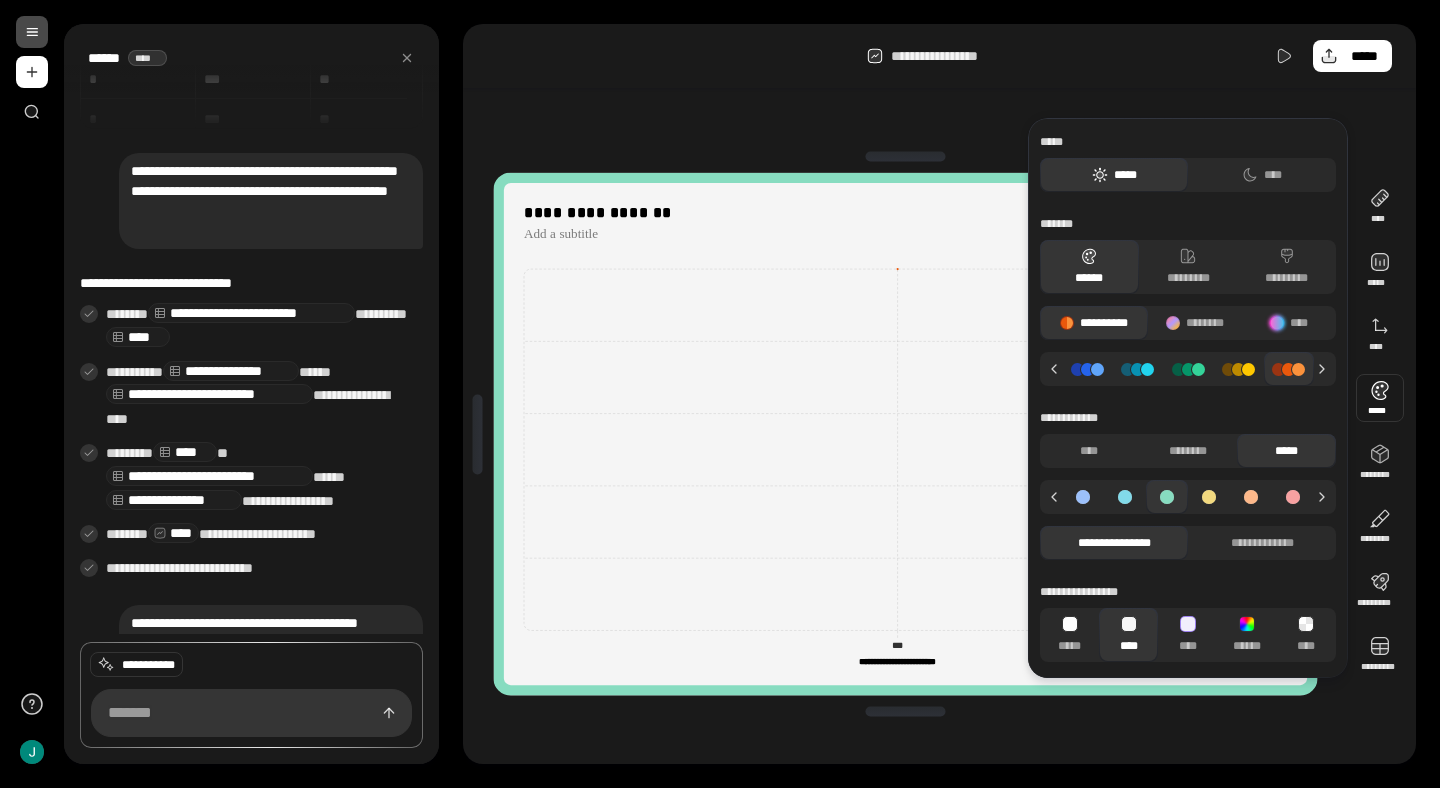 click at bounding box center (1209, 497) 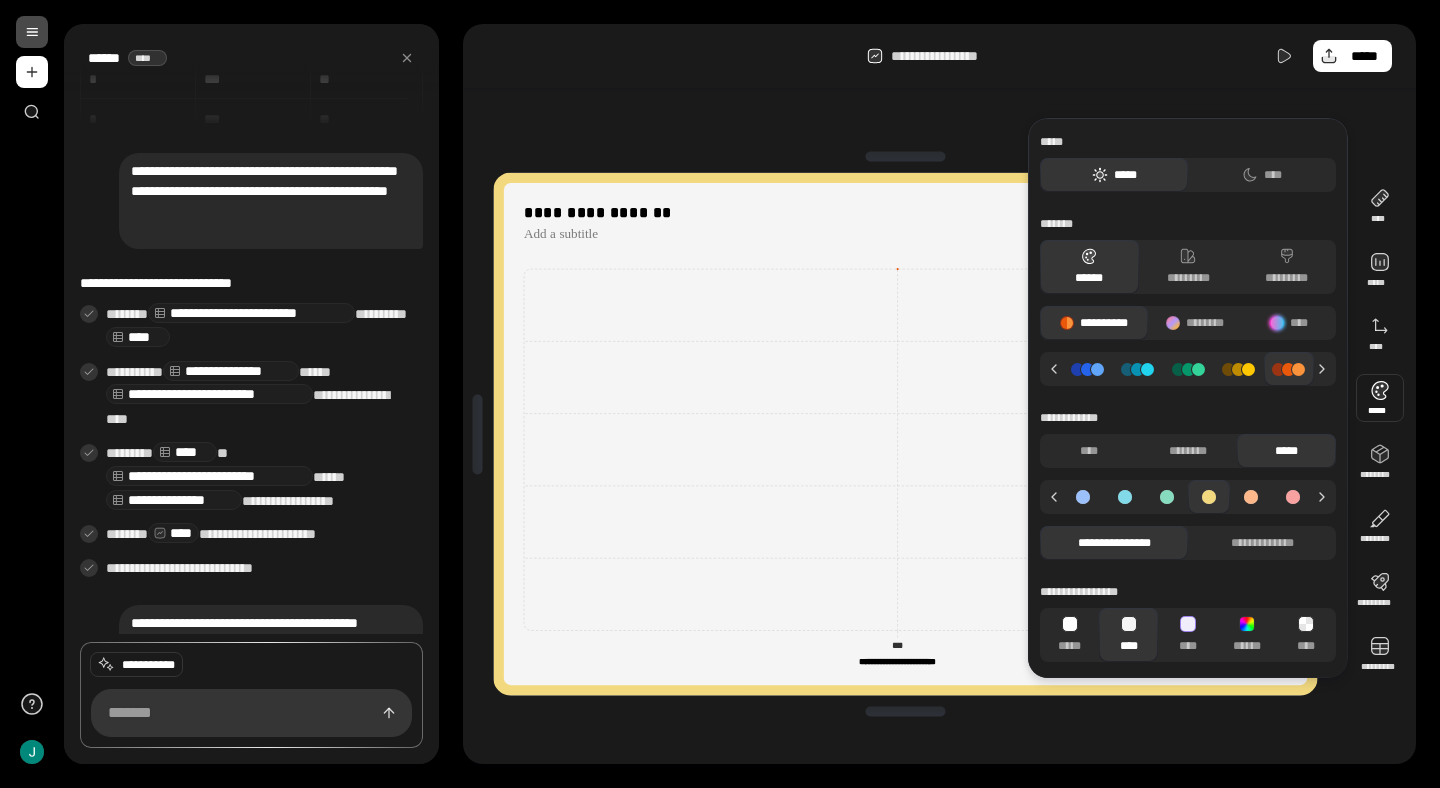 click at bounding box center [1251, 497] 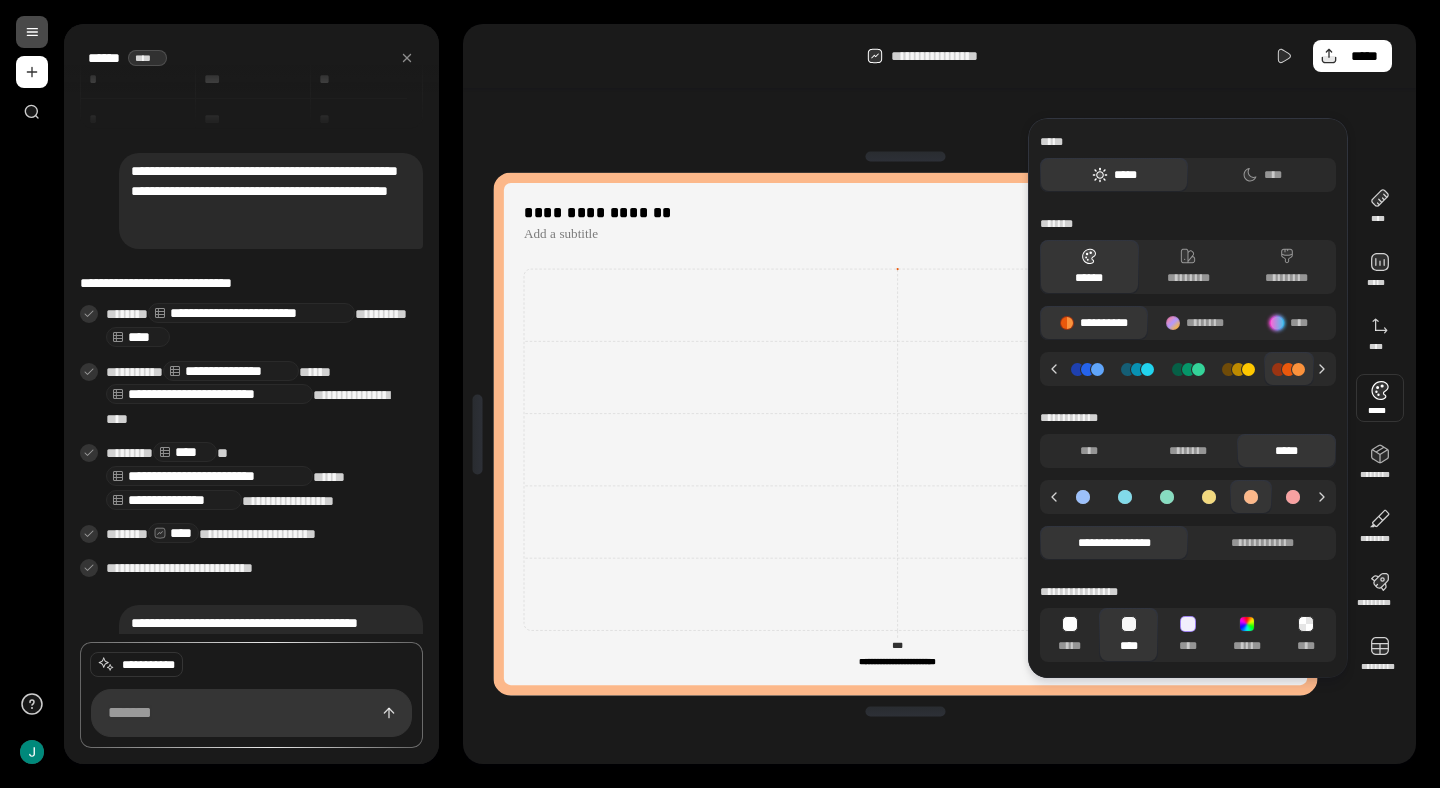 click at bounding box center [1209, 497] 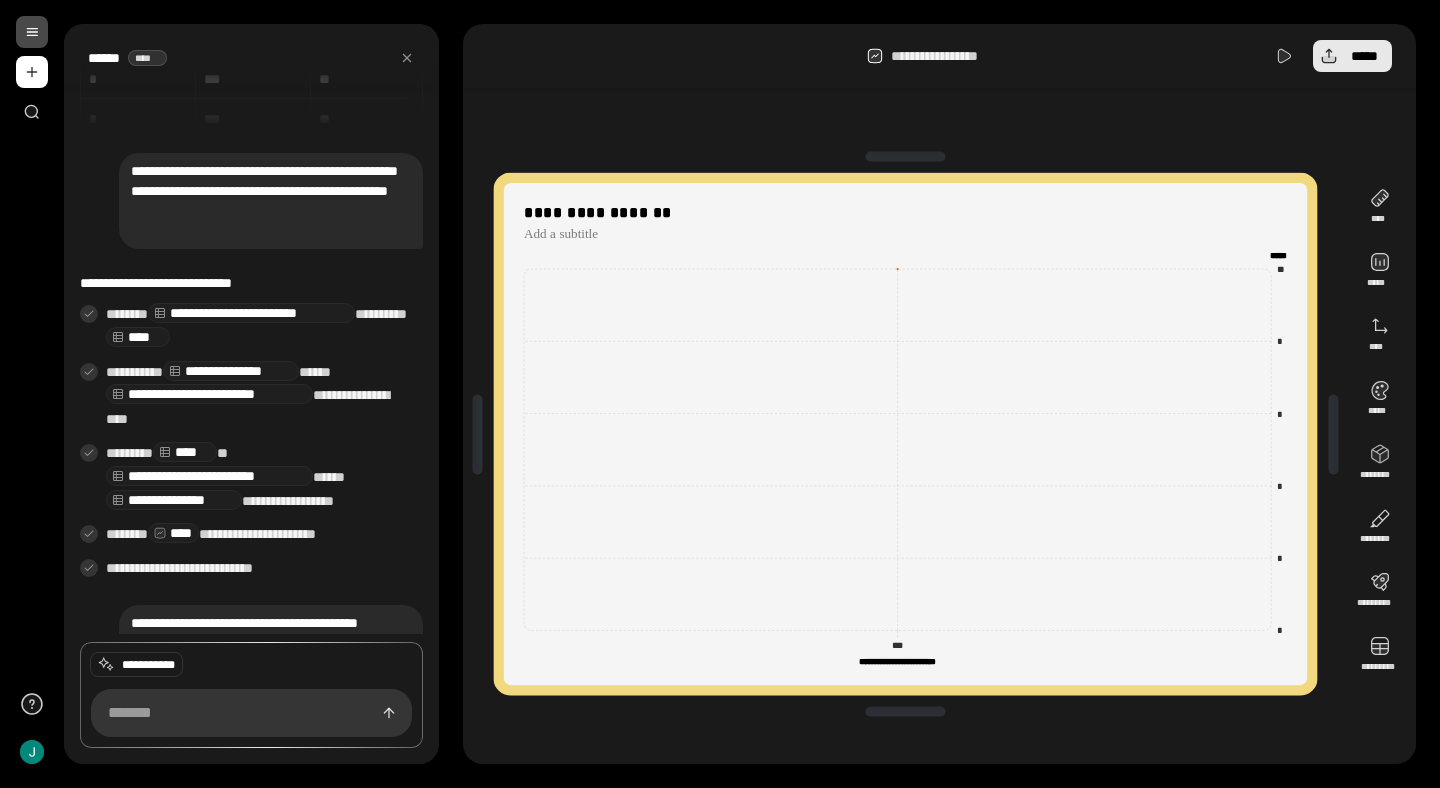 click on "*****" at bounding box center (1352, 56) 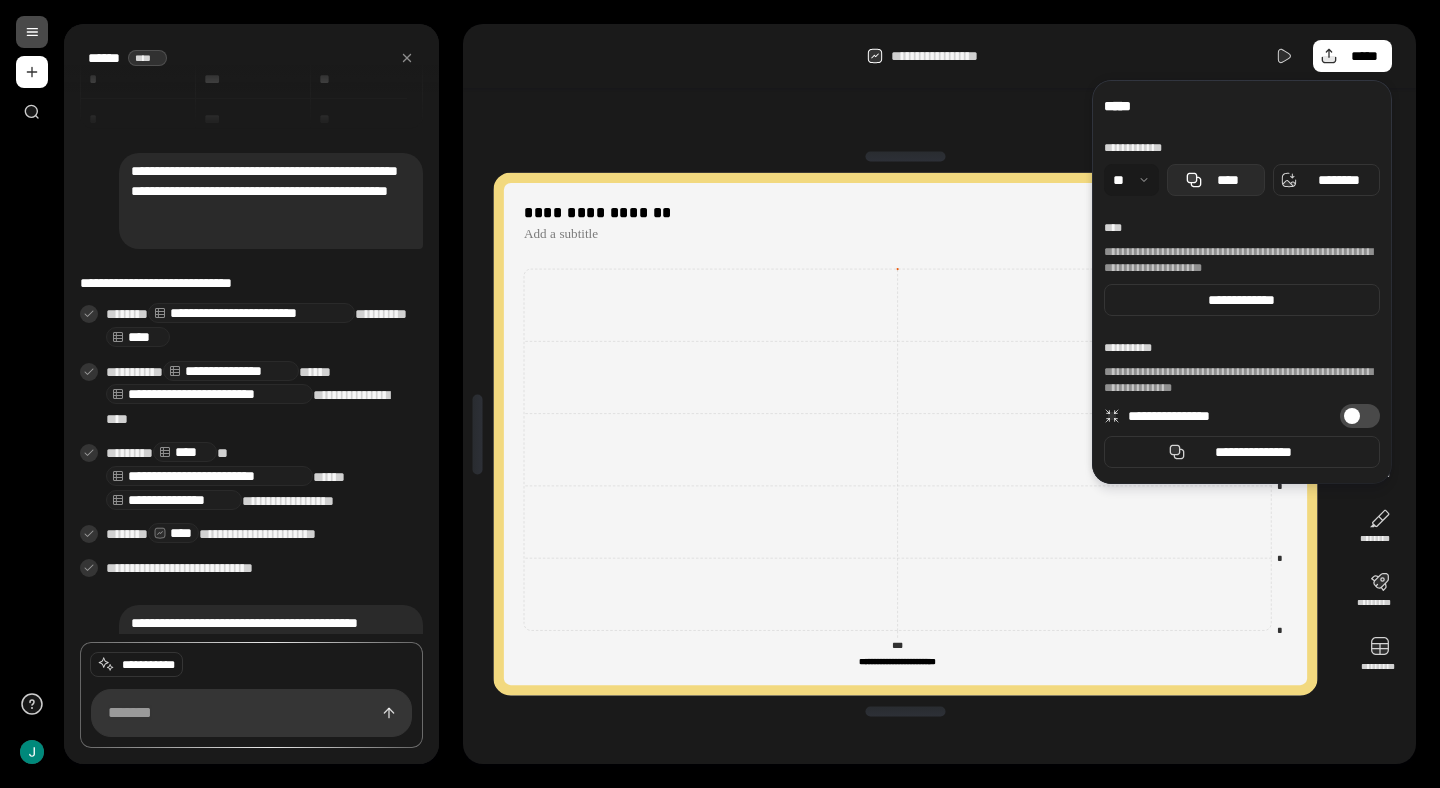 click on "****" at bounding box center (1227, 180) 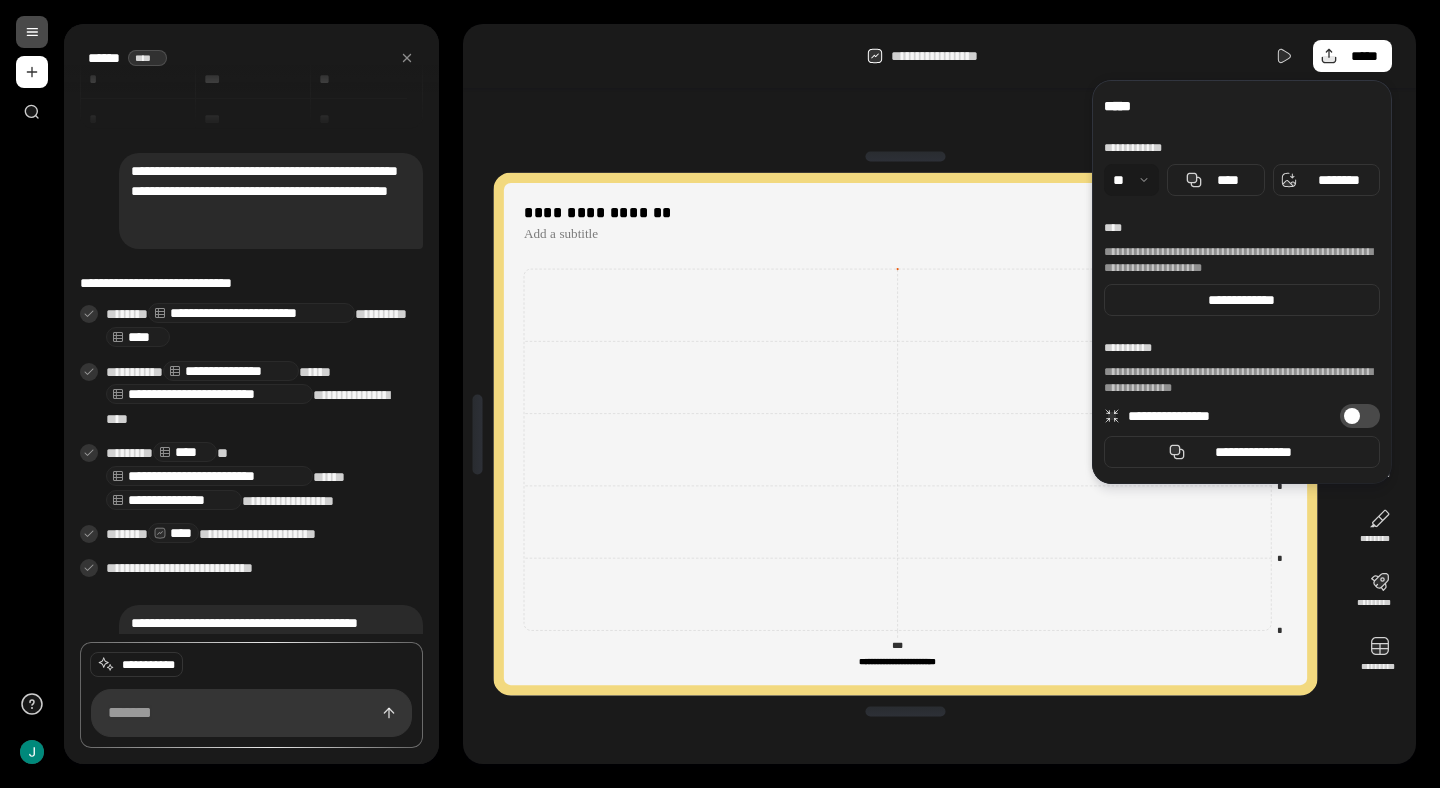 click on "**********" at bounding box center [905, 434] 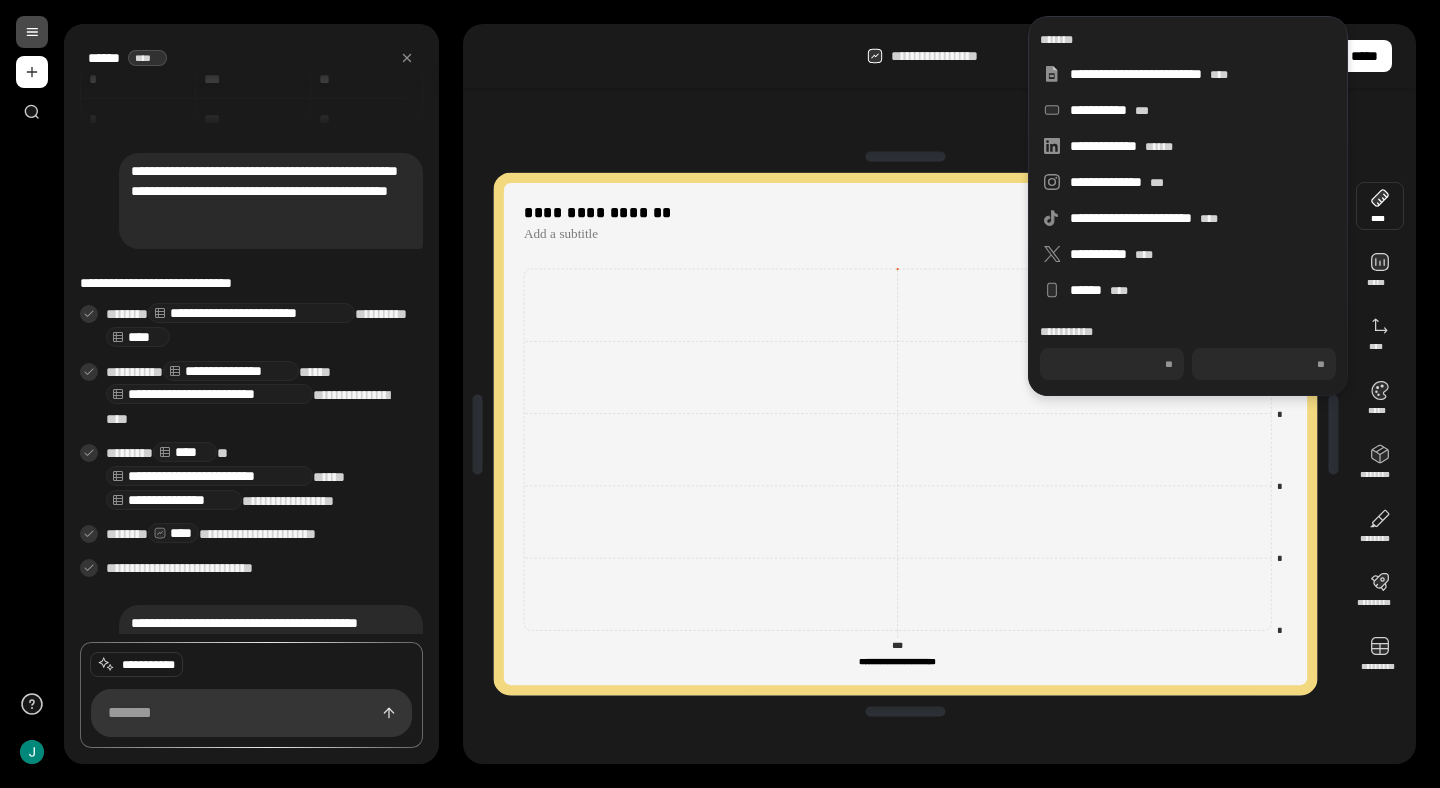 click at bounding box center (1380, 206) 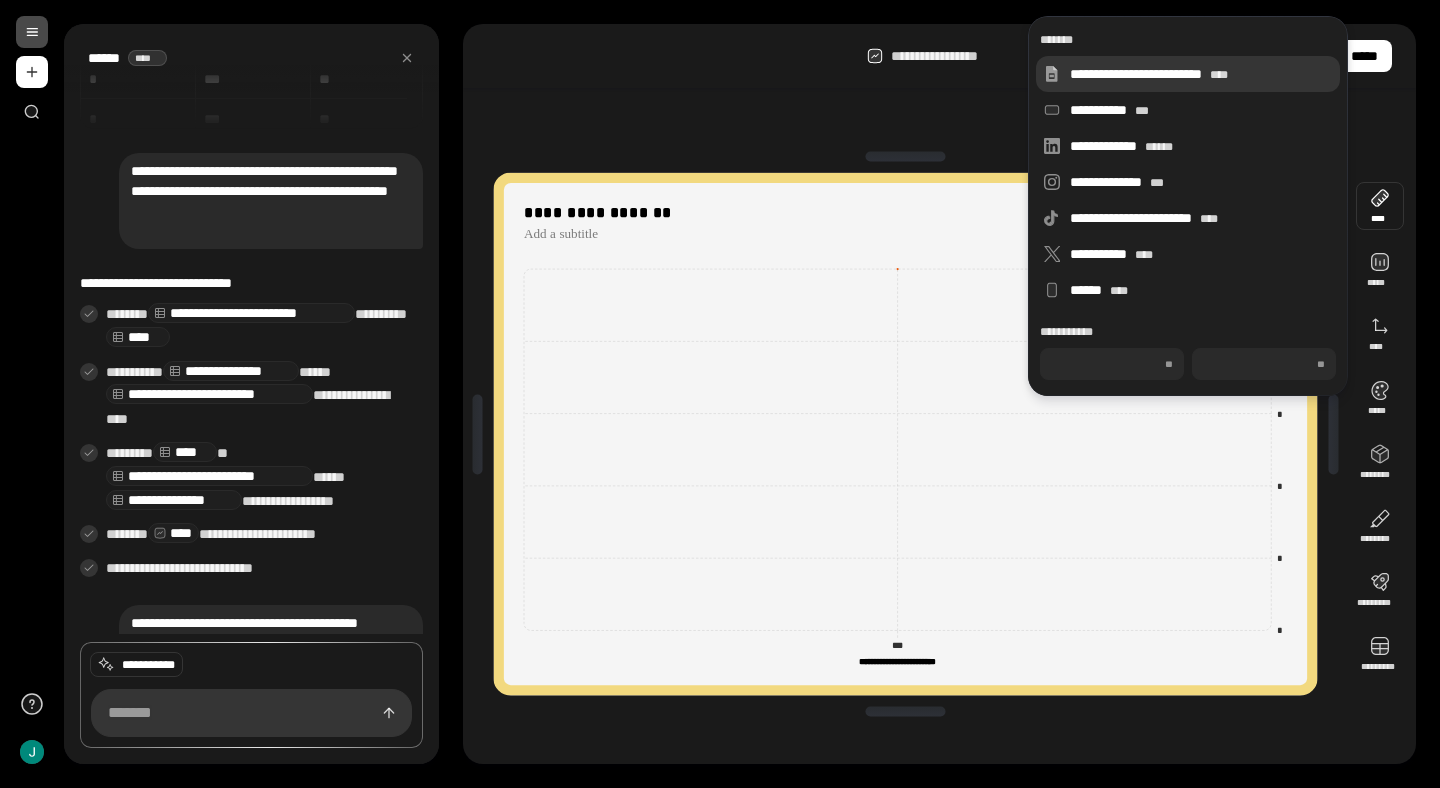 click on "**********" at bounding box center (1201, 74) 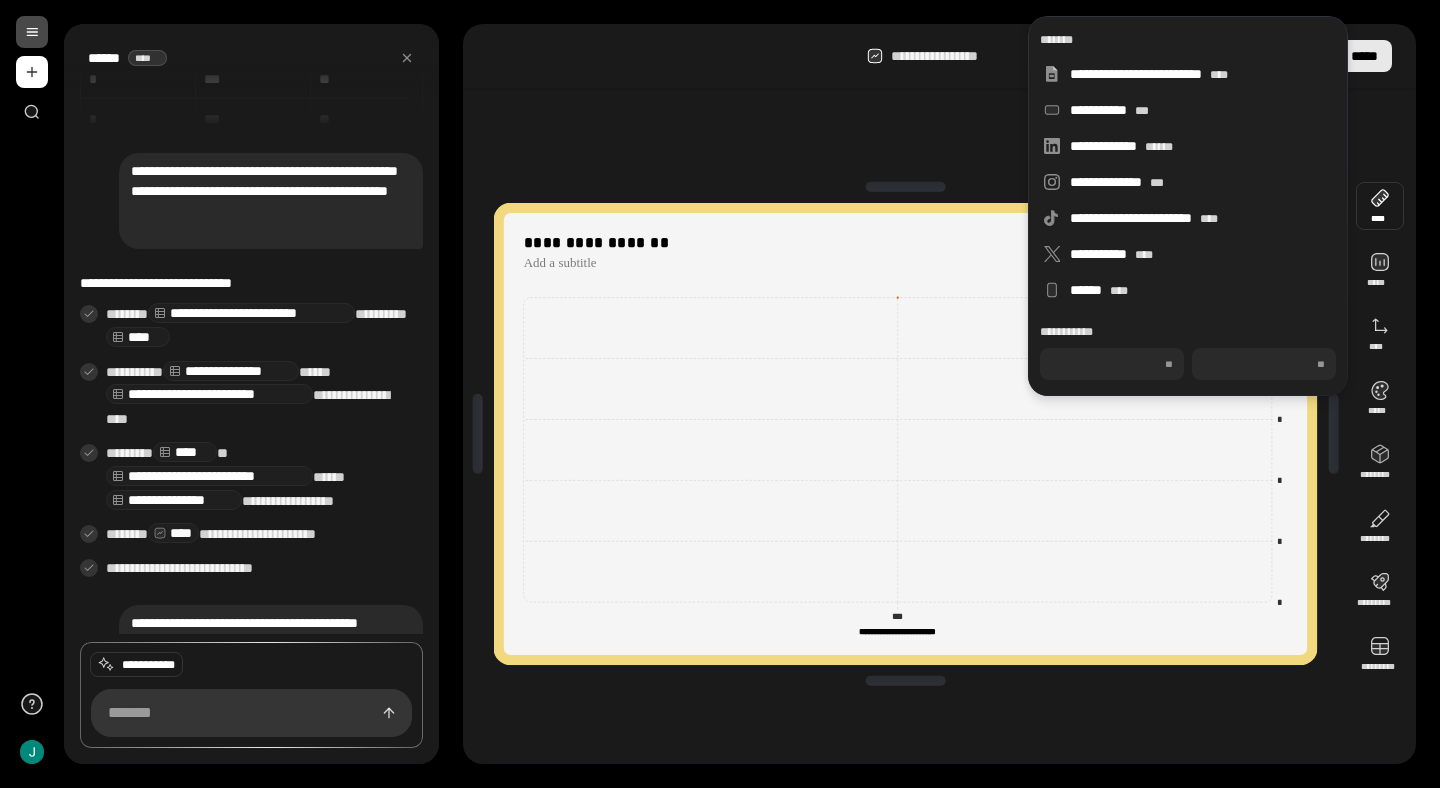 click on "*****" at bounding box center [1352, 56] 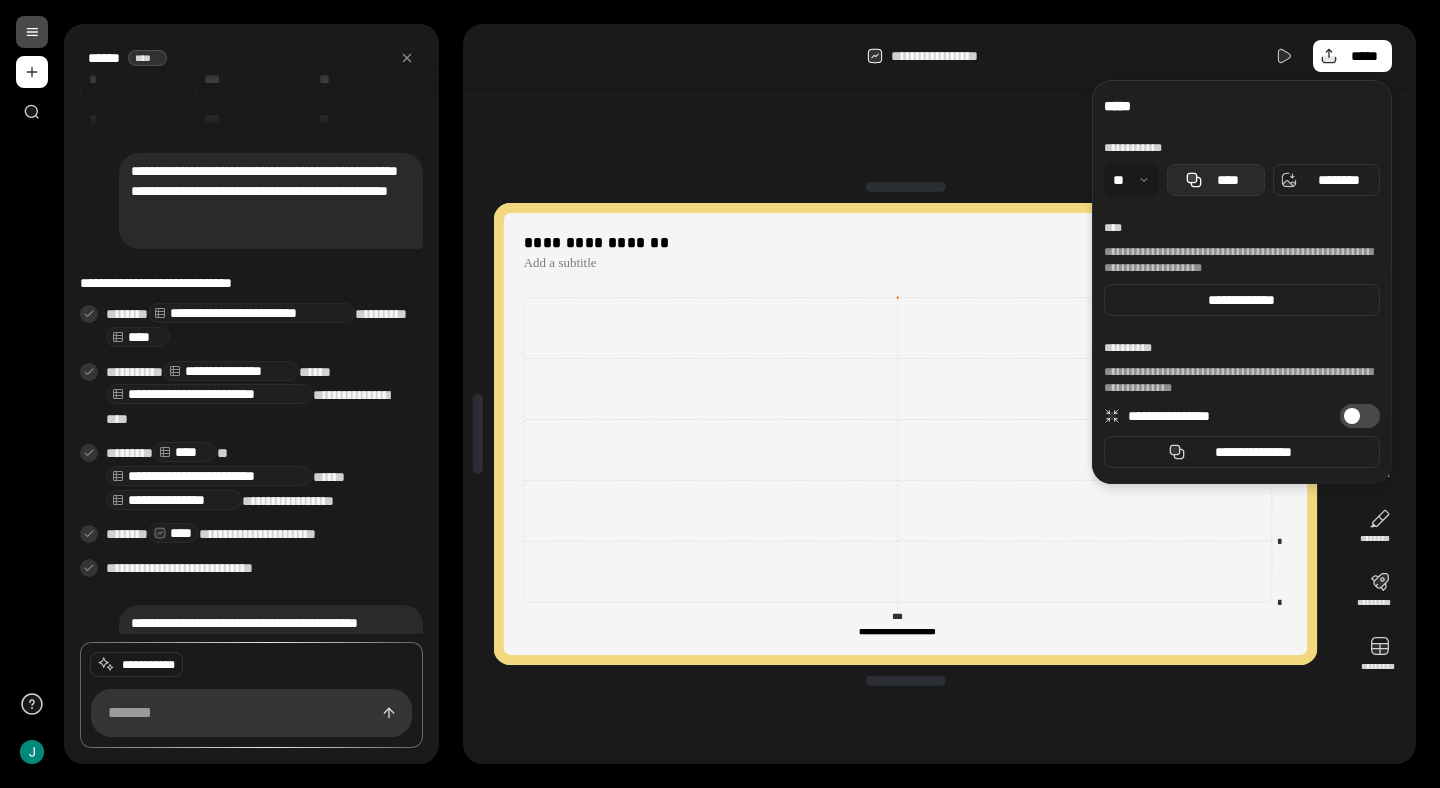 click on "****" at bounding box center [1216, 180] 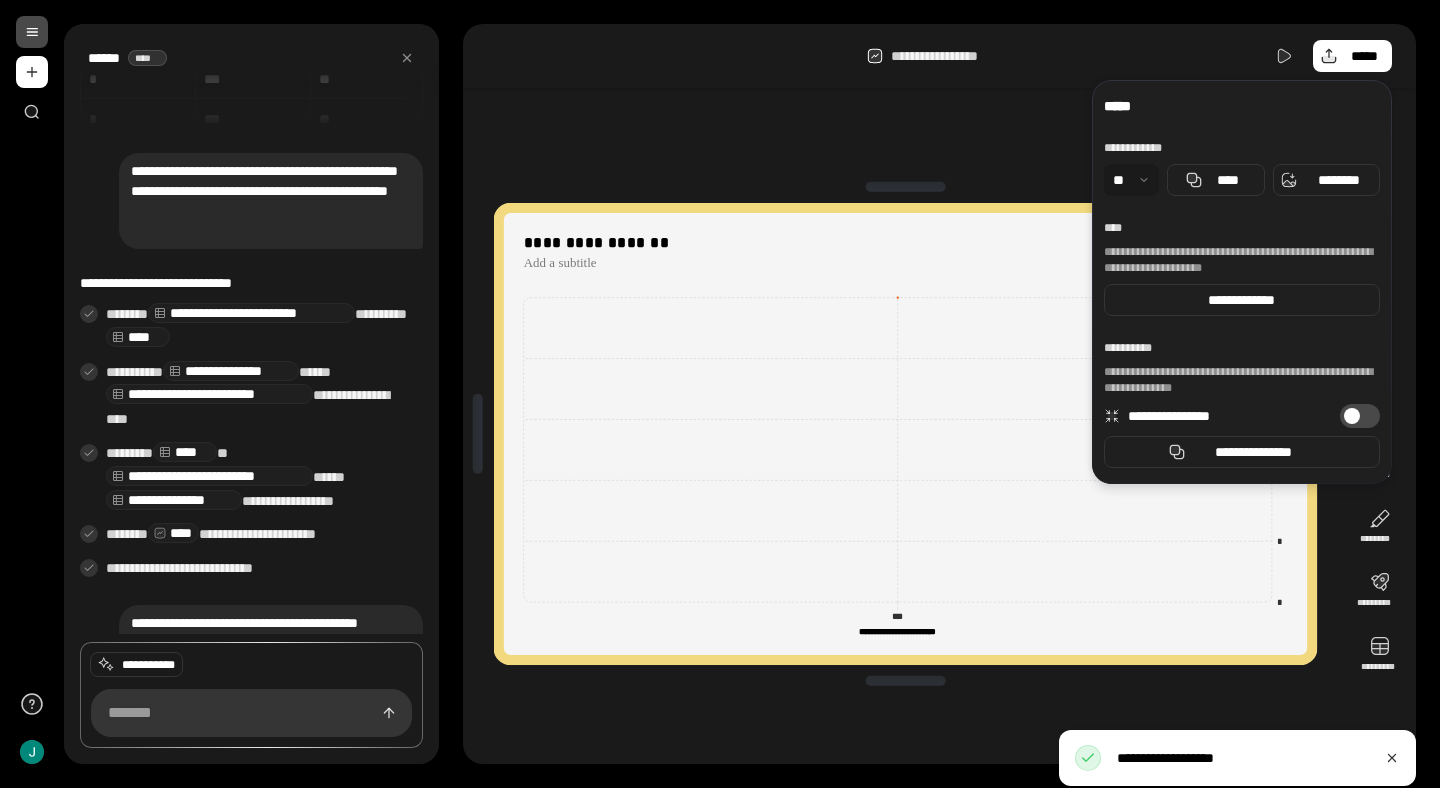 type 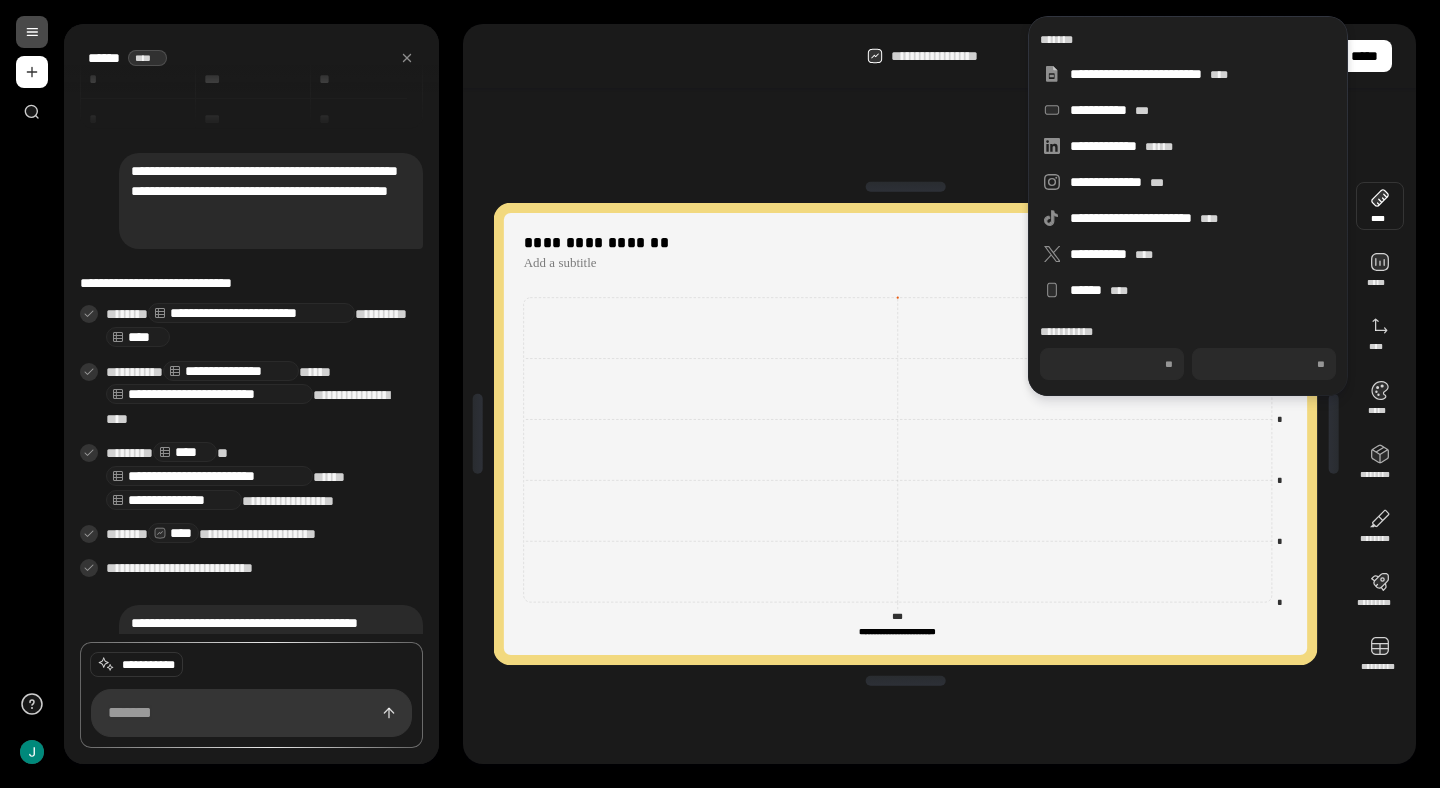 click at bounding box center (1380, 206) 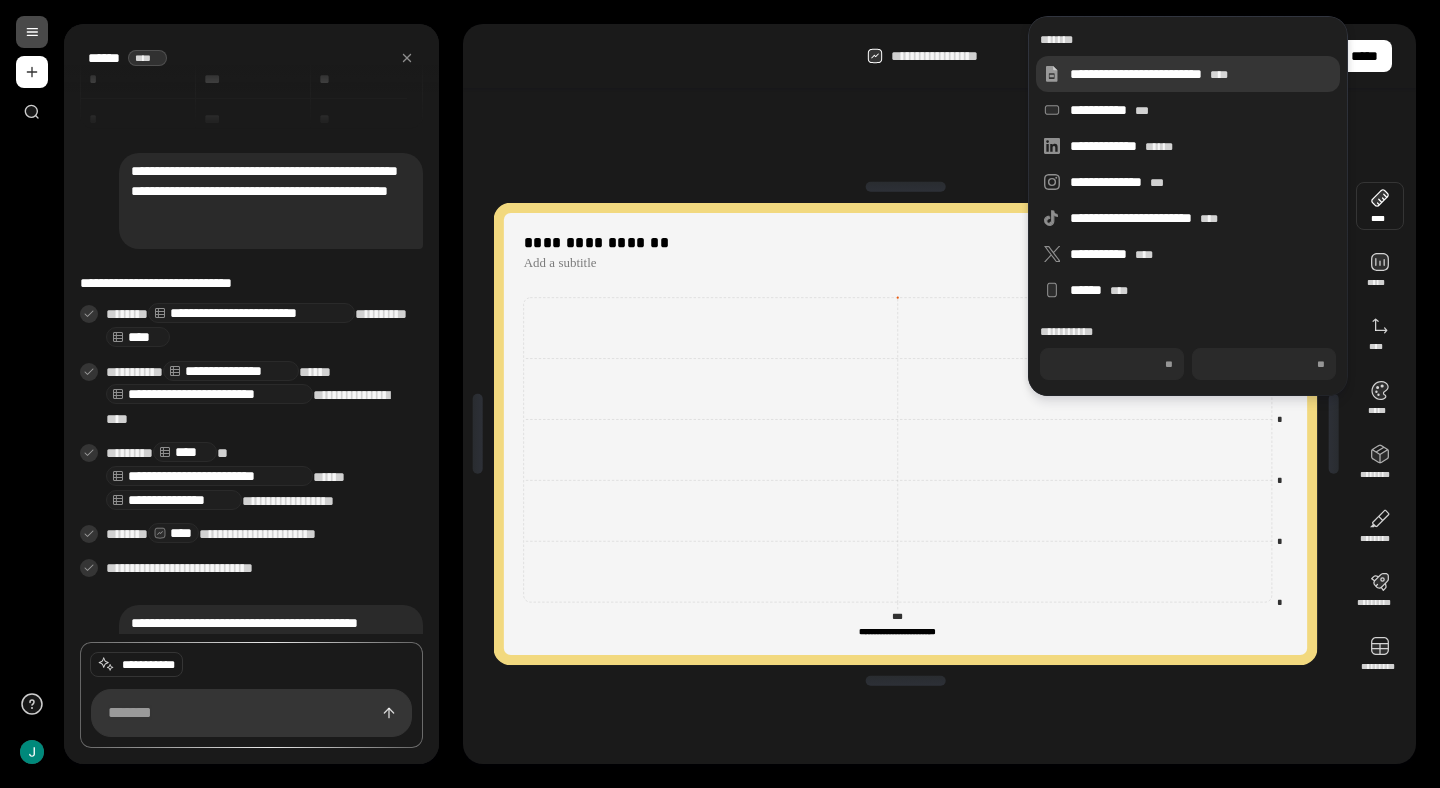 click on "**********" at bounding box center [1201, 74] 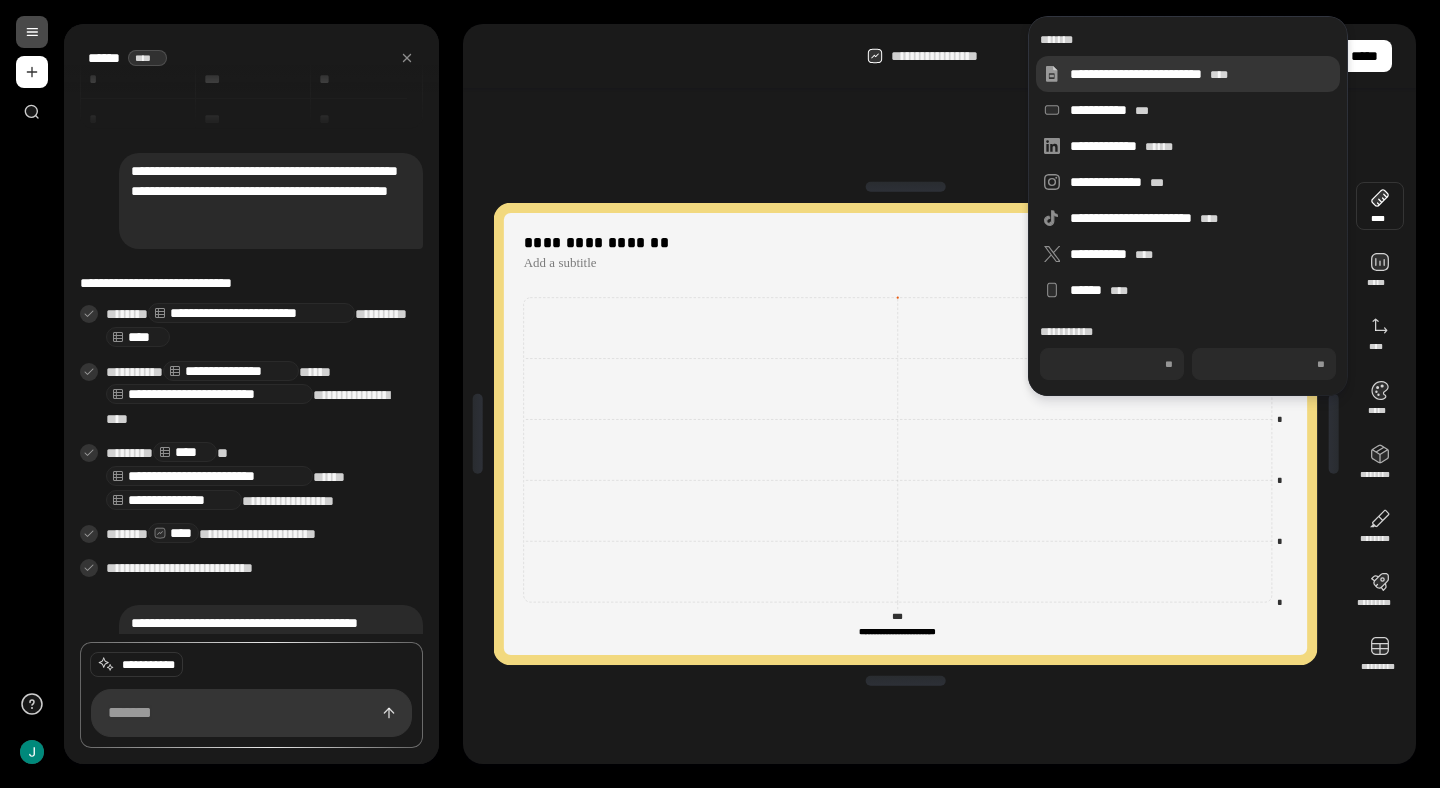 click on "**********" at bounding box center [1201, 74] 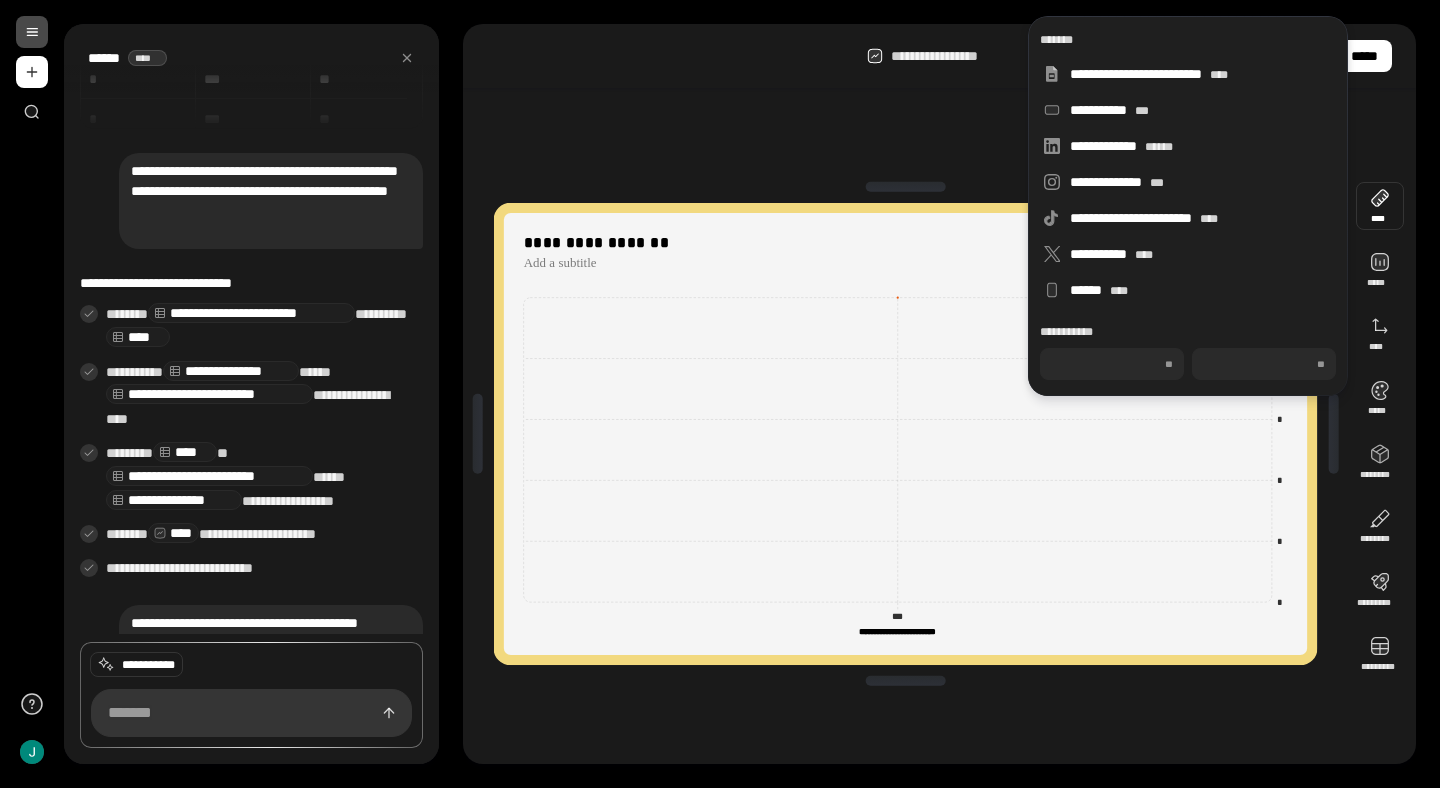 click on "**********" at bounding box center (905, 434) 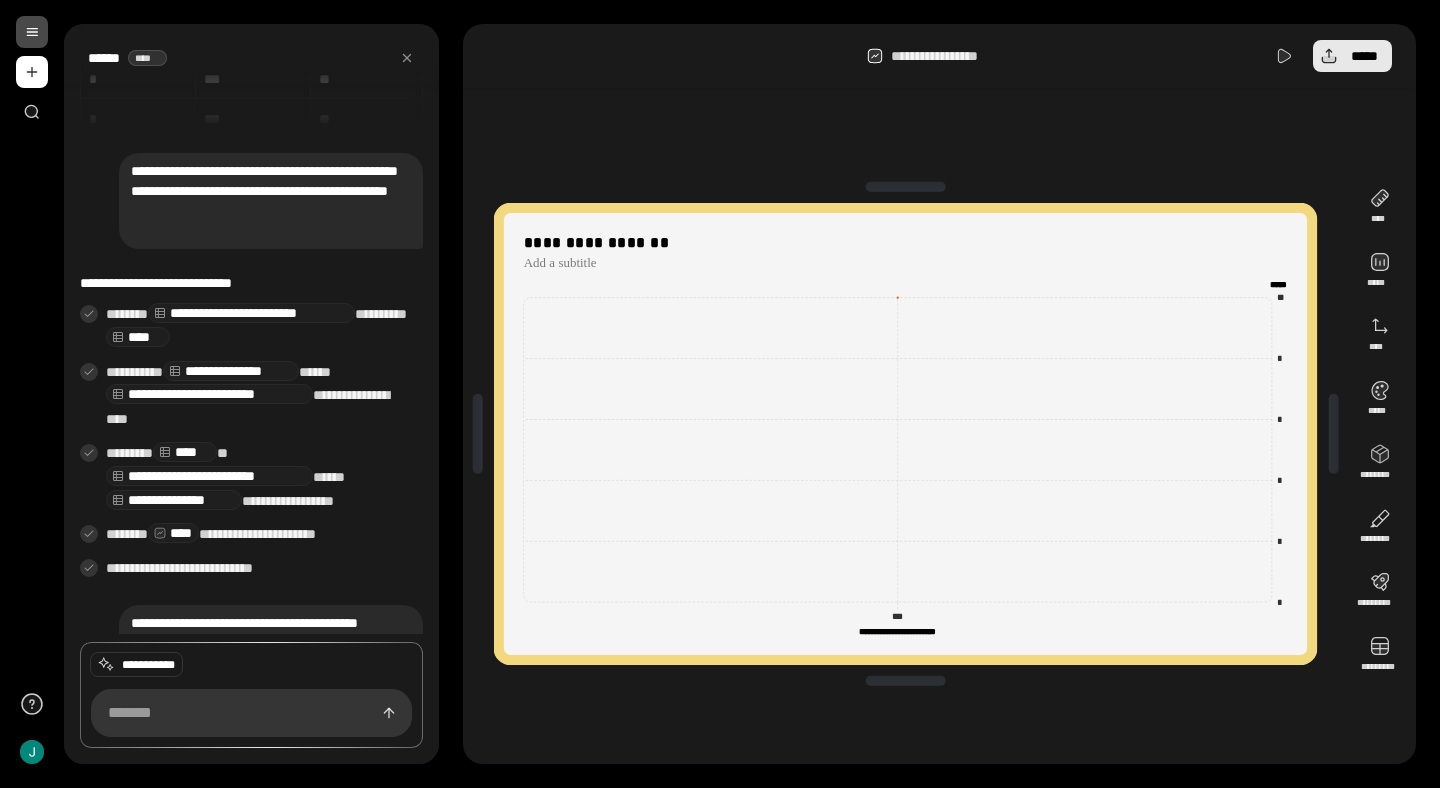 click on "*****" at bounding box center [1364, 56] 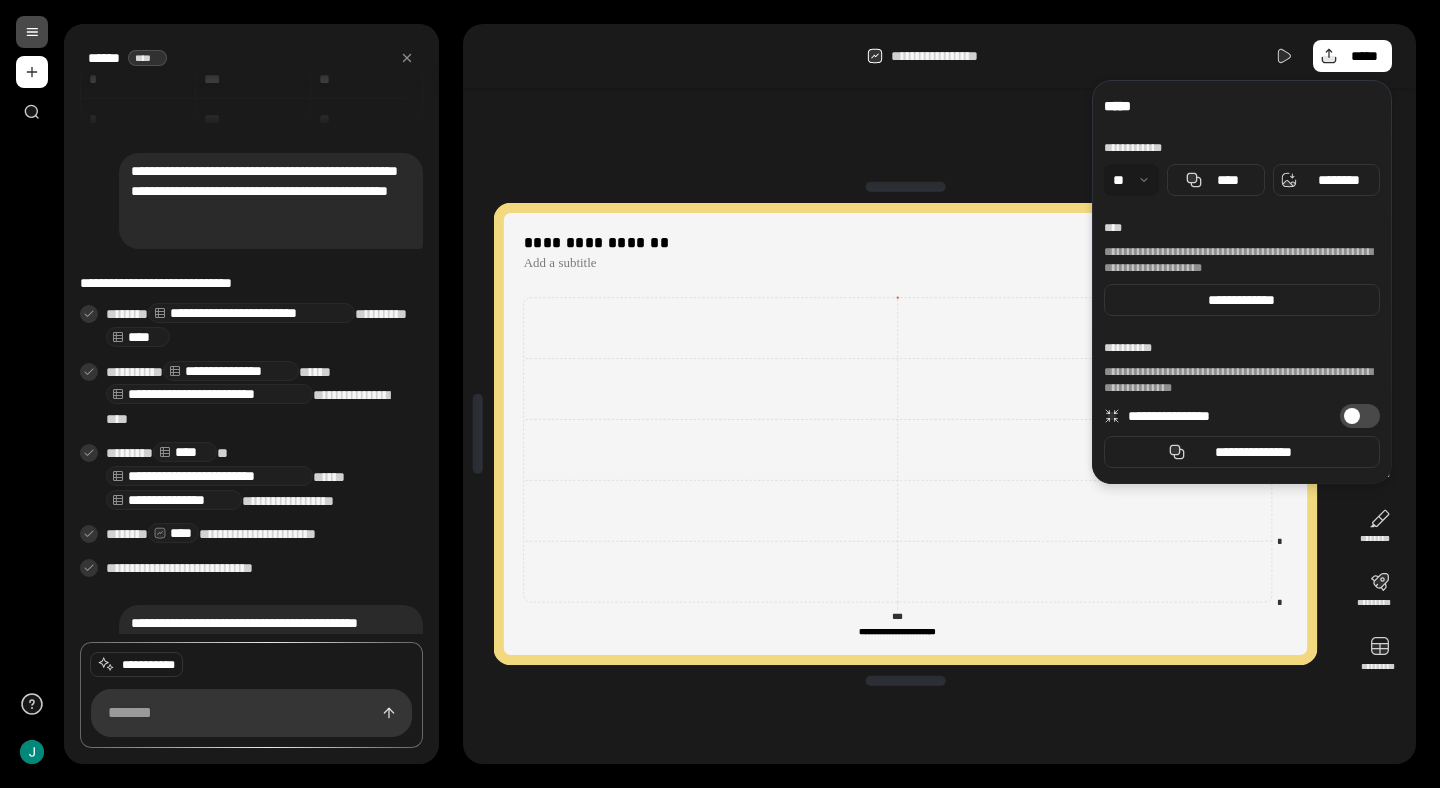 click at bounding box center [1131, 180] 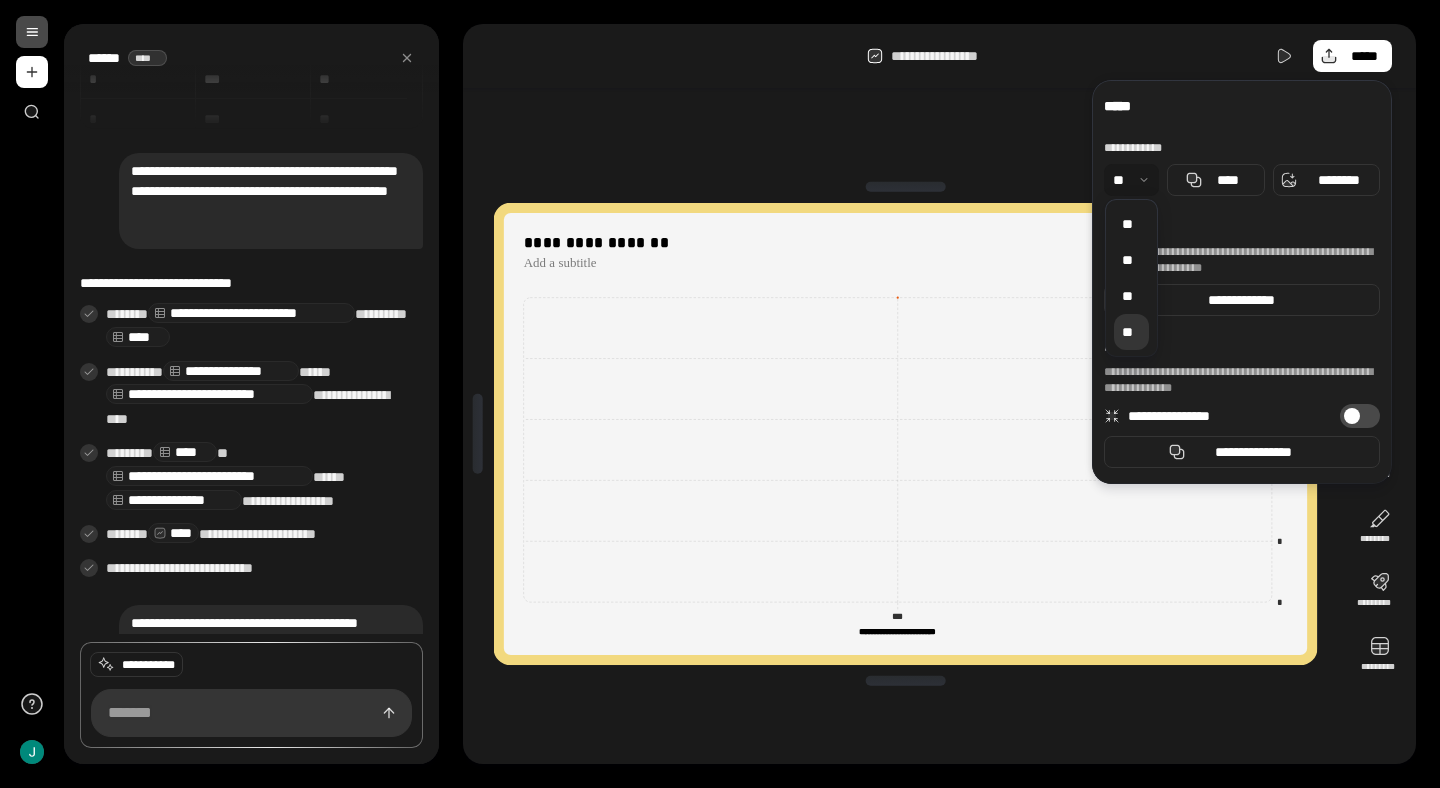 click on "**" at bounding box center [1131, 332] 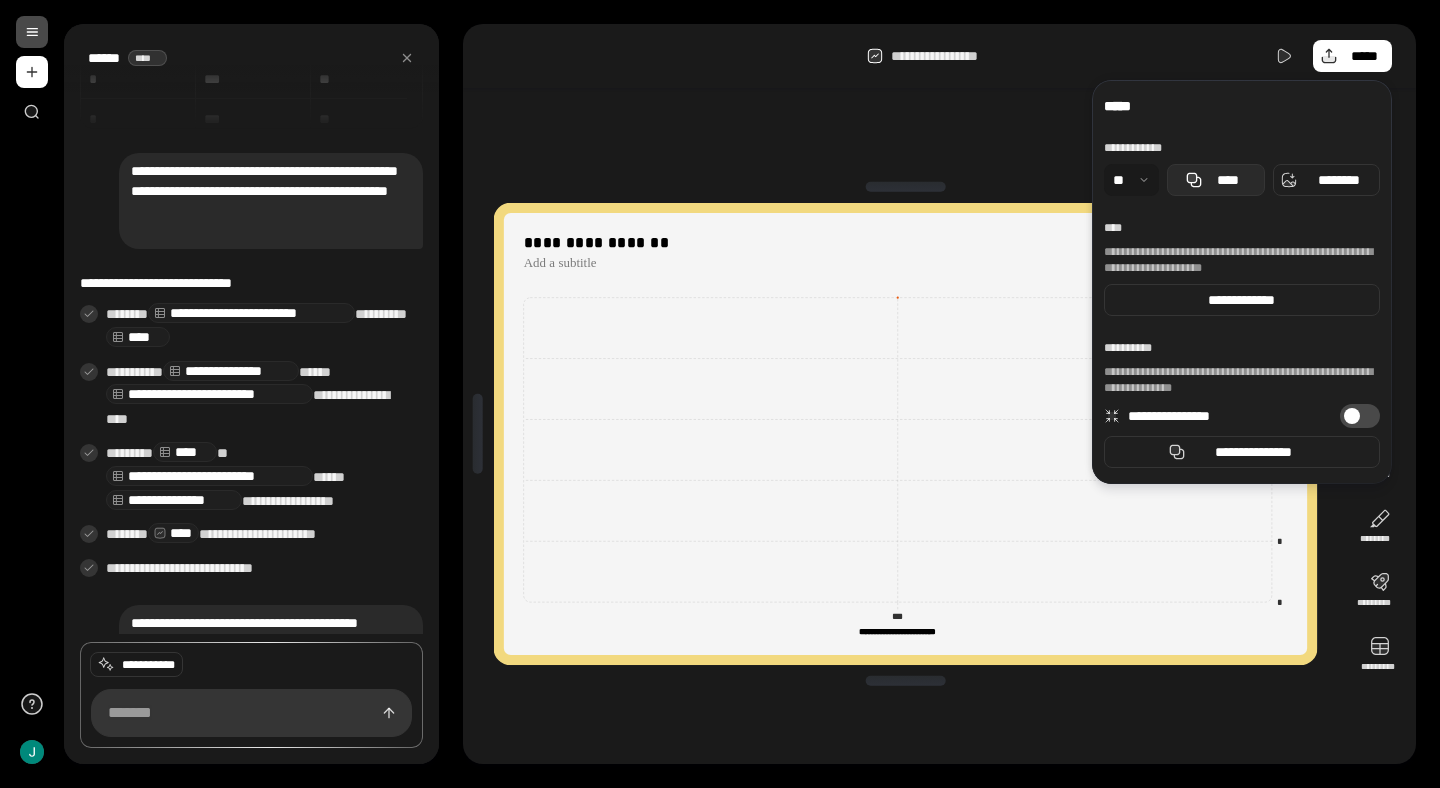click on "****" at bounding box center (1227, 180) 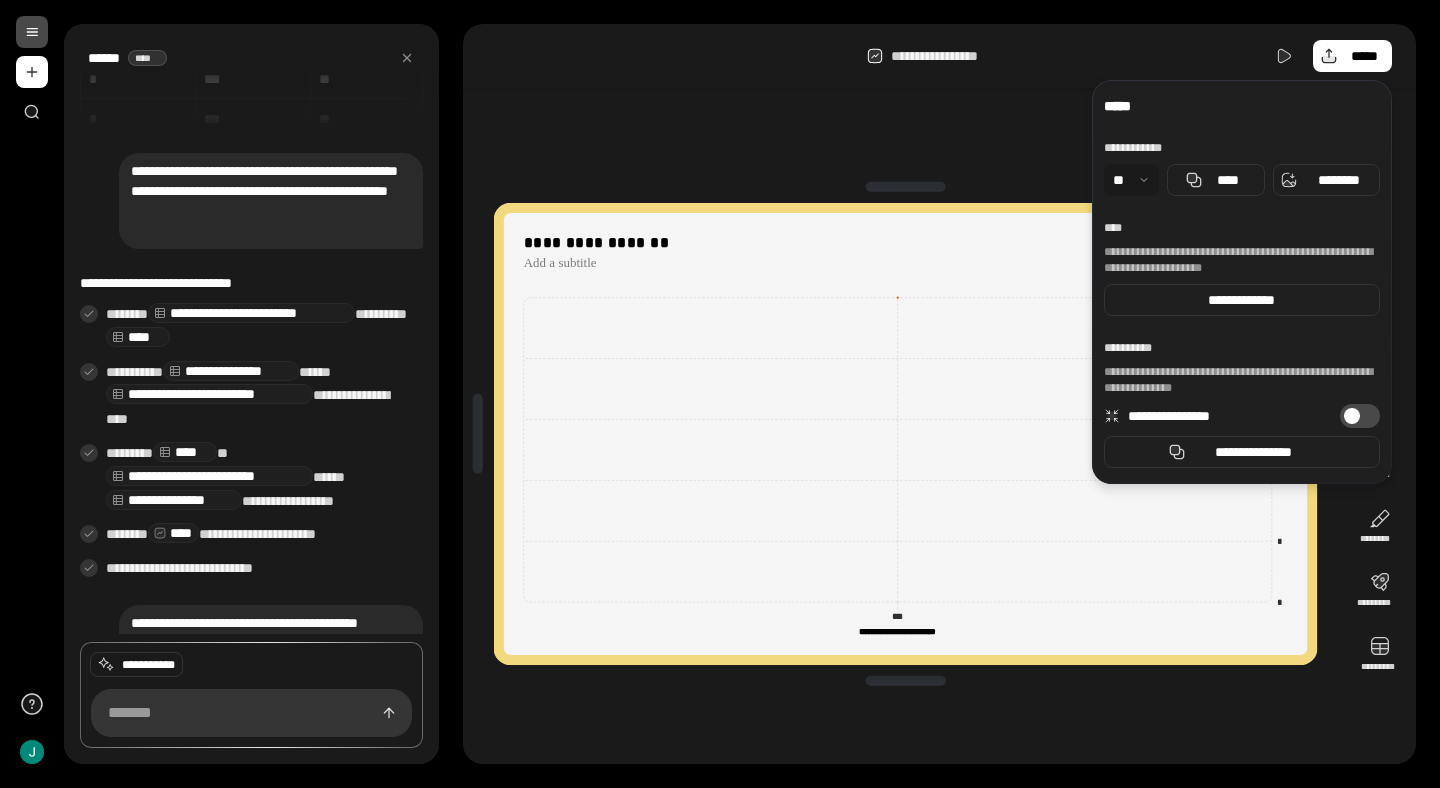 click at bounding box center [32, 32] 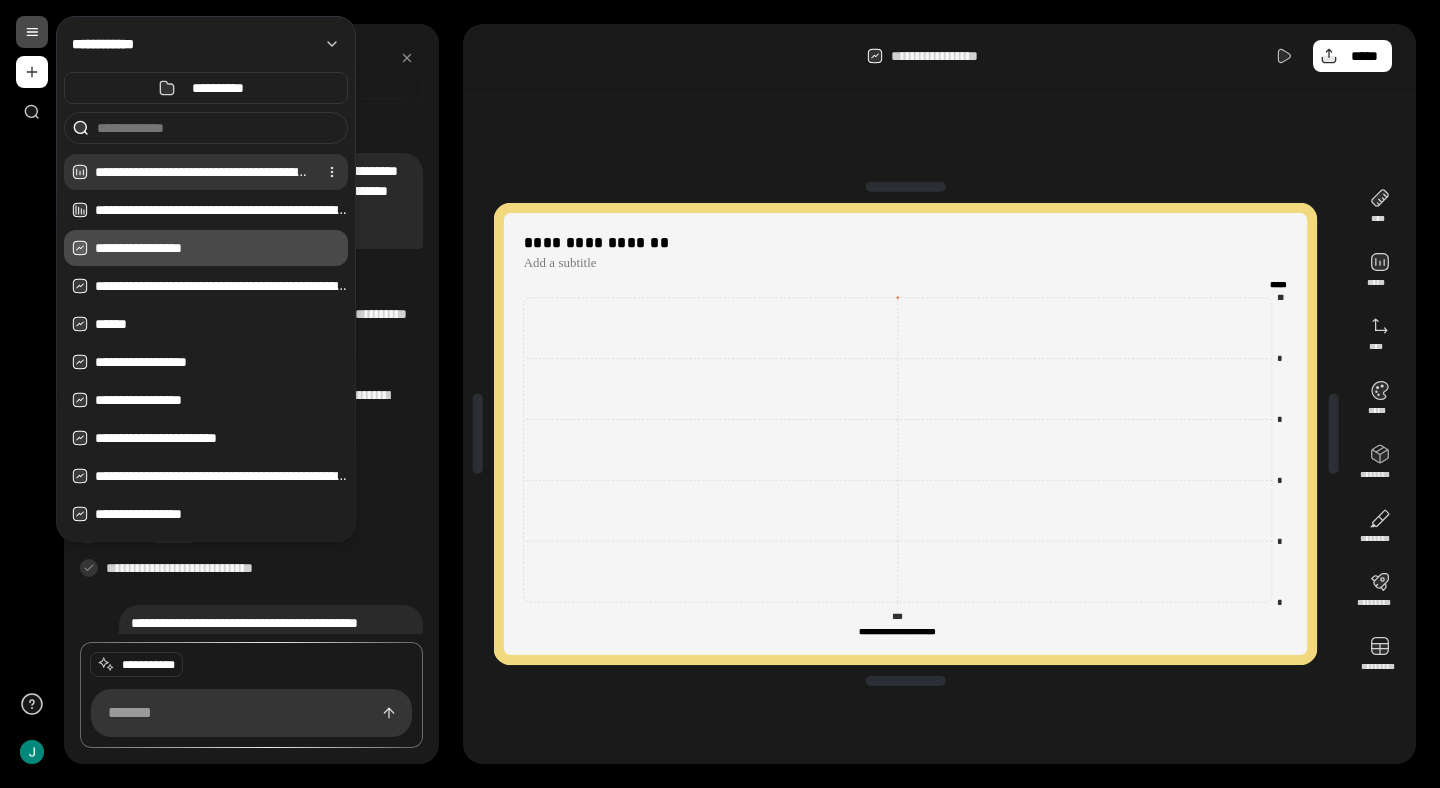 click on "**********" at bounding box center [202, 172] 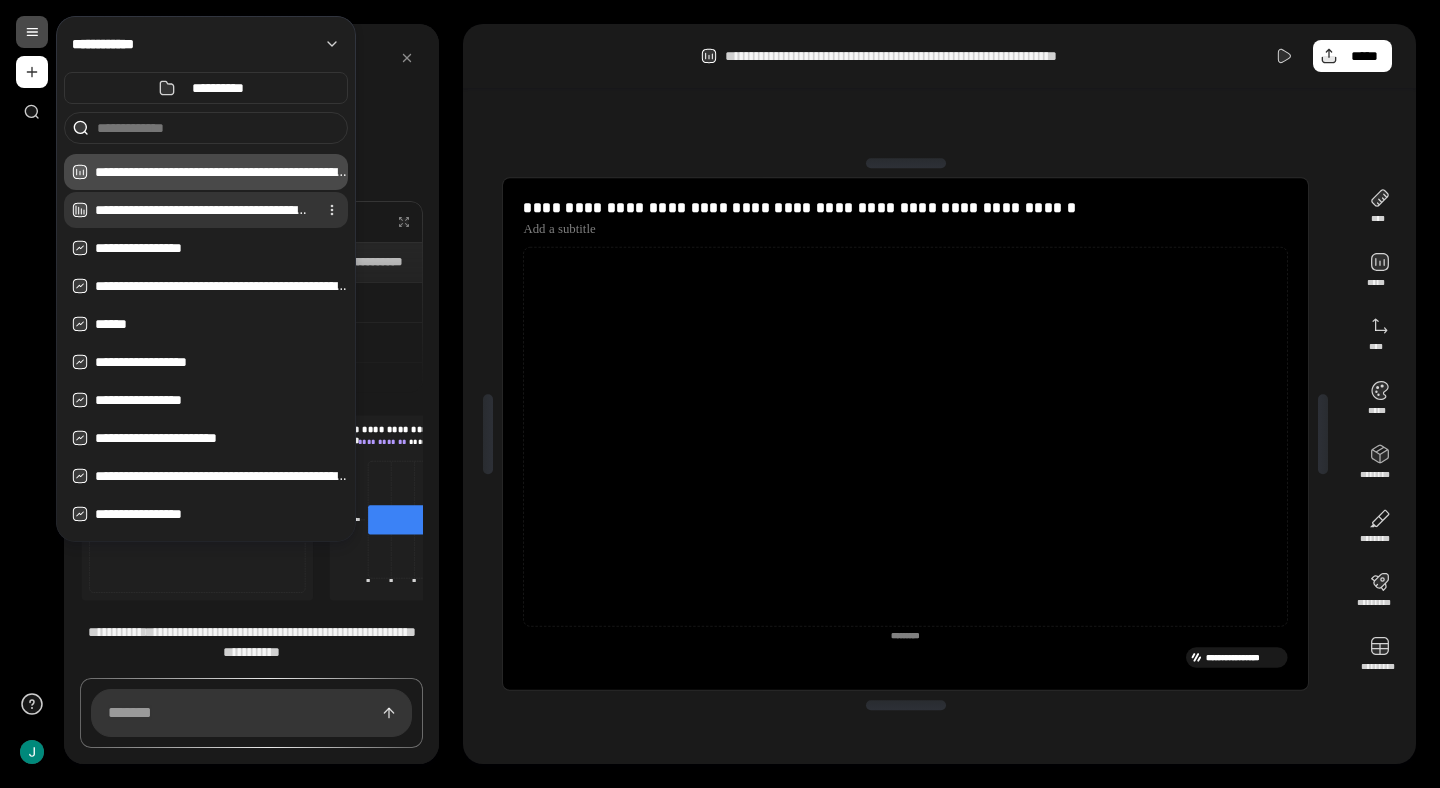 click on "**********" at bounding box center [202, 210] 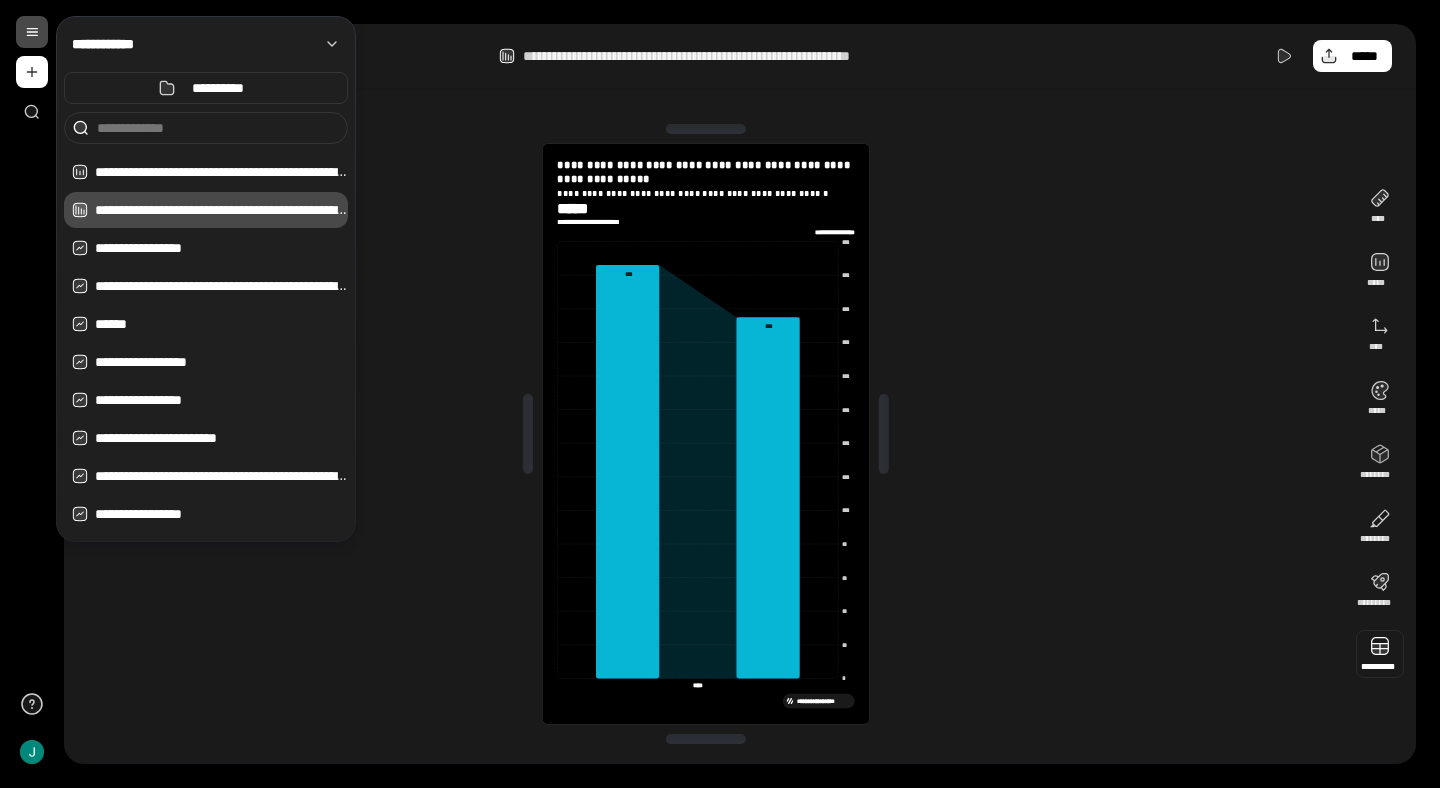 click at bounding box center (1380, 654) 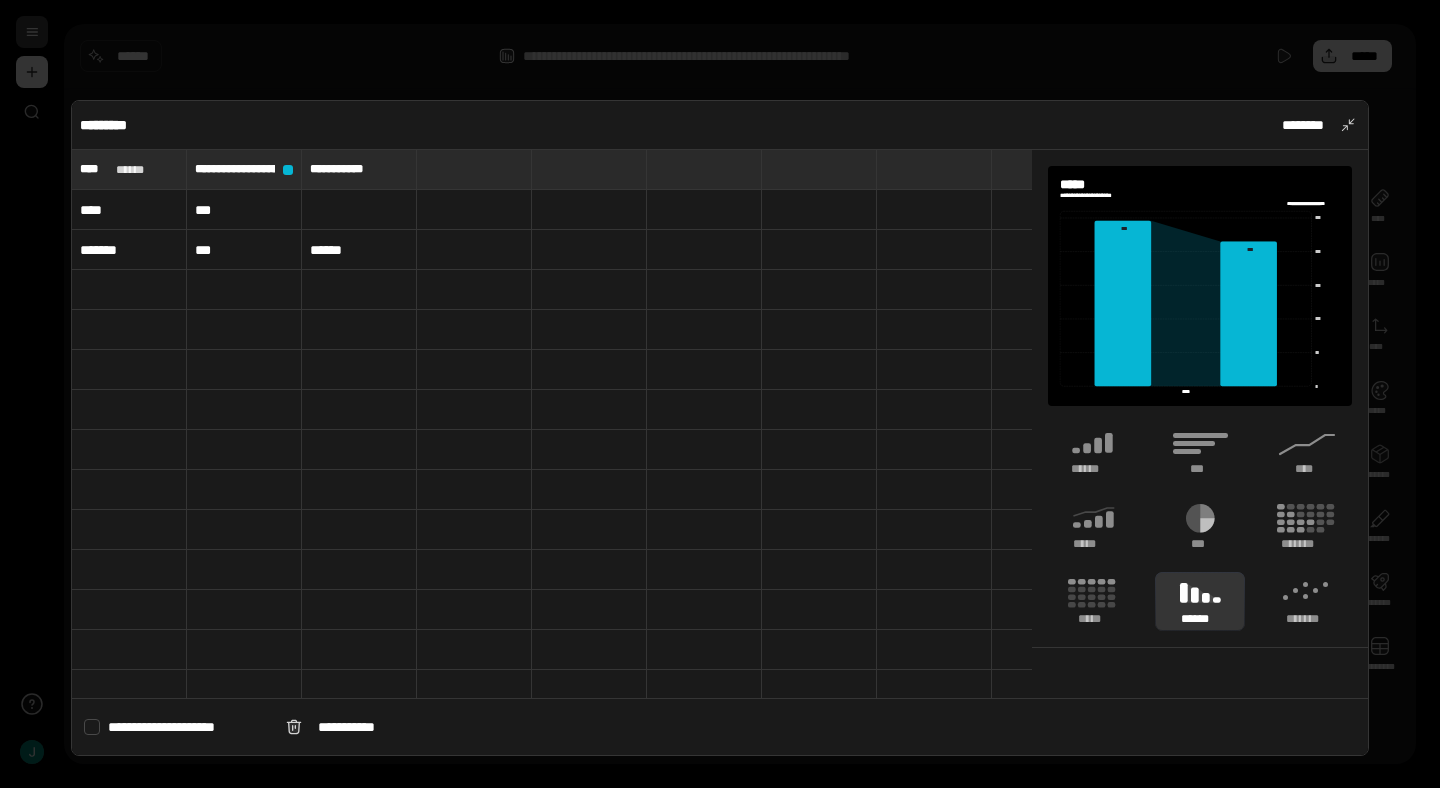 type 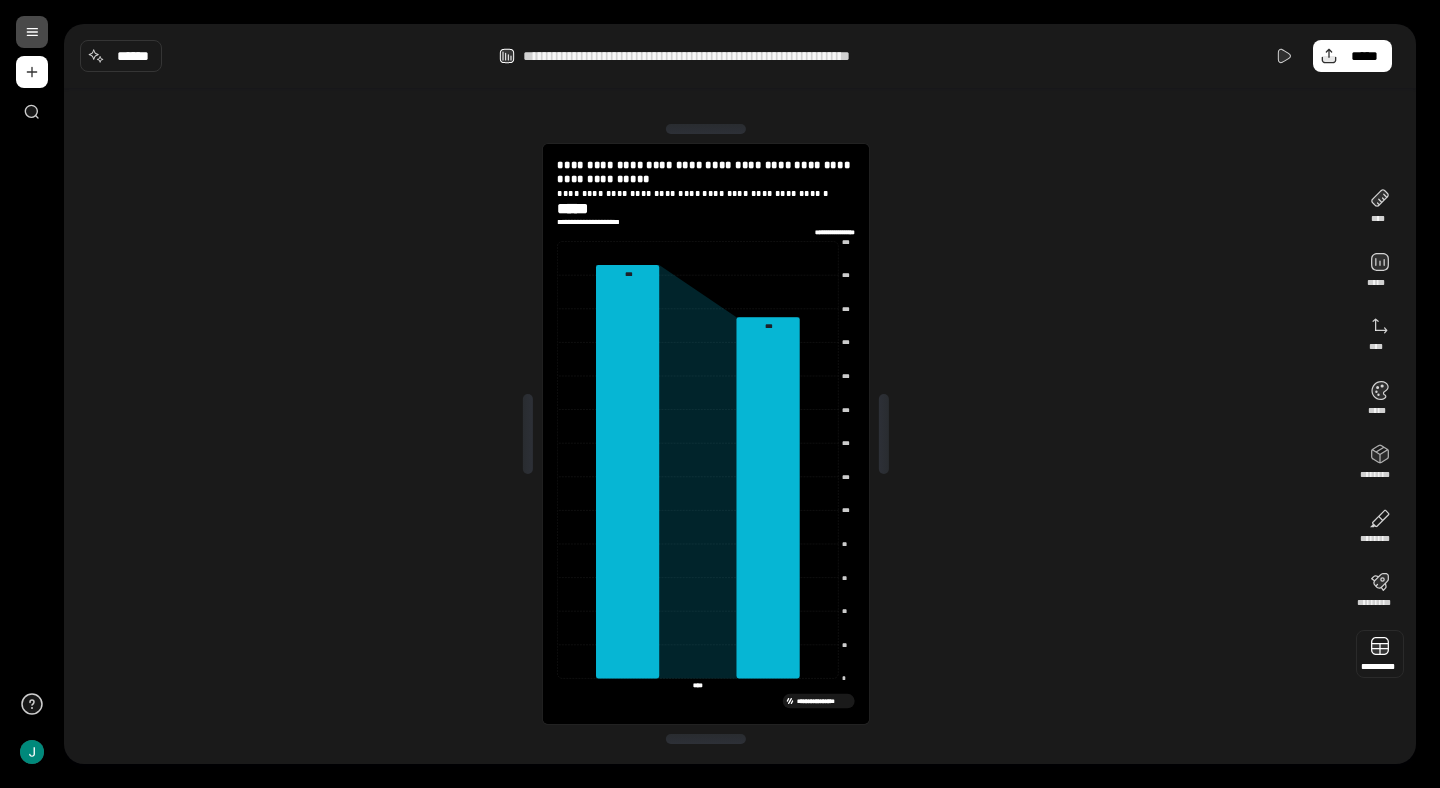 type 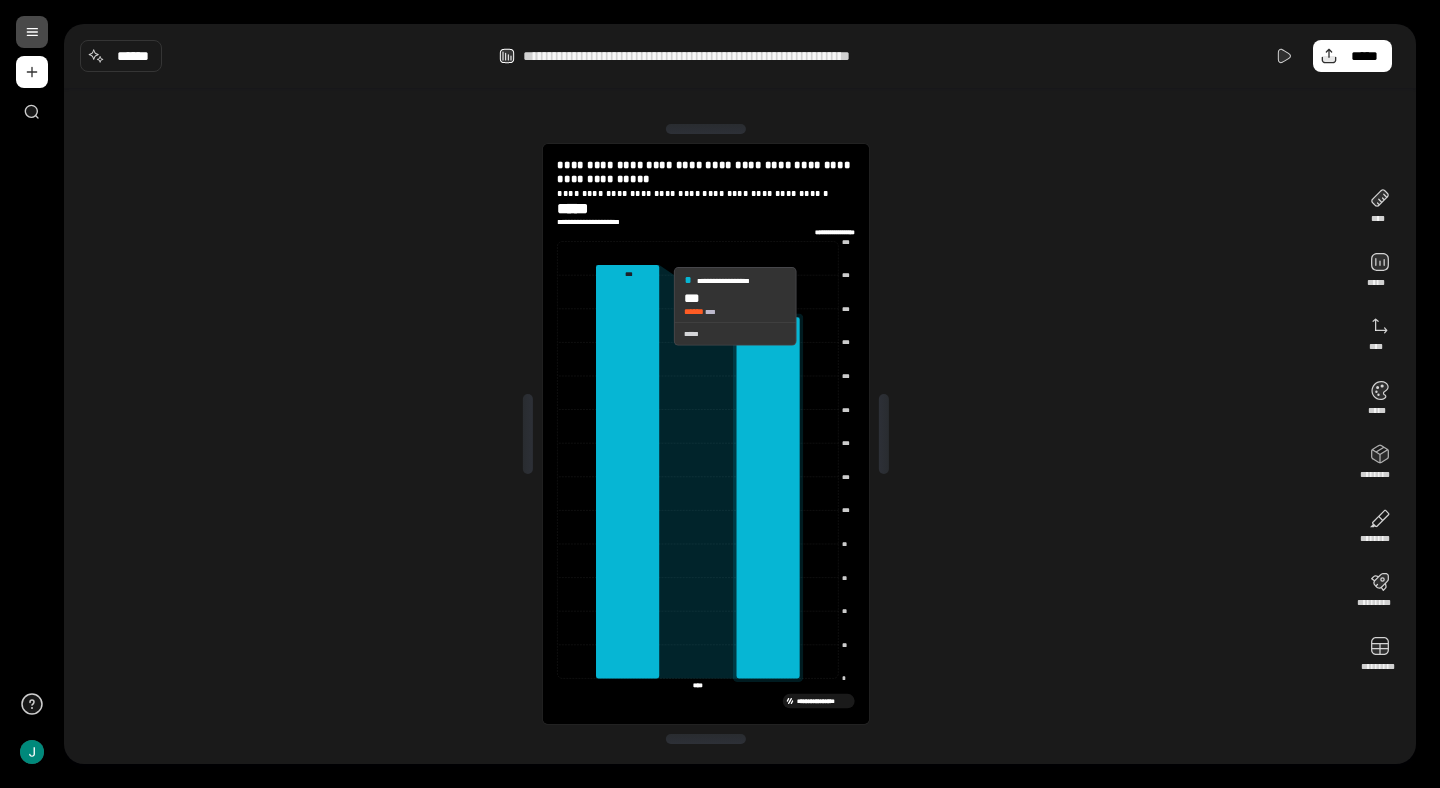 click on "**********" at bounding box center (706, 434) 